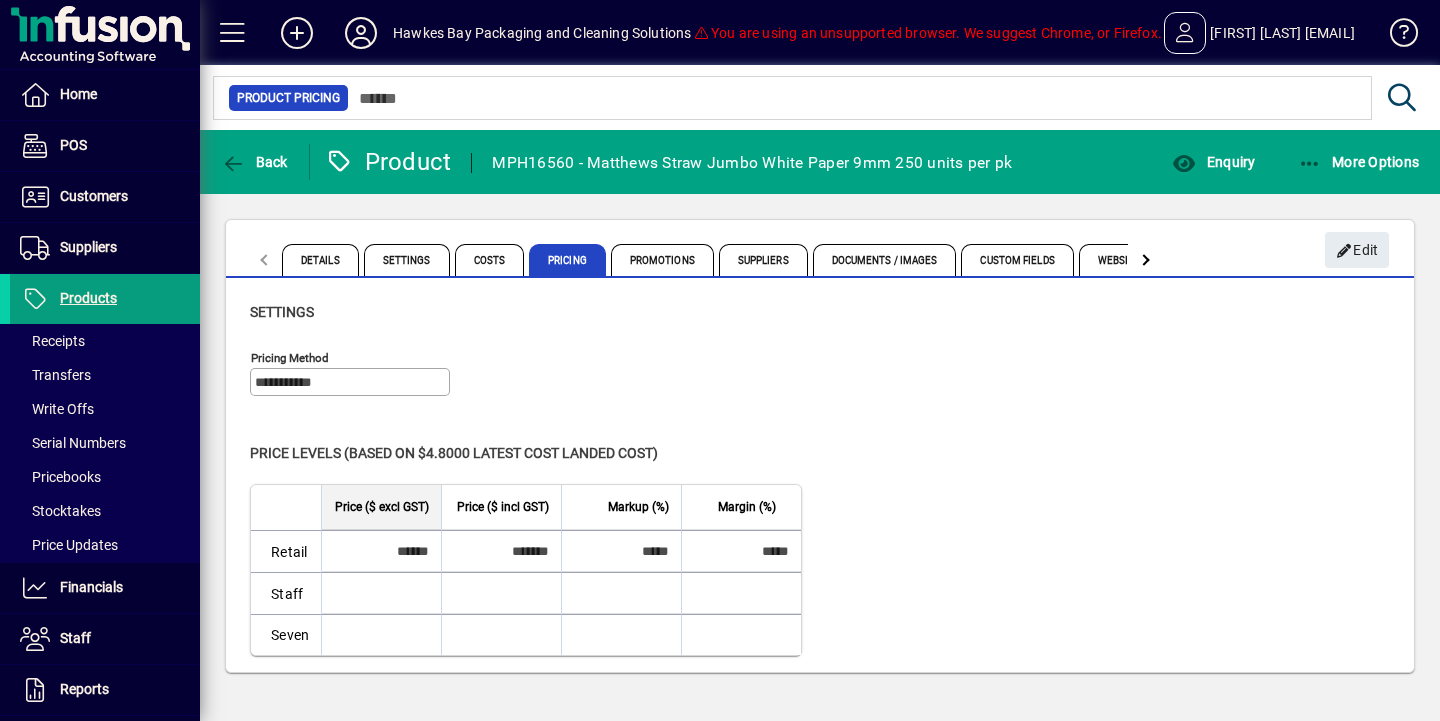 scroll, scrollTop: 0, scrollLeft: 0, axis: both 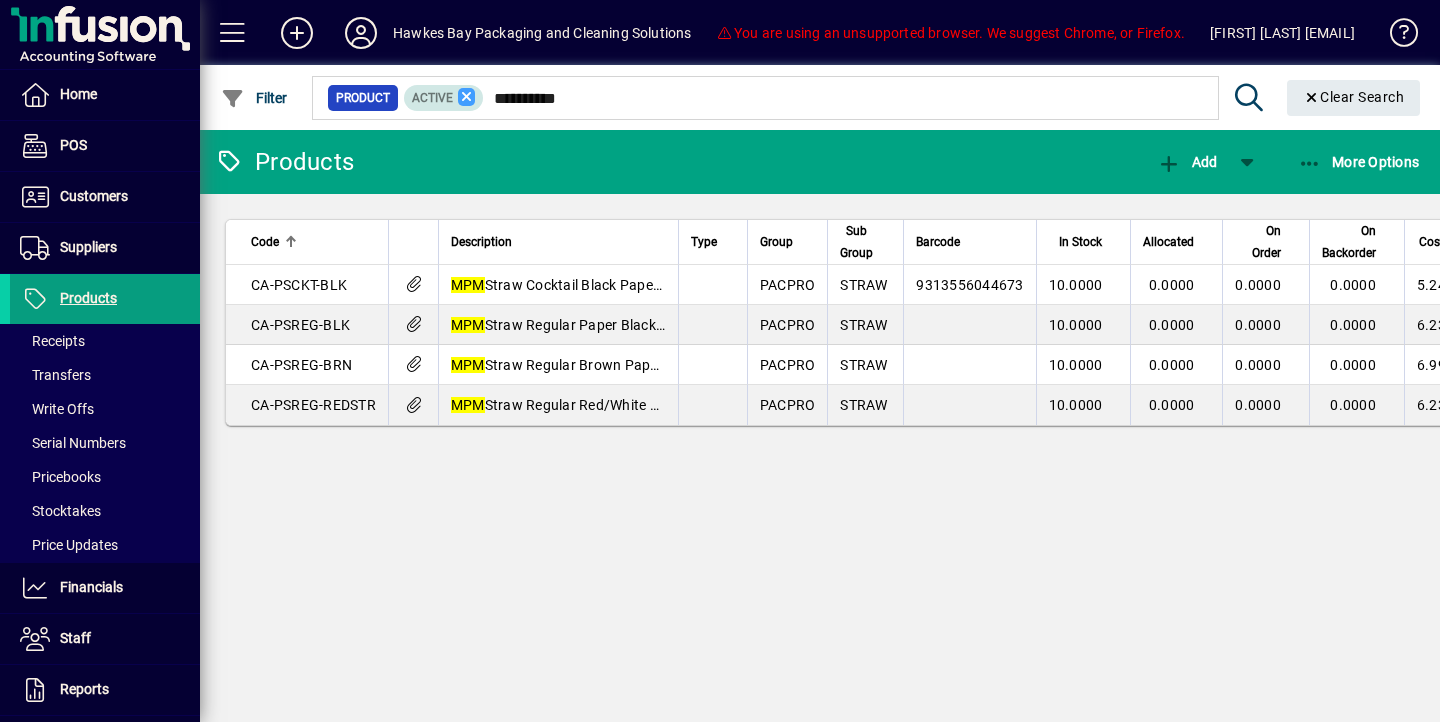 click on "**********" 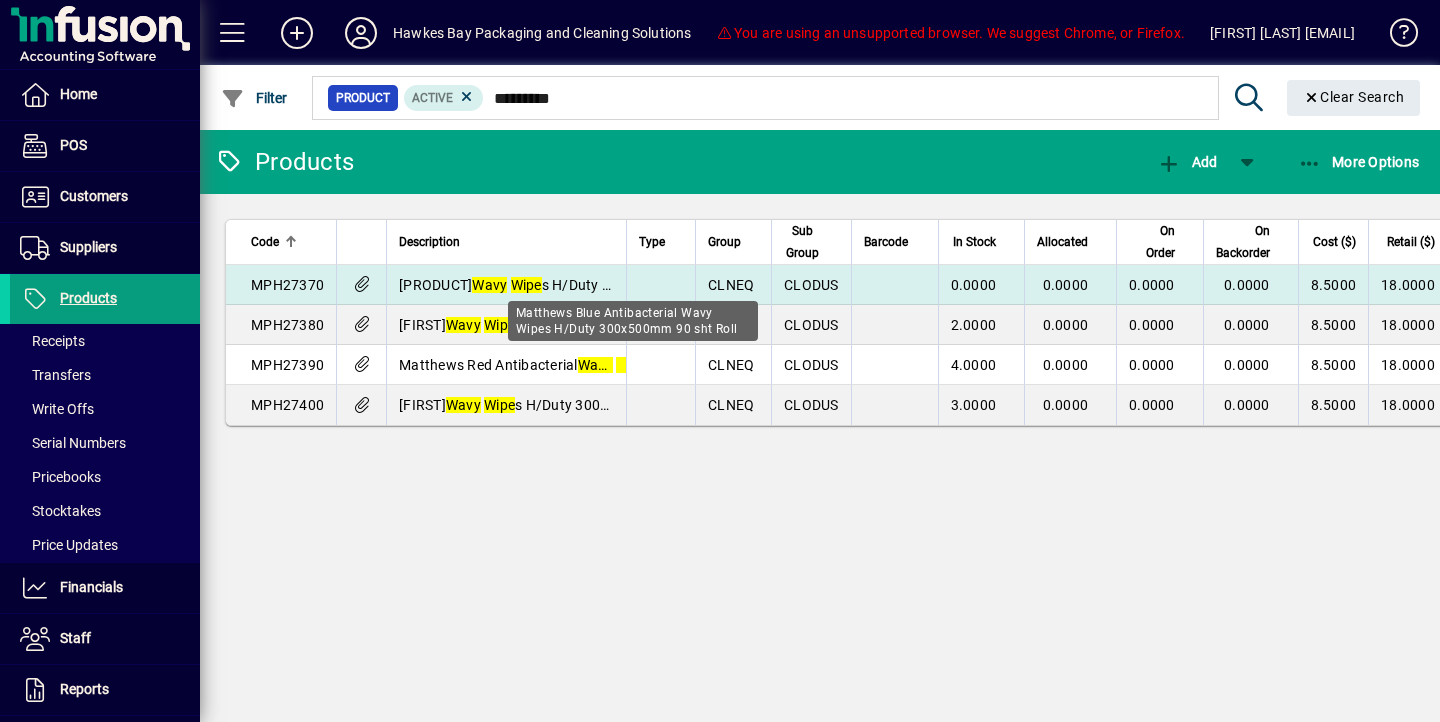 type on "*********" 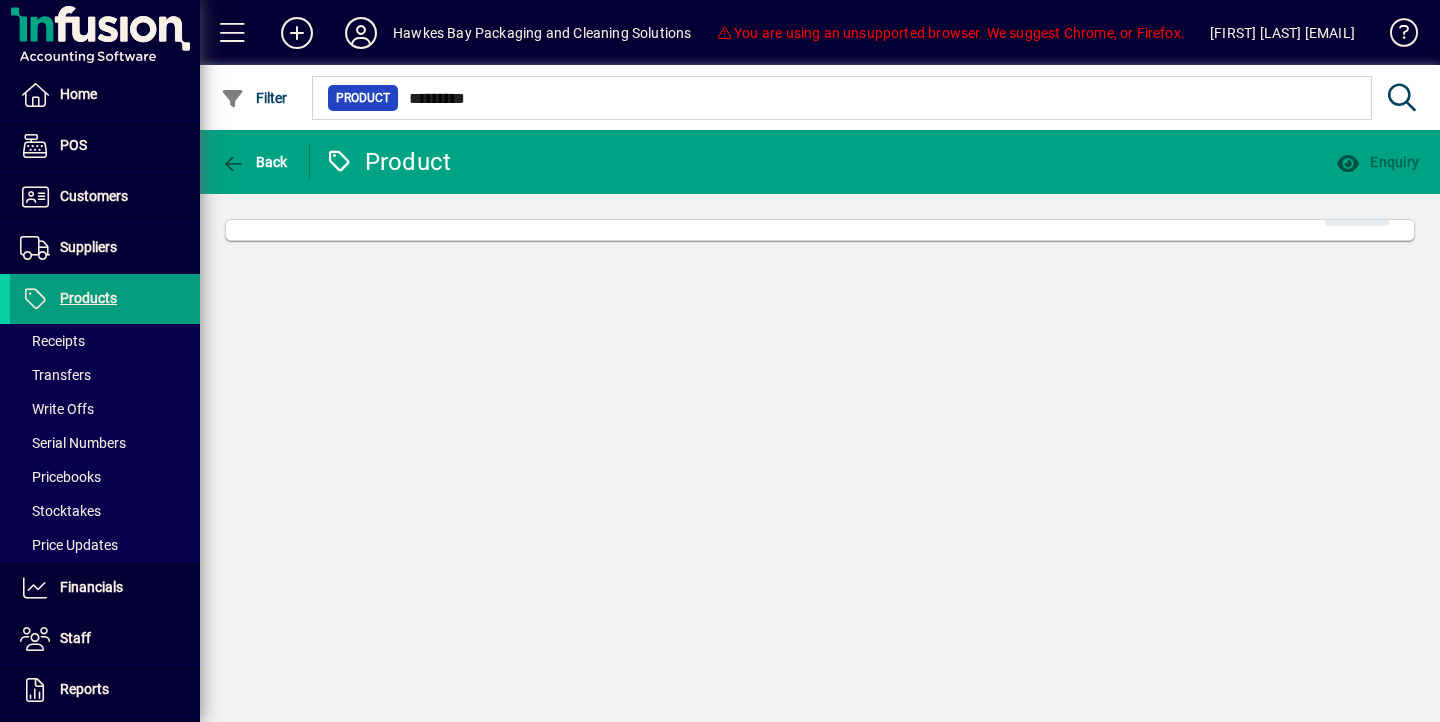type 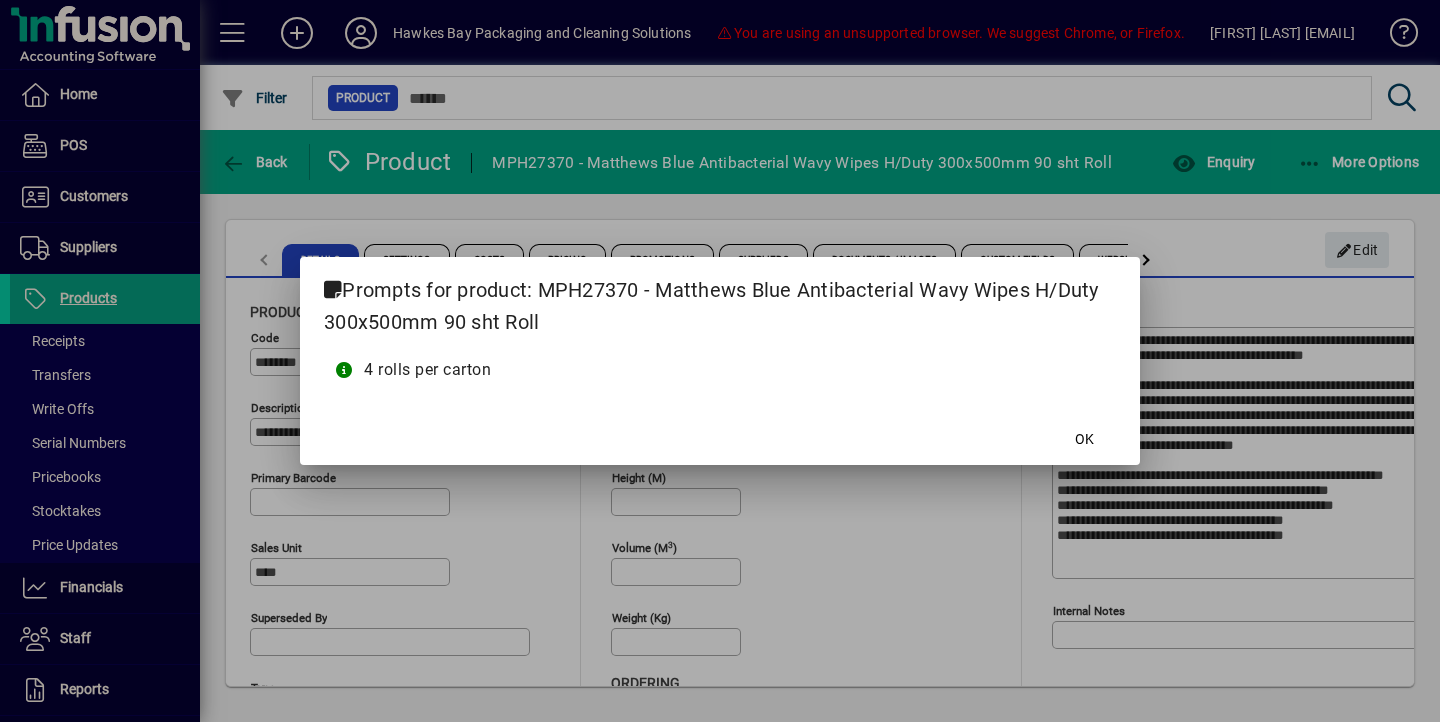 type on "**********" 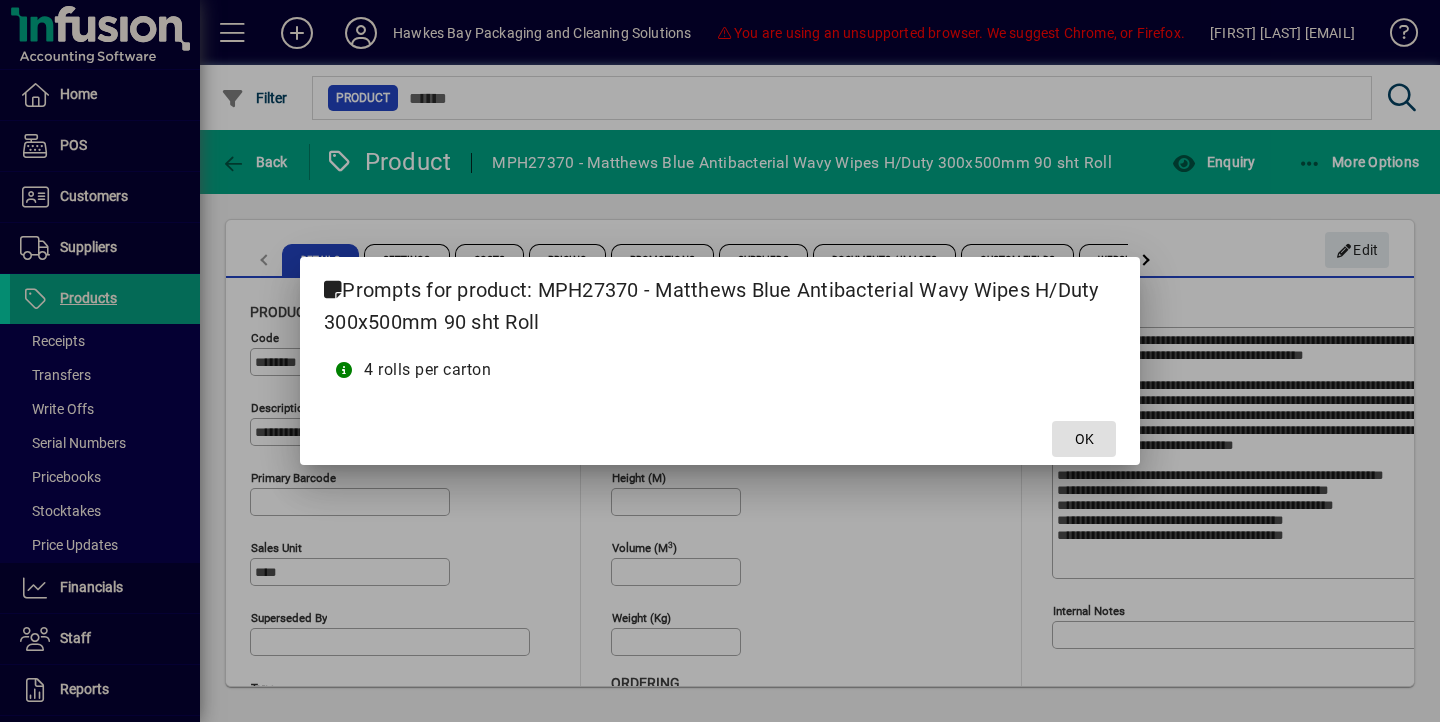 click on "OK" 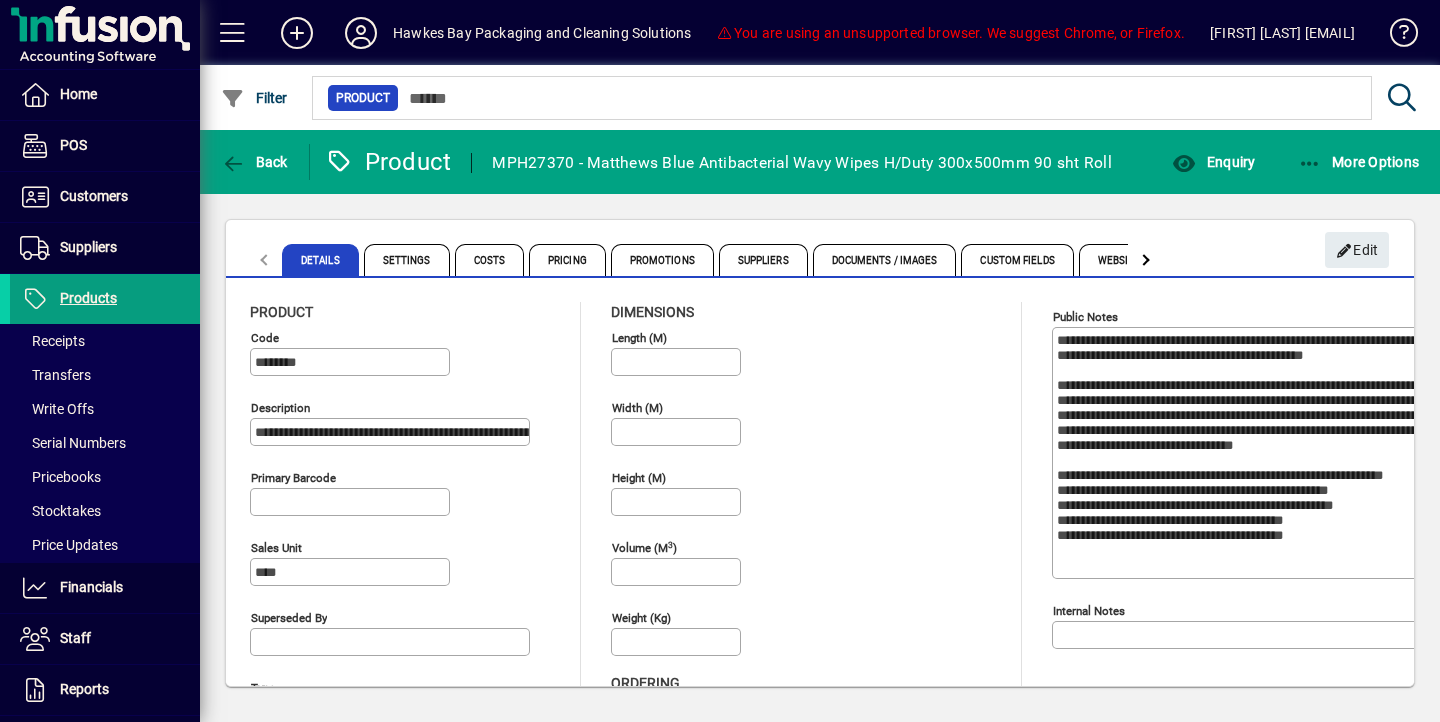 click on "[PRODUCT_CODE] - [PRODUCT_NAME] [SIZE] [QUANTITY]" 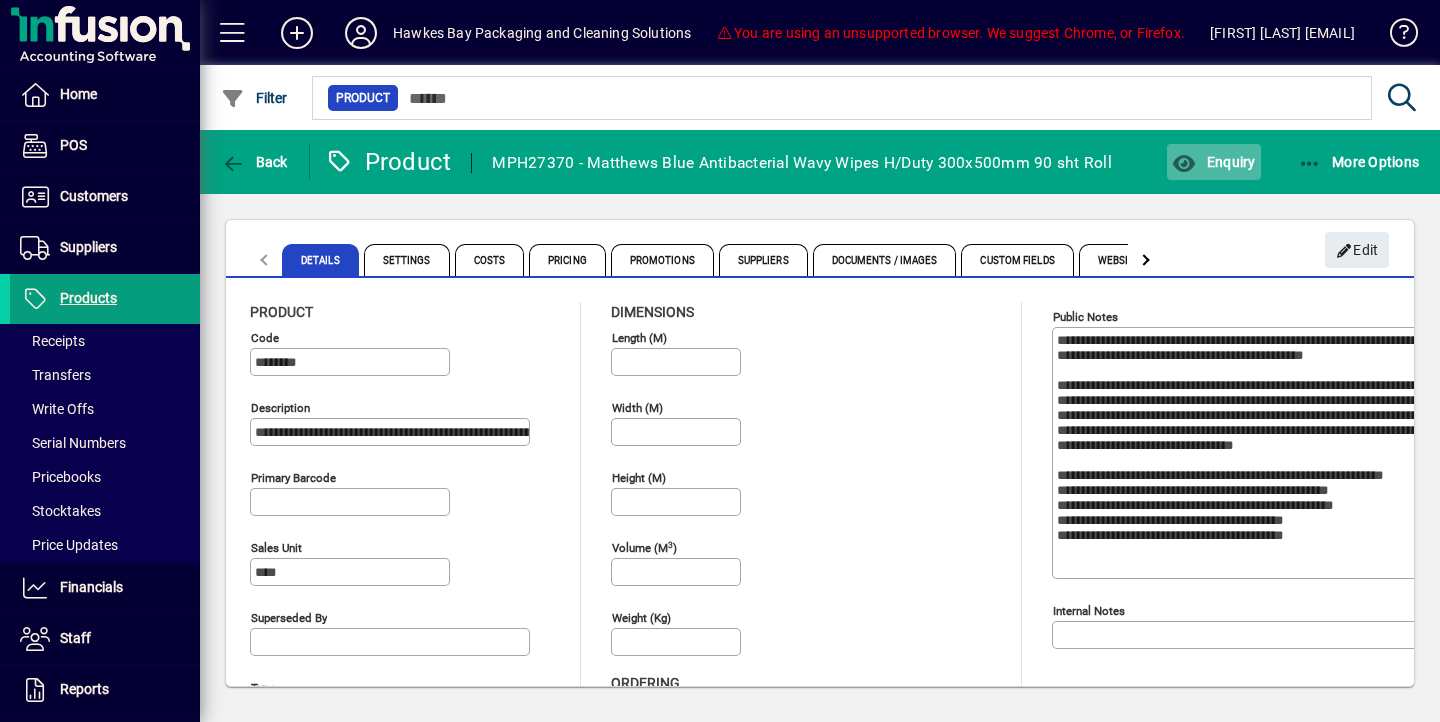 click on "Enquiry" 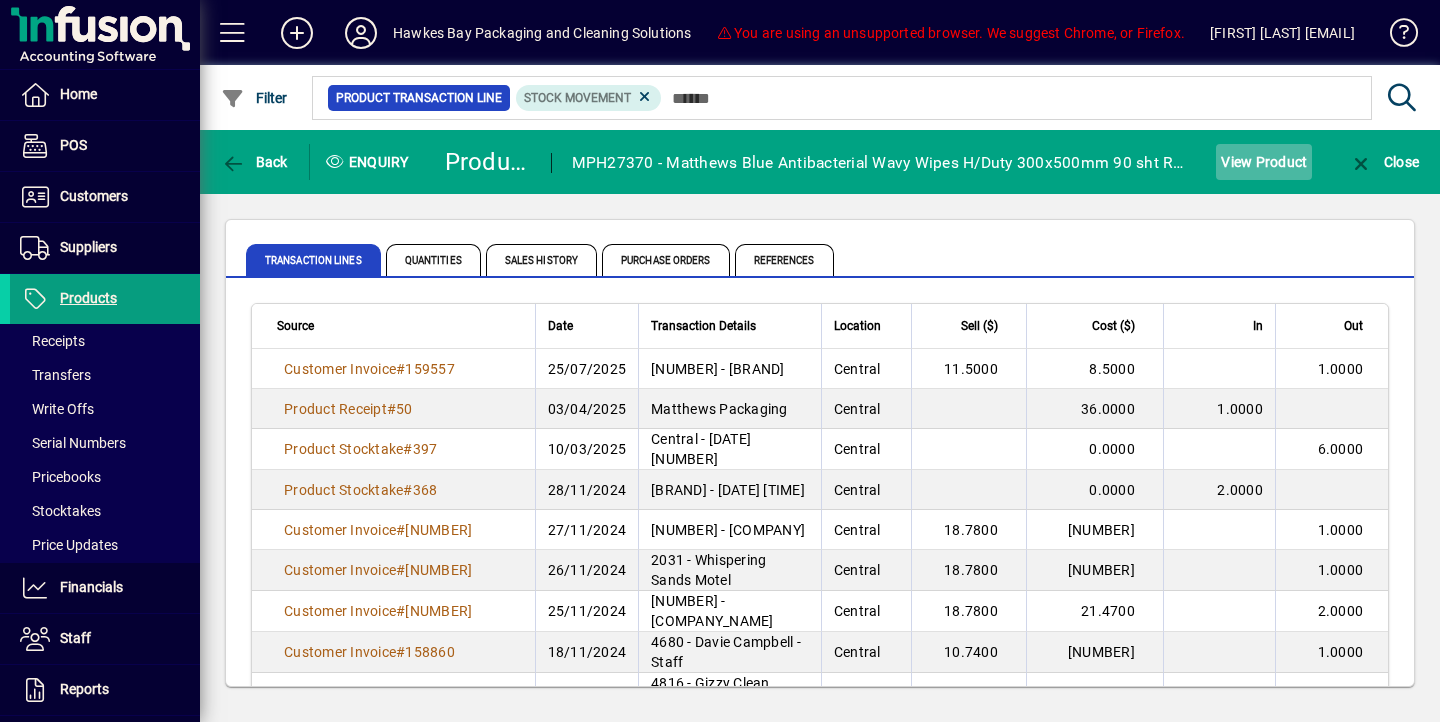 click on "View Product" 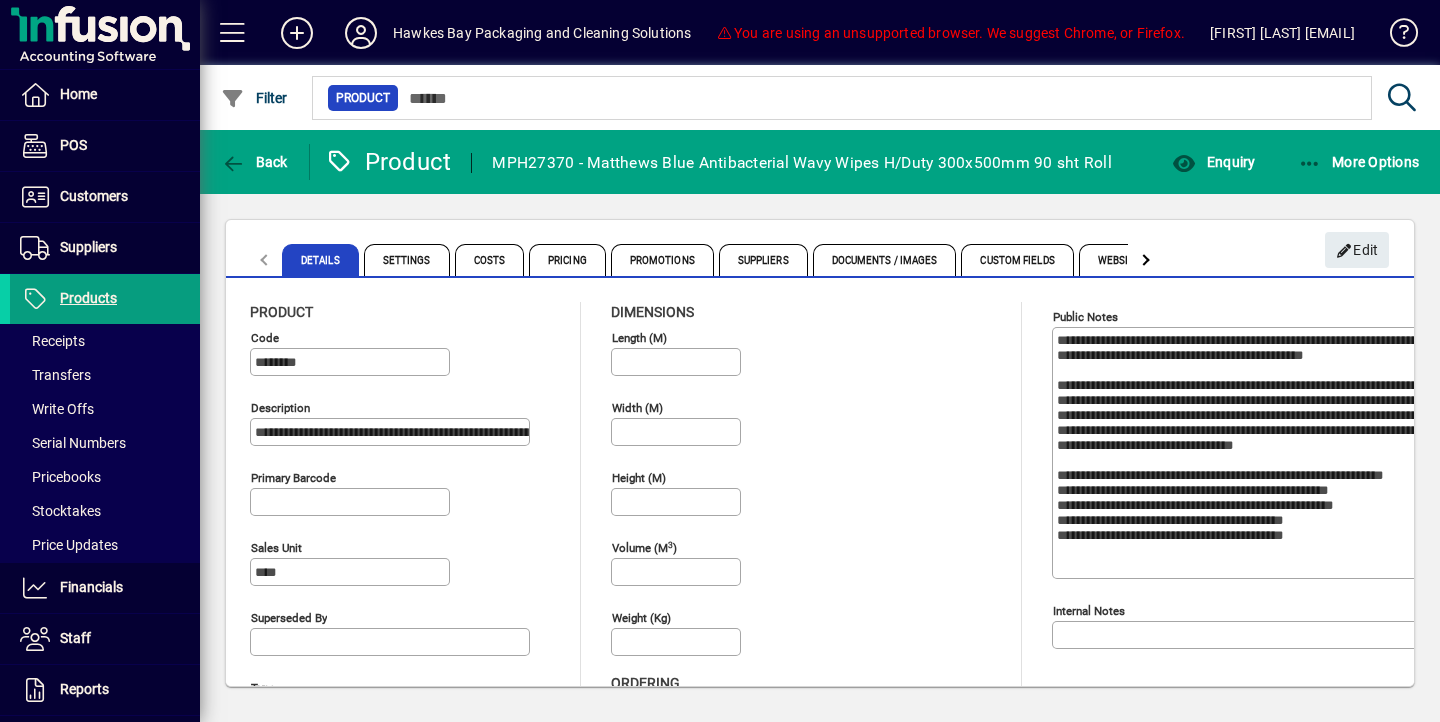 type on "**********" 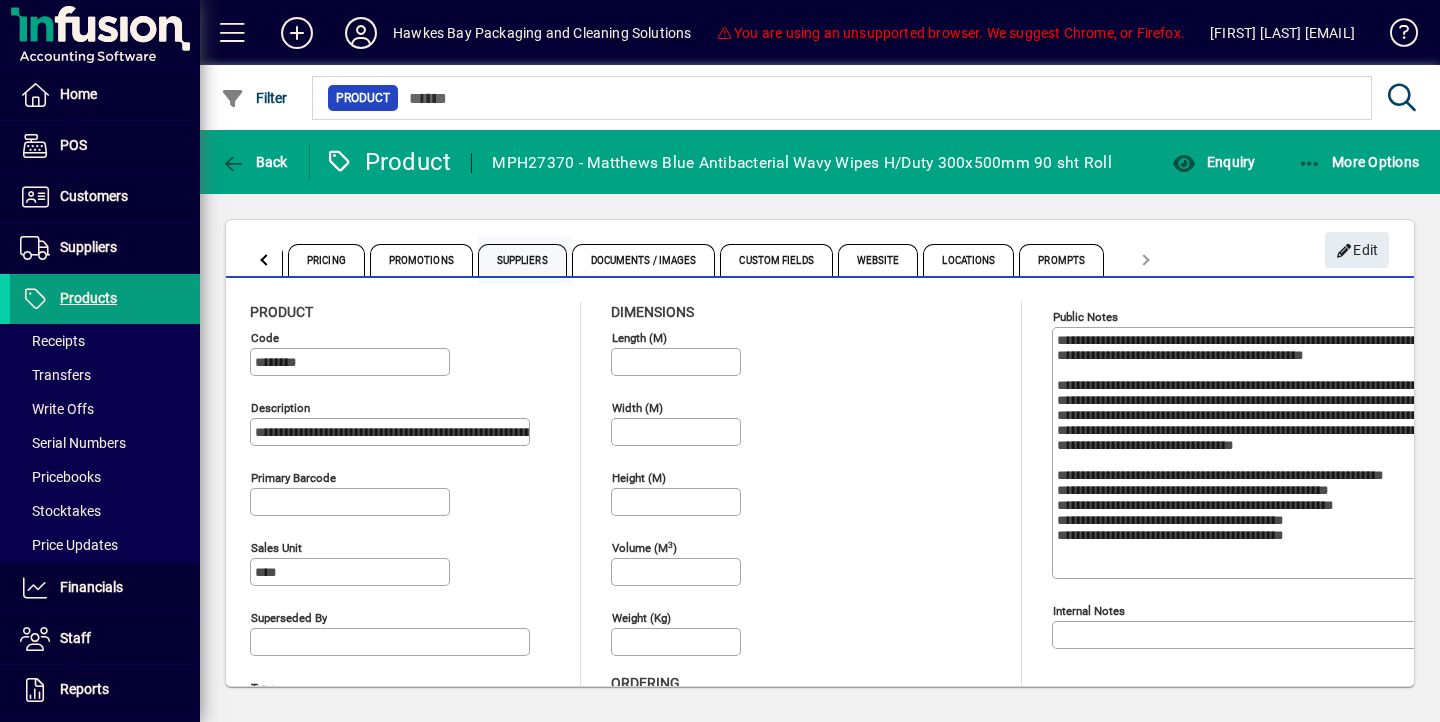 click on "Suppliers" at bounding box center (522, 260) 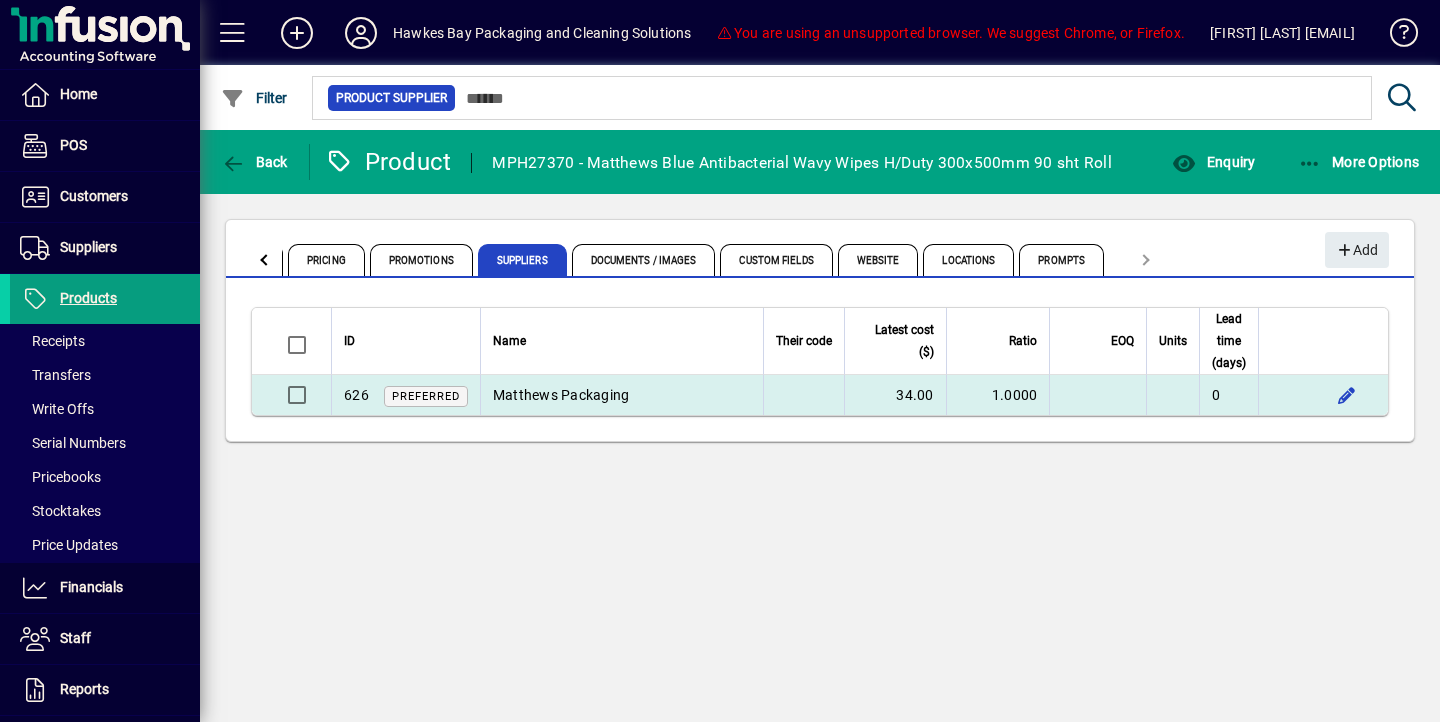 click at bounding box center [1097, 395] 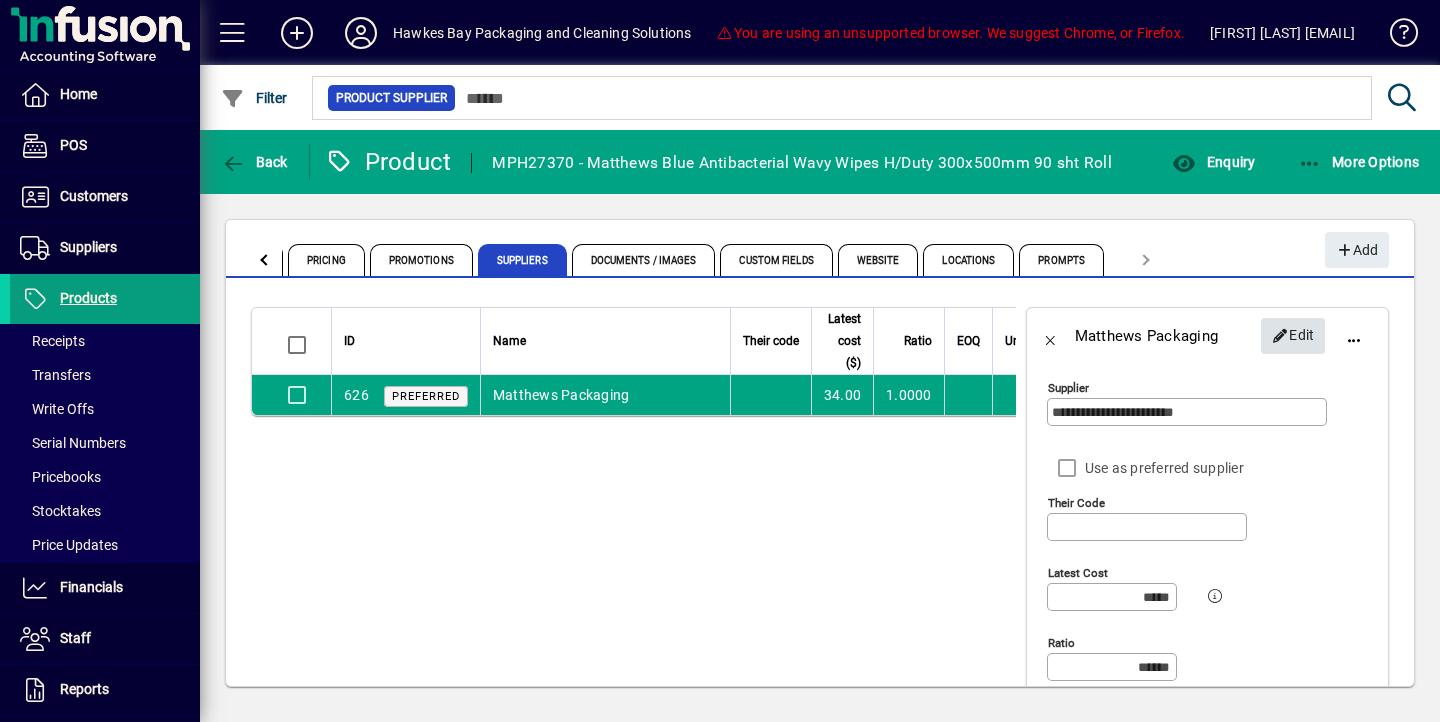 scroll, scrollTop: -1, scrollLeft: 0, axis: vertical 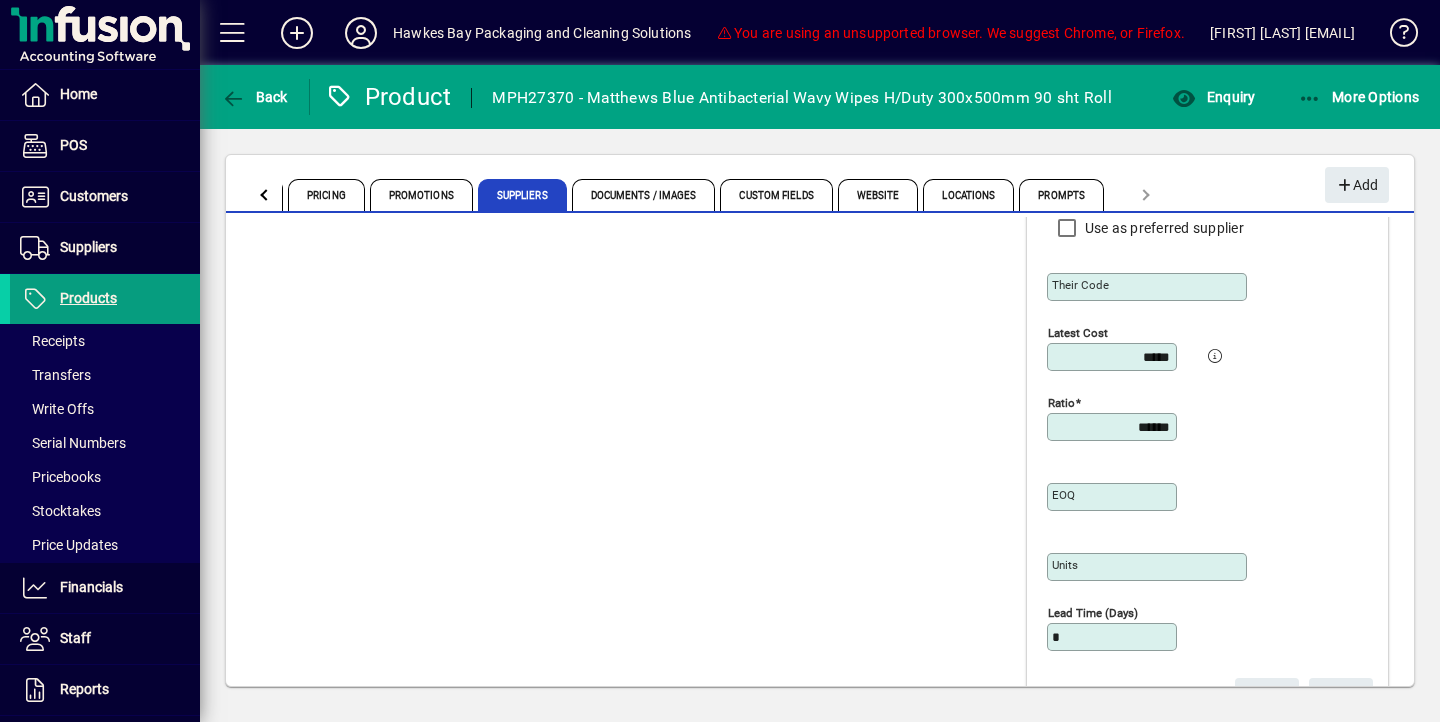drag, startPoint x: 1106, startPoint y: 425, endPoint x: 1340, endPoint y: 468, distance: 237.91806 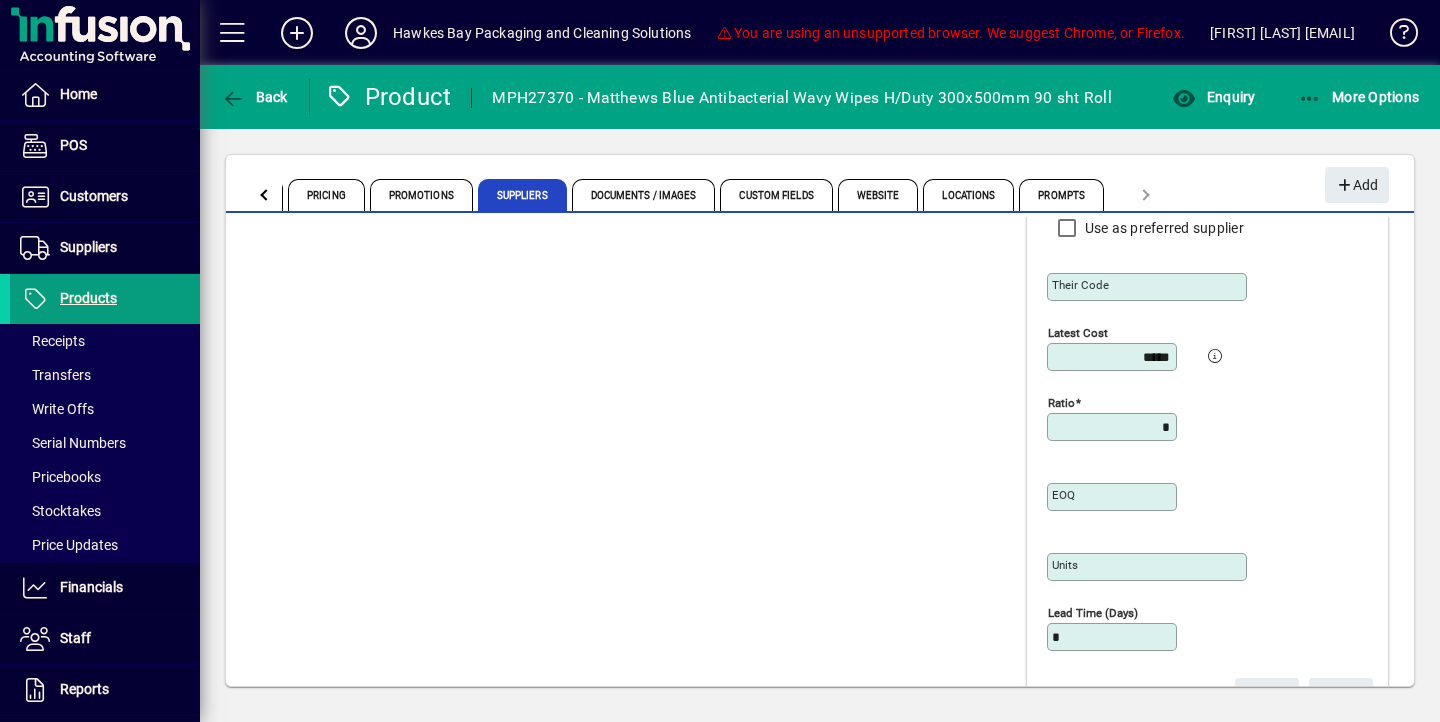 type on "******" 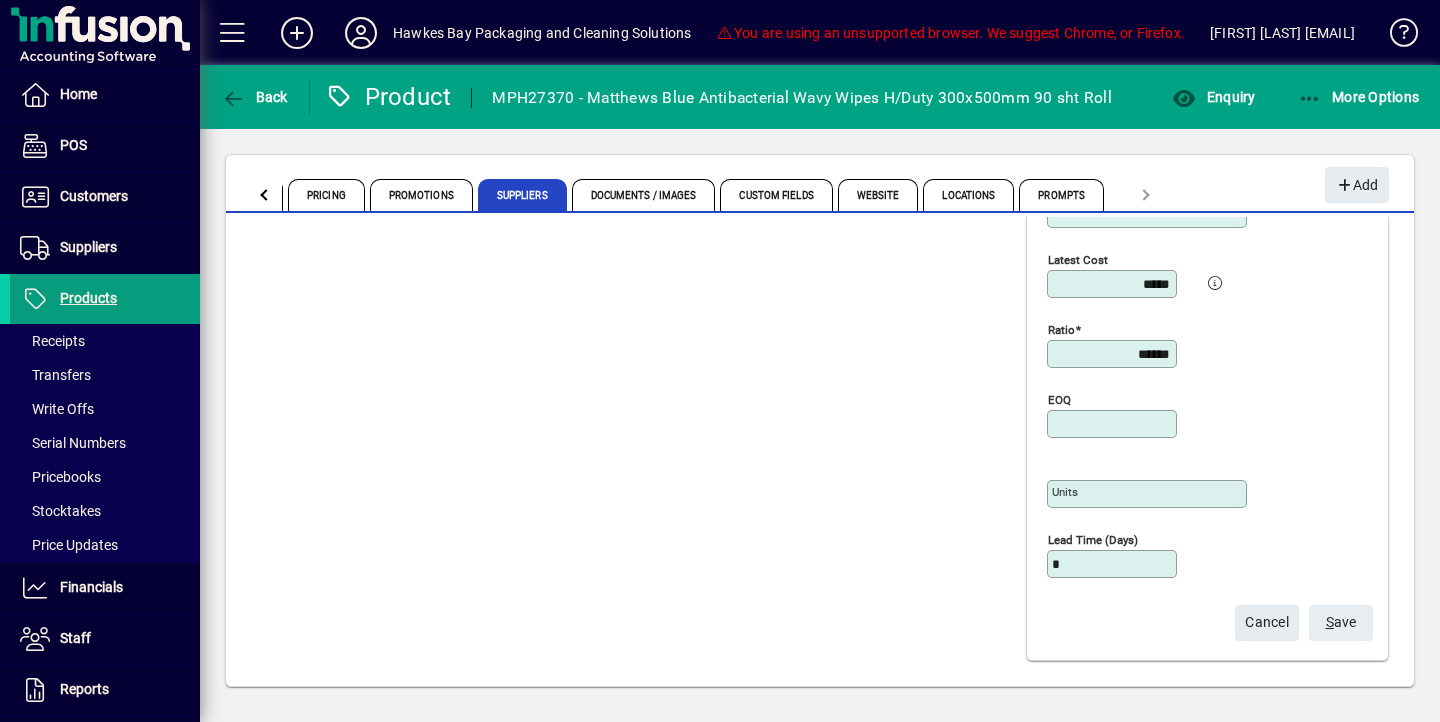 scroll, scrollTop: 248, scrollLeft: 0, axis: vertical 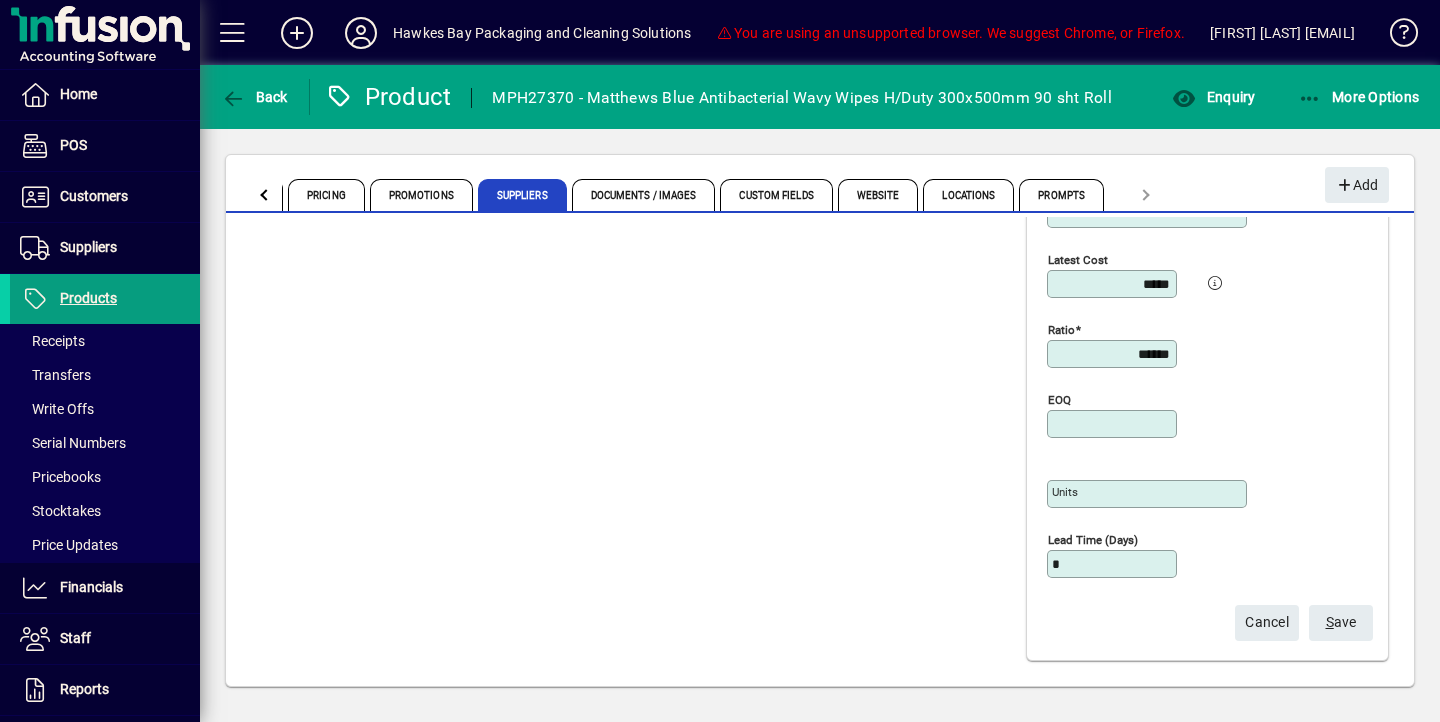 click on "Units" at bounding box center (1149, 494) 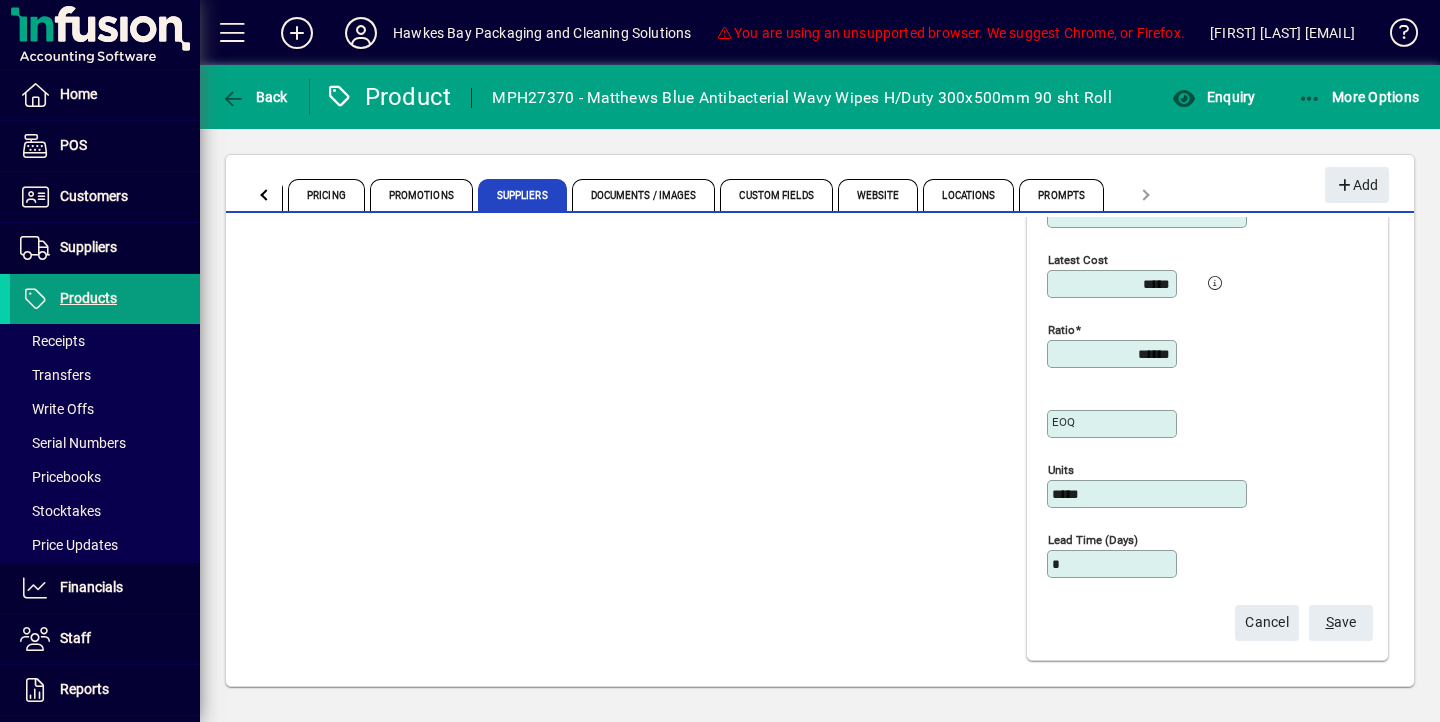 type on "****" 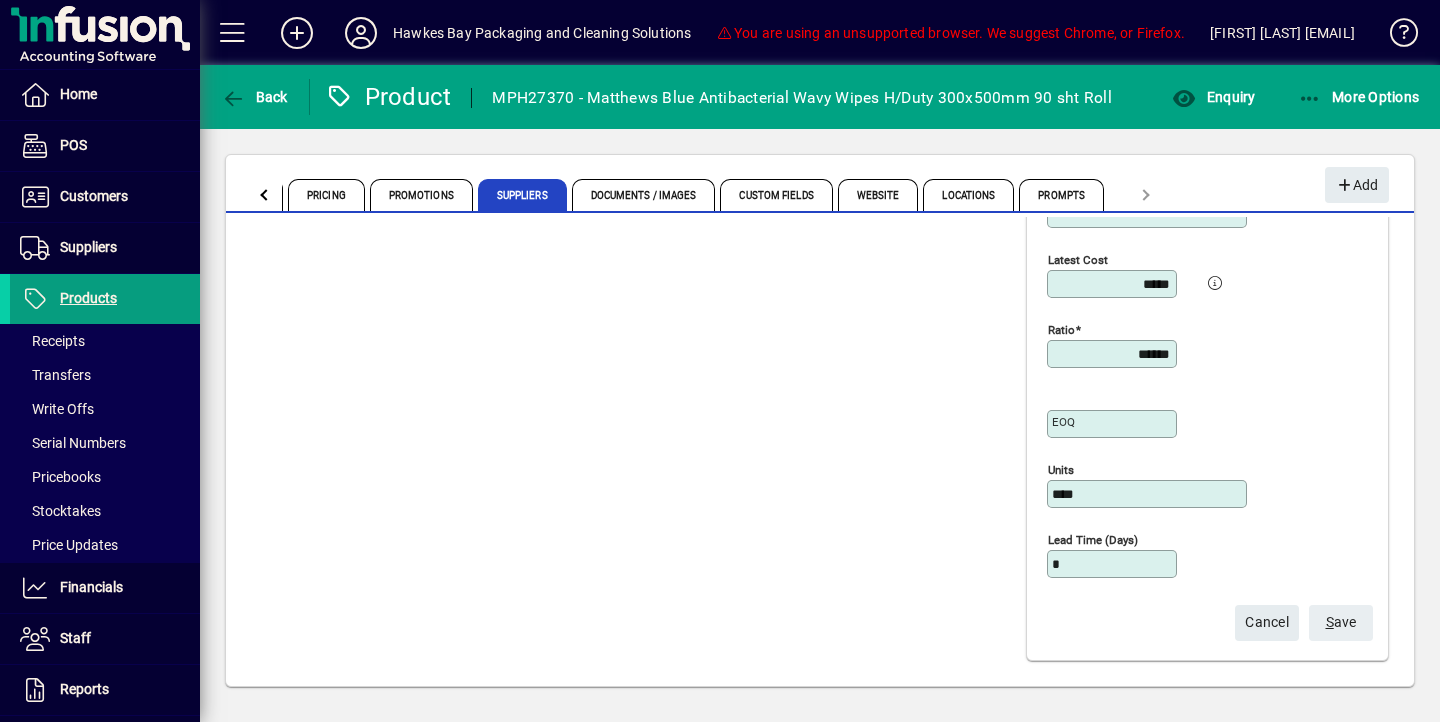 click on "S ave" 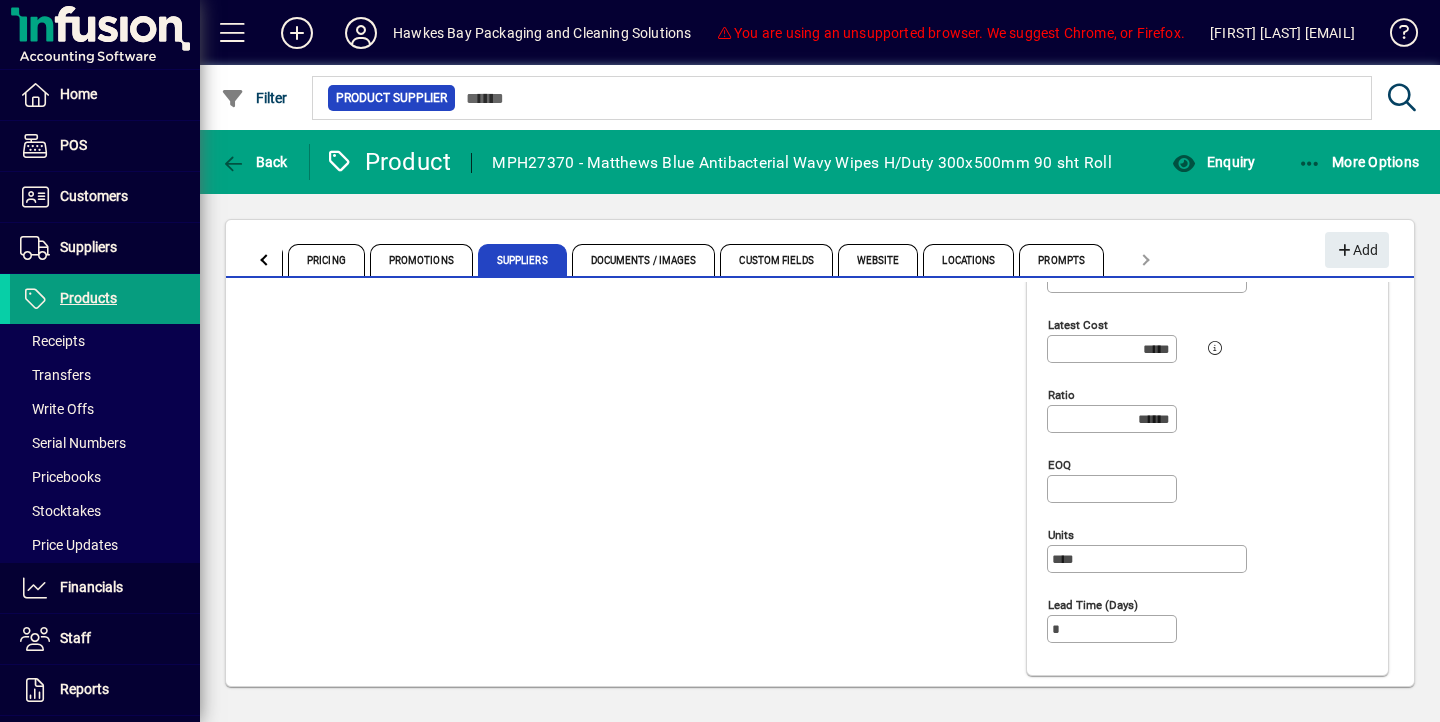 scroll, scrollTop: 198, scrollLeft: 0, axis: vertical 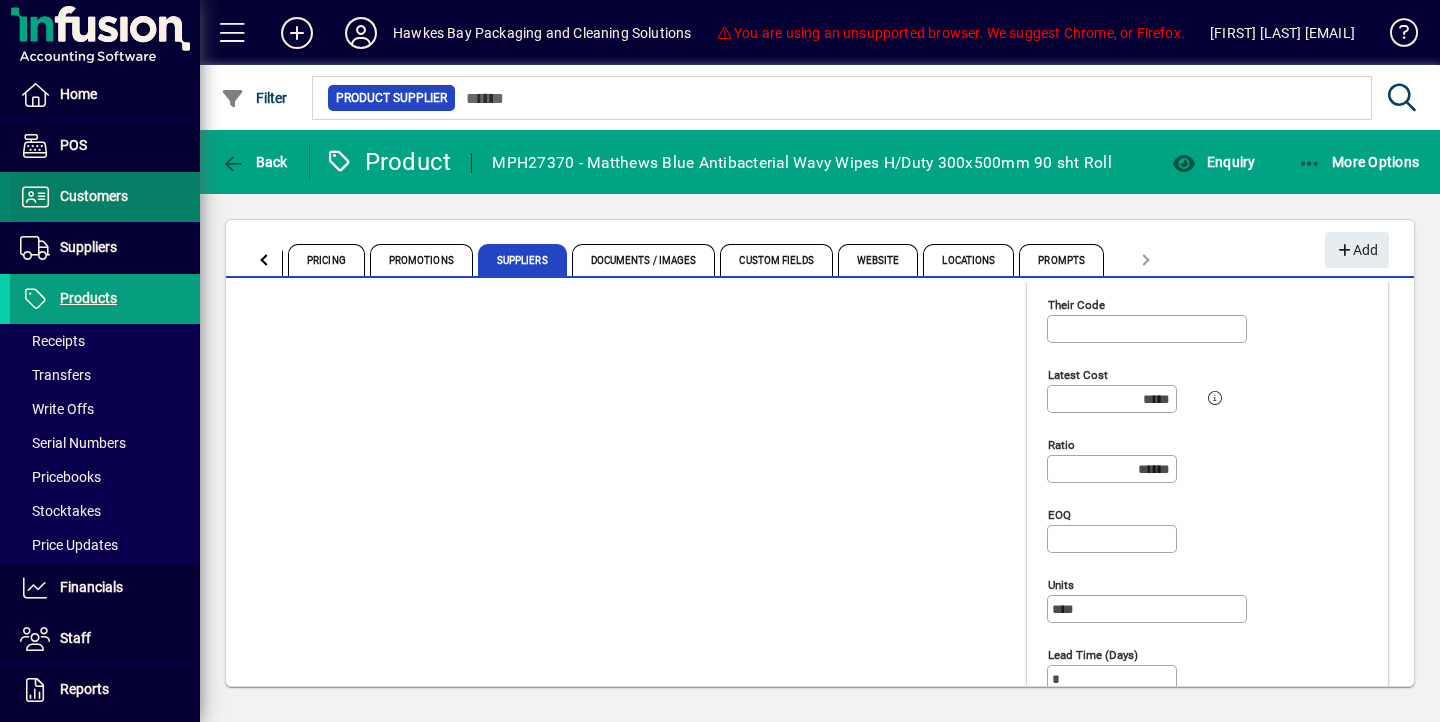 click at bounding box center (105, 197) 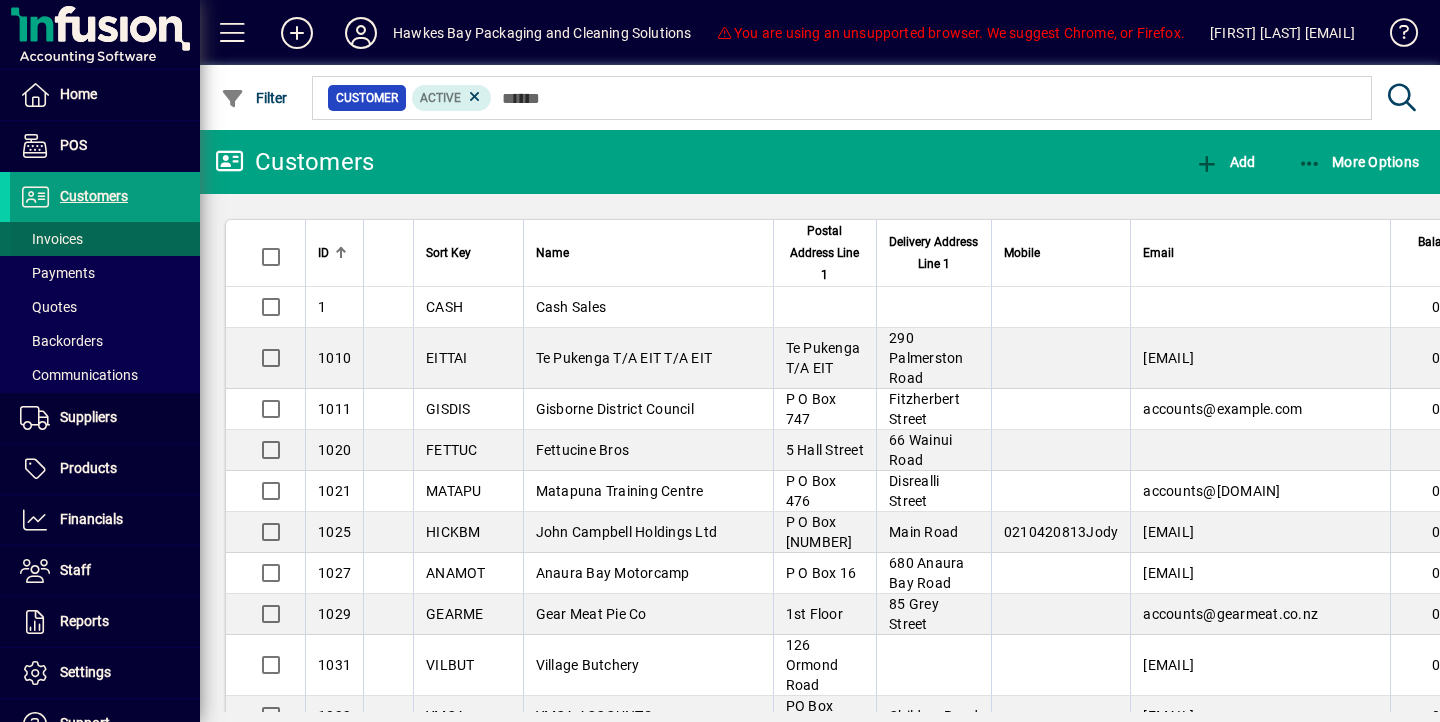 click at bounding box center (105, 239) 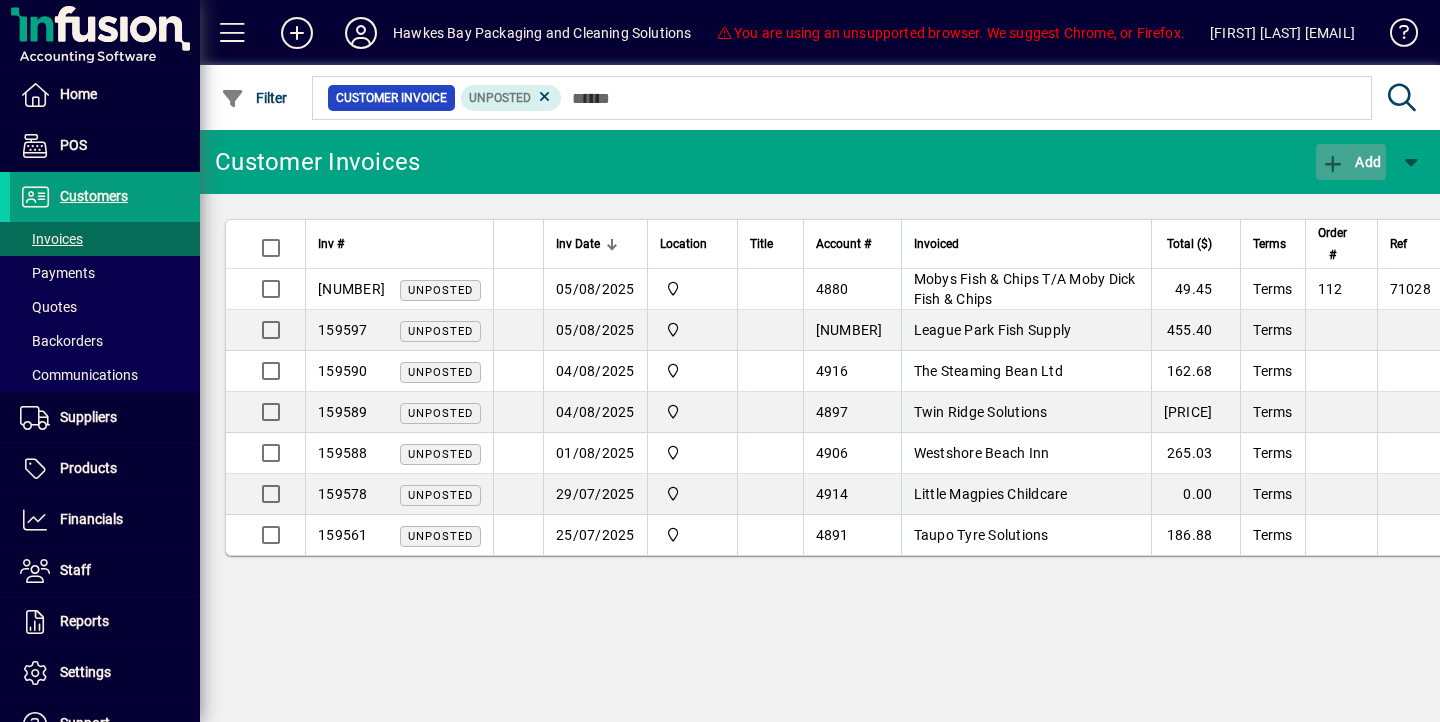 click 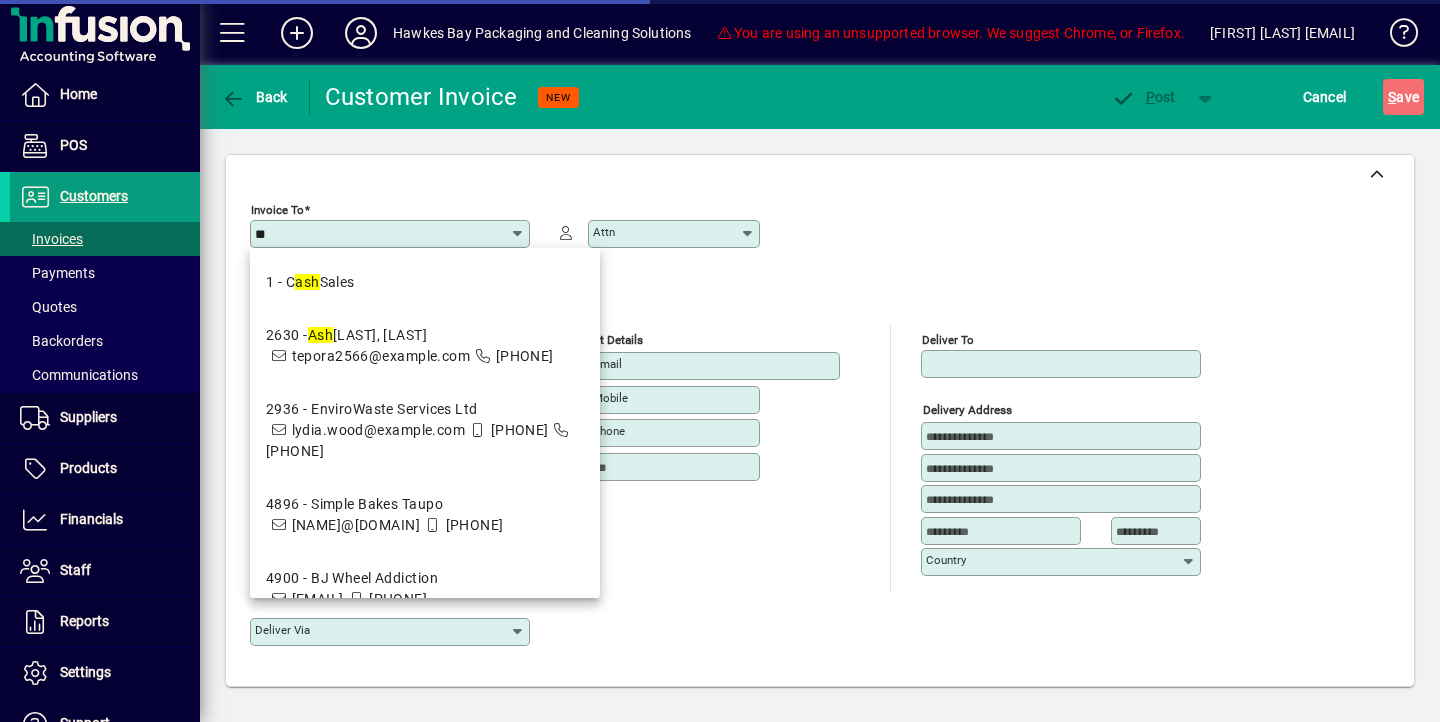 type on "*" 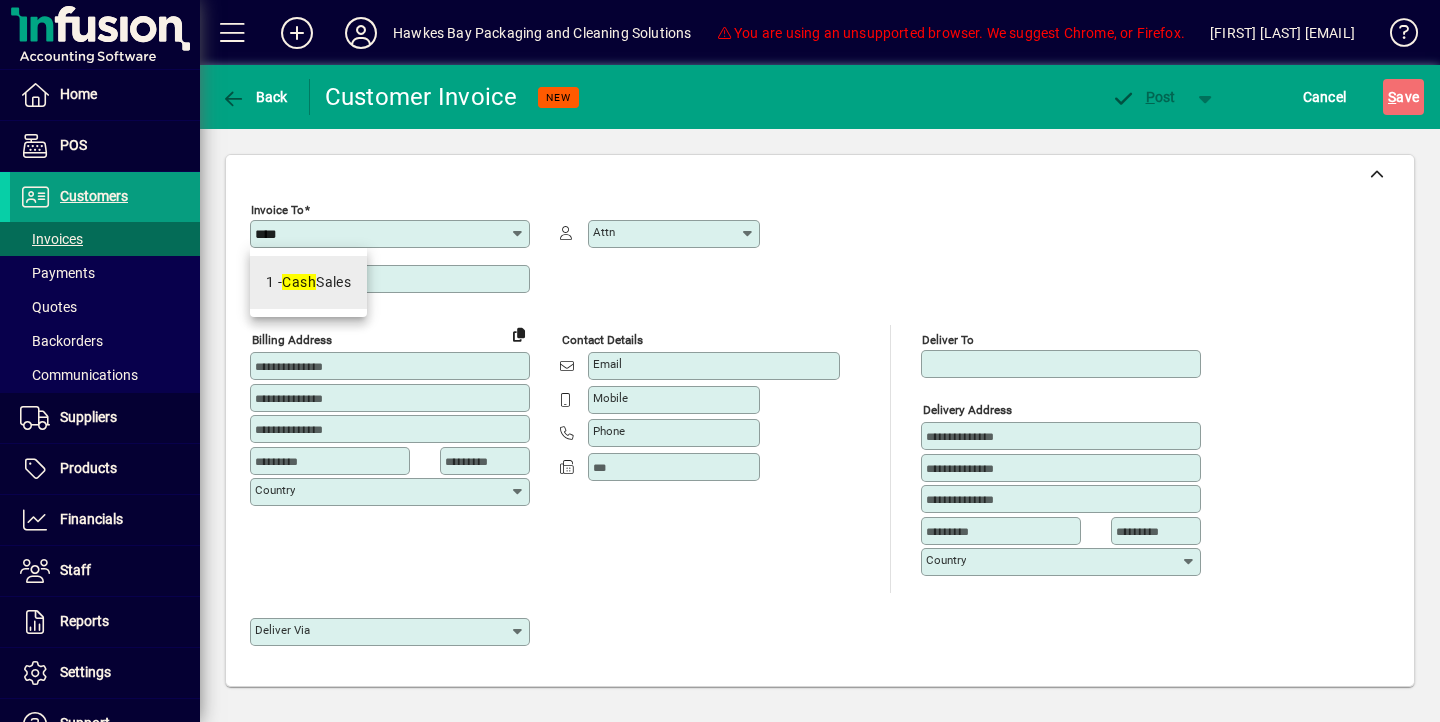click on "1 -  Cash  Sales" at bounding box center [308, 282] 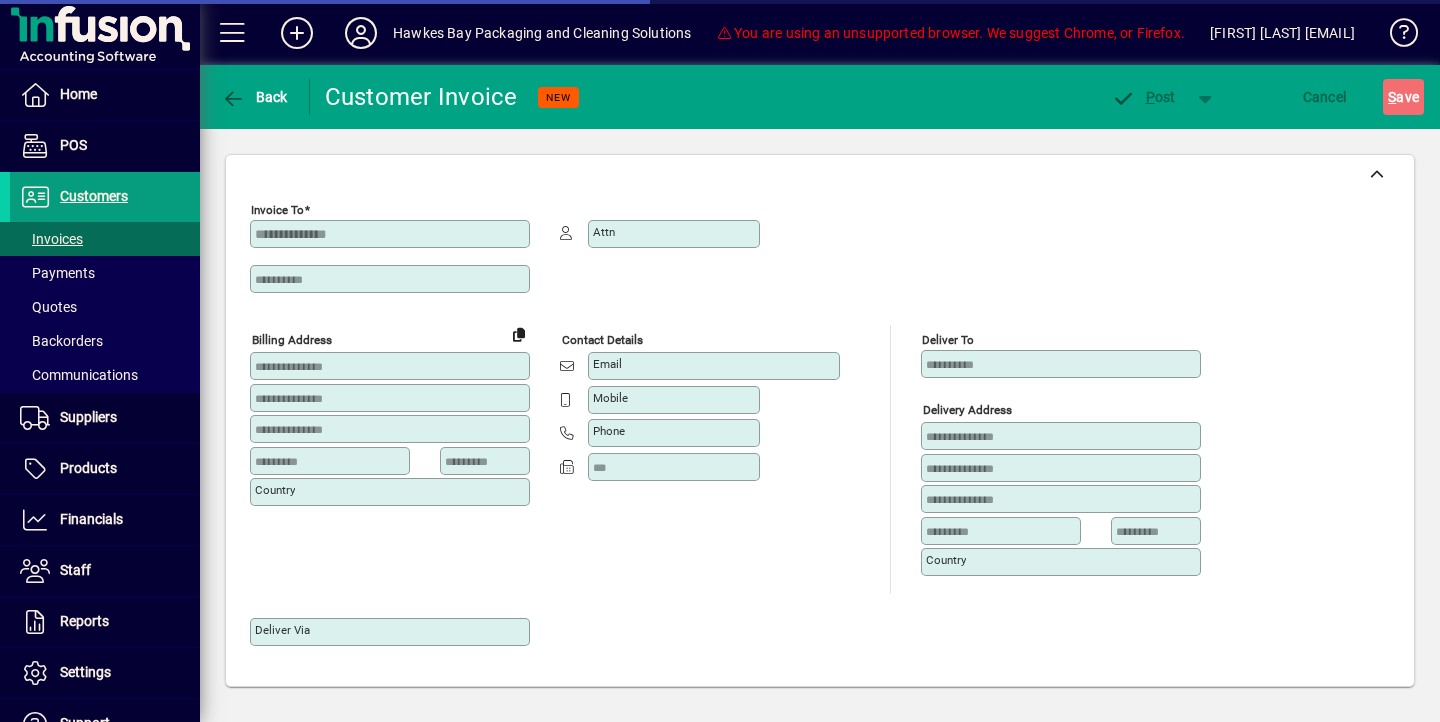 type on "*******" 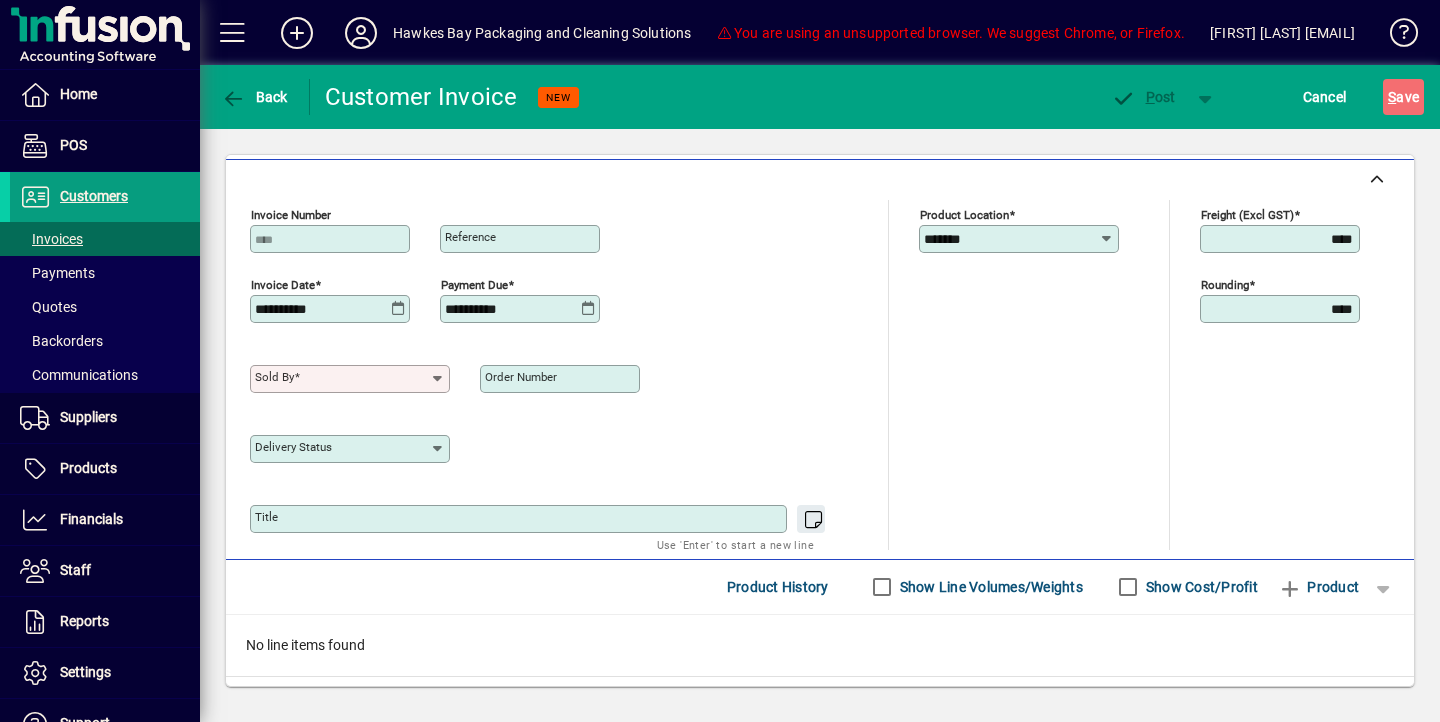 scroll, scrollTop: 722, scrollLeft: 0, axis: vertical 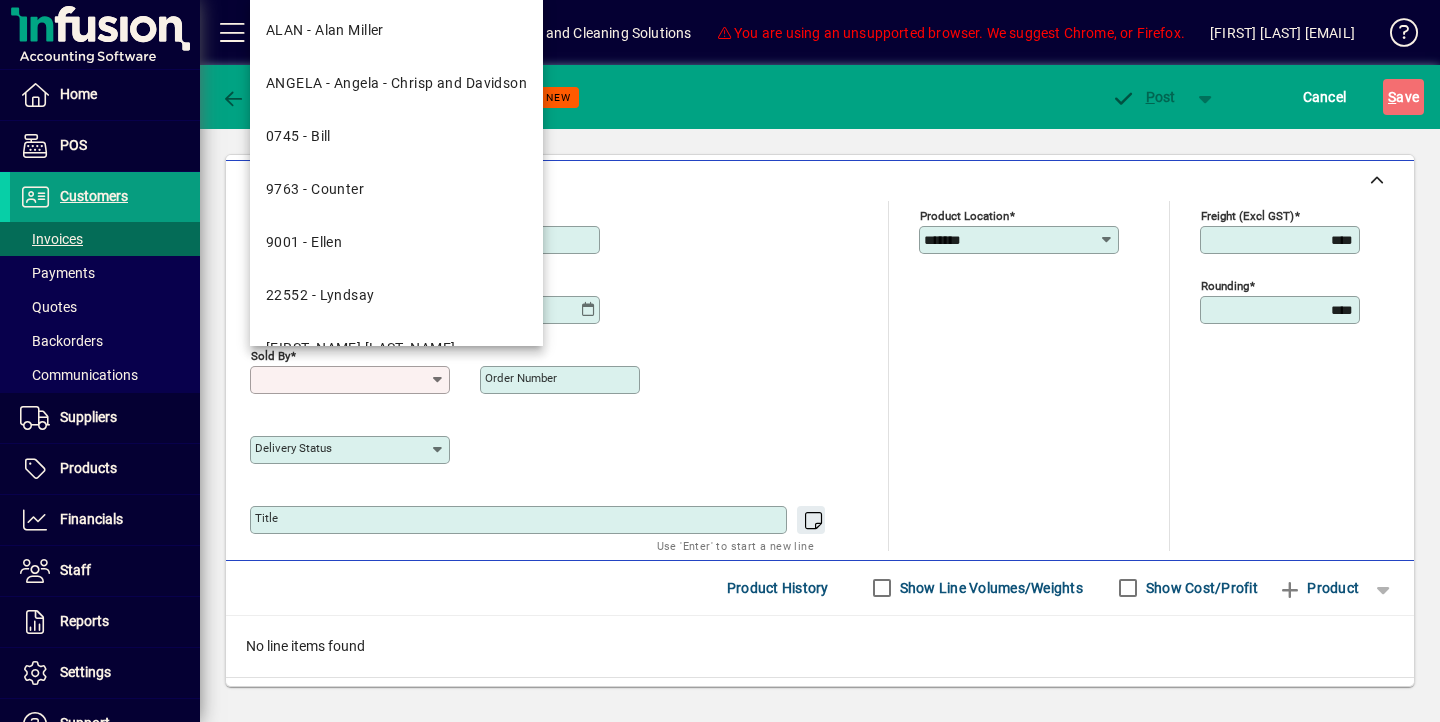 click on "Sold by" at bounding box center [342, 380] 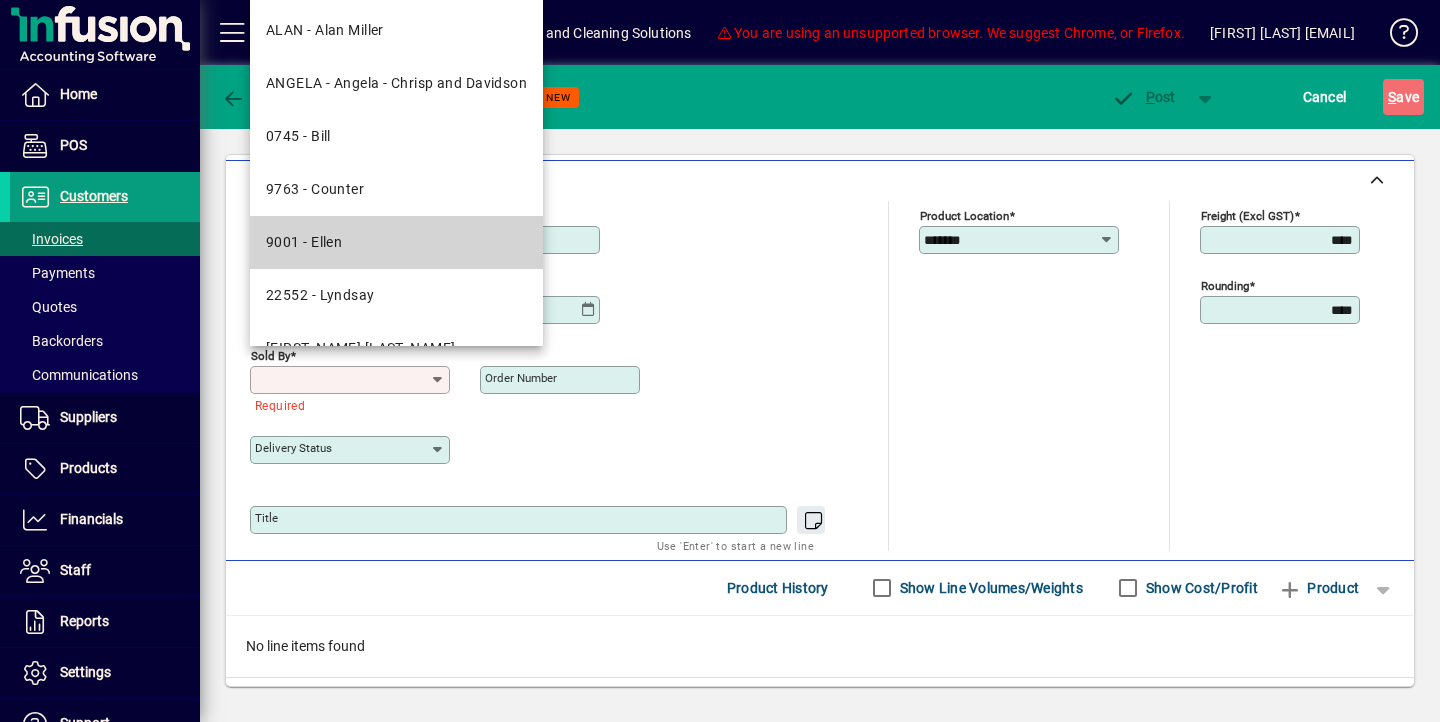 click on "9001 - Ellen" at bounding box center [396, 242] 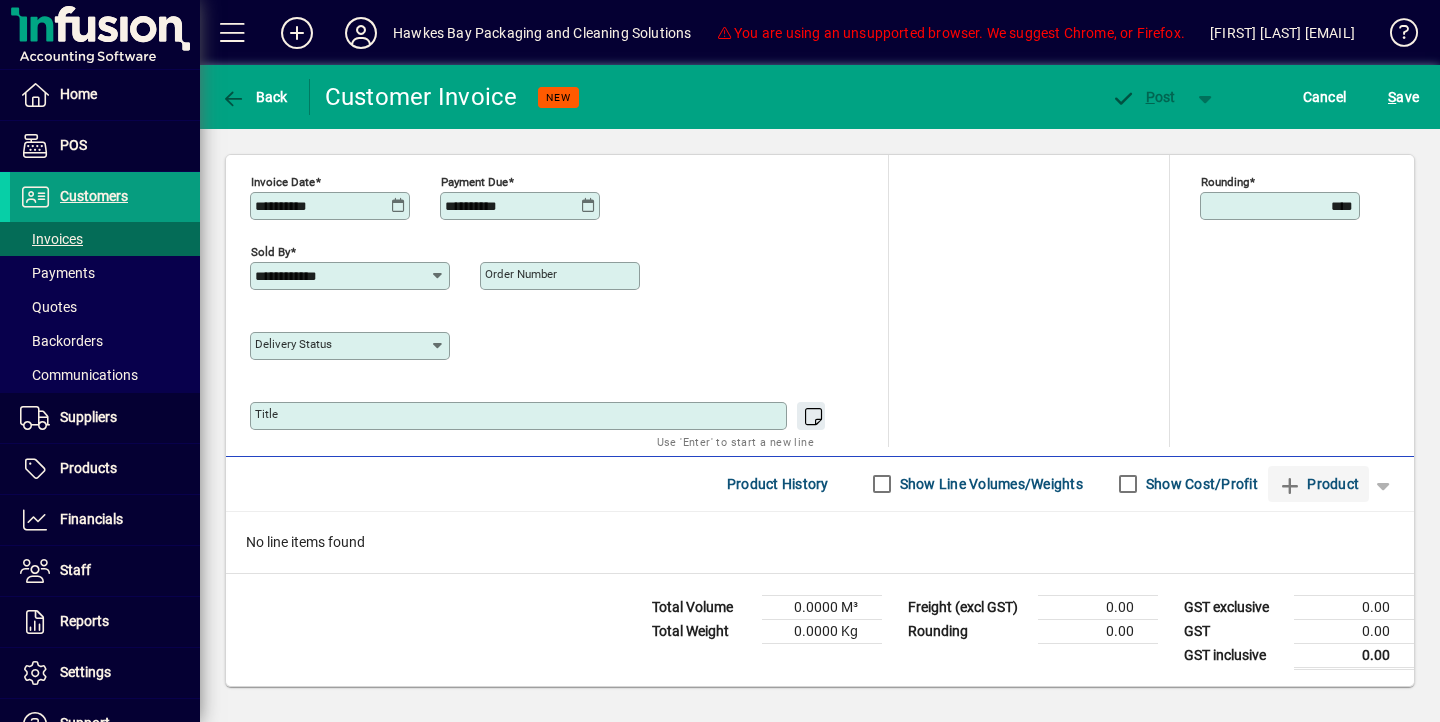 click 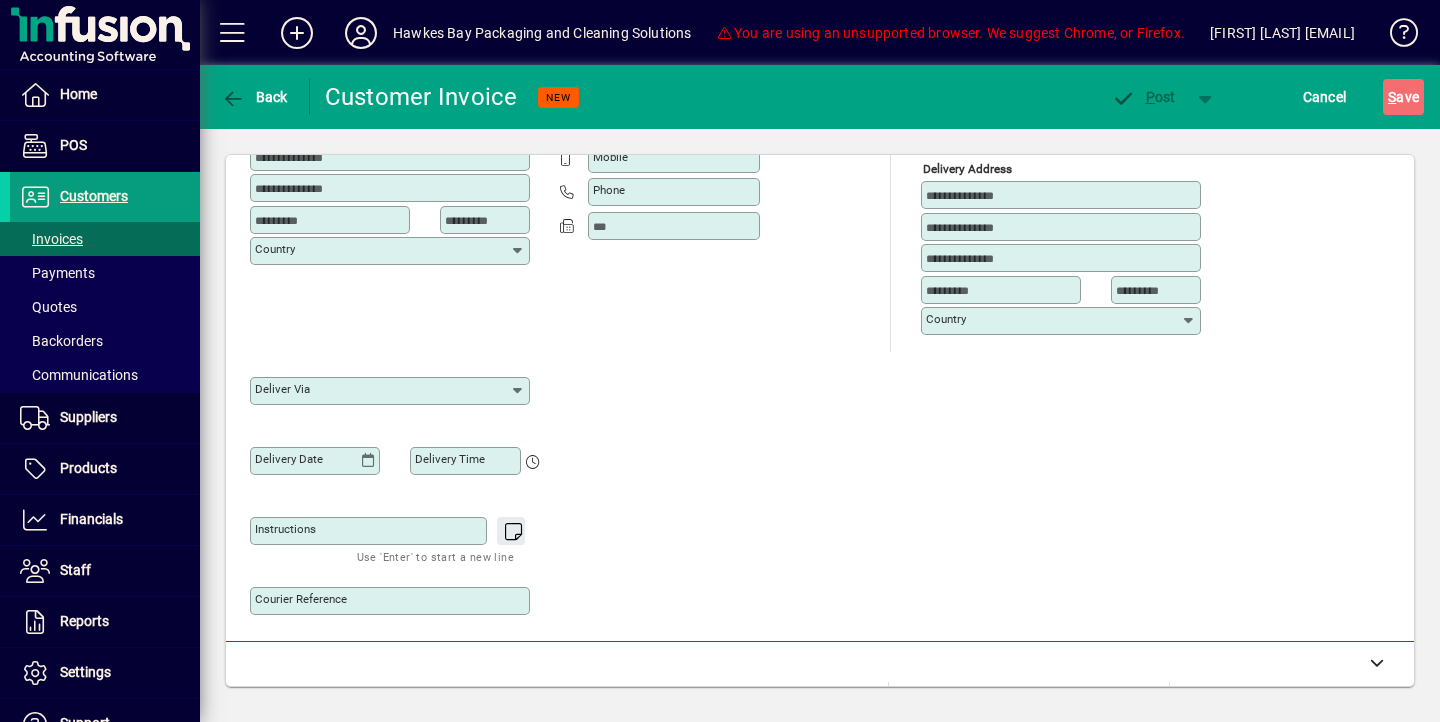 scroll, scrollTop: 106, scrollLeft: 0, axis: vertical 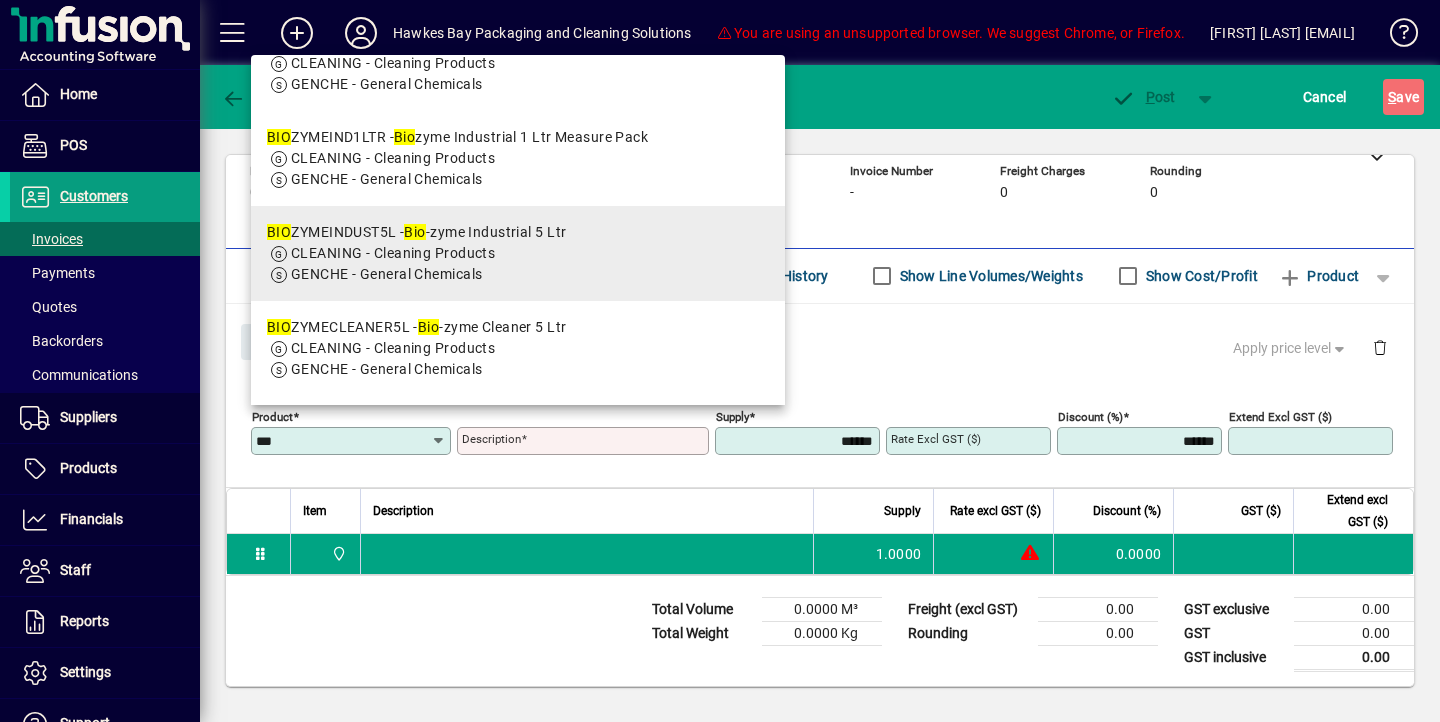 click on "CLEANING - Cleaning Products" at bounding box center (393, 253) 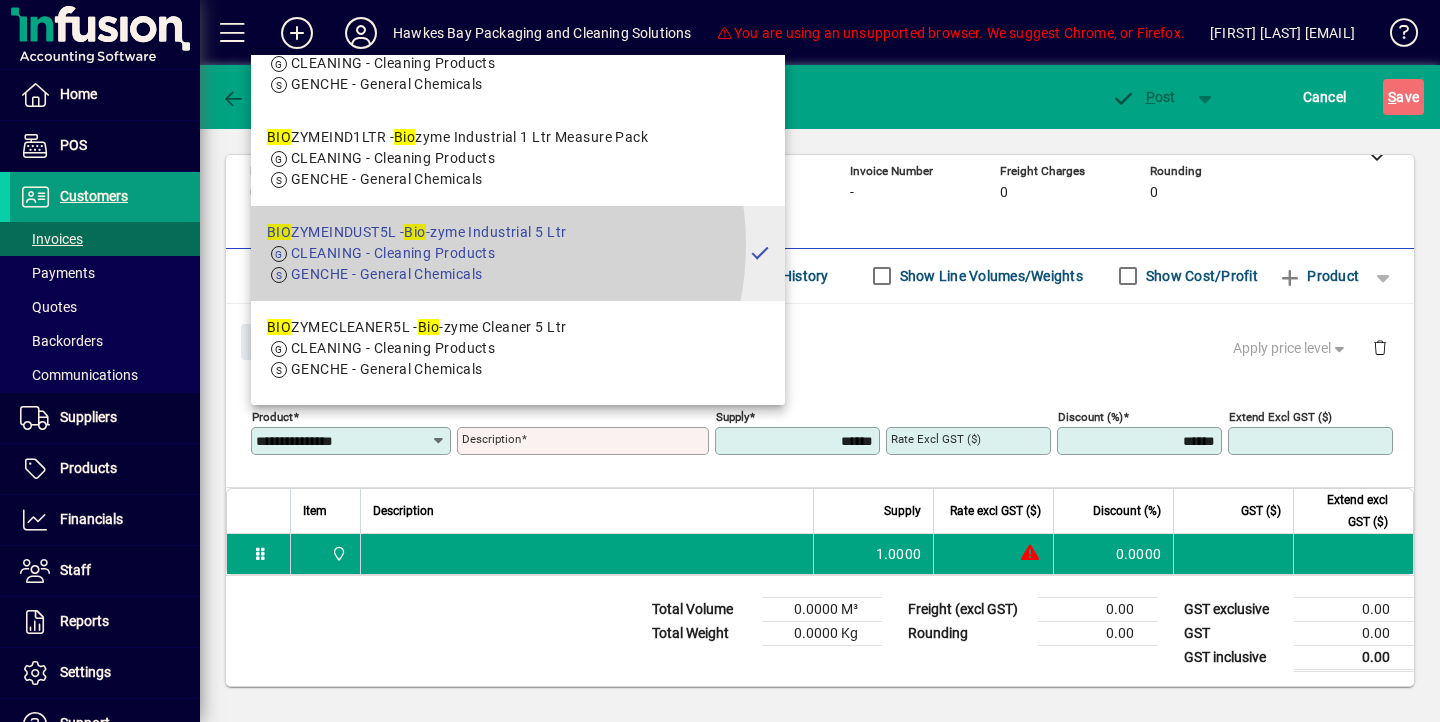 type on "**********" 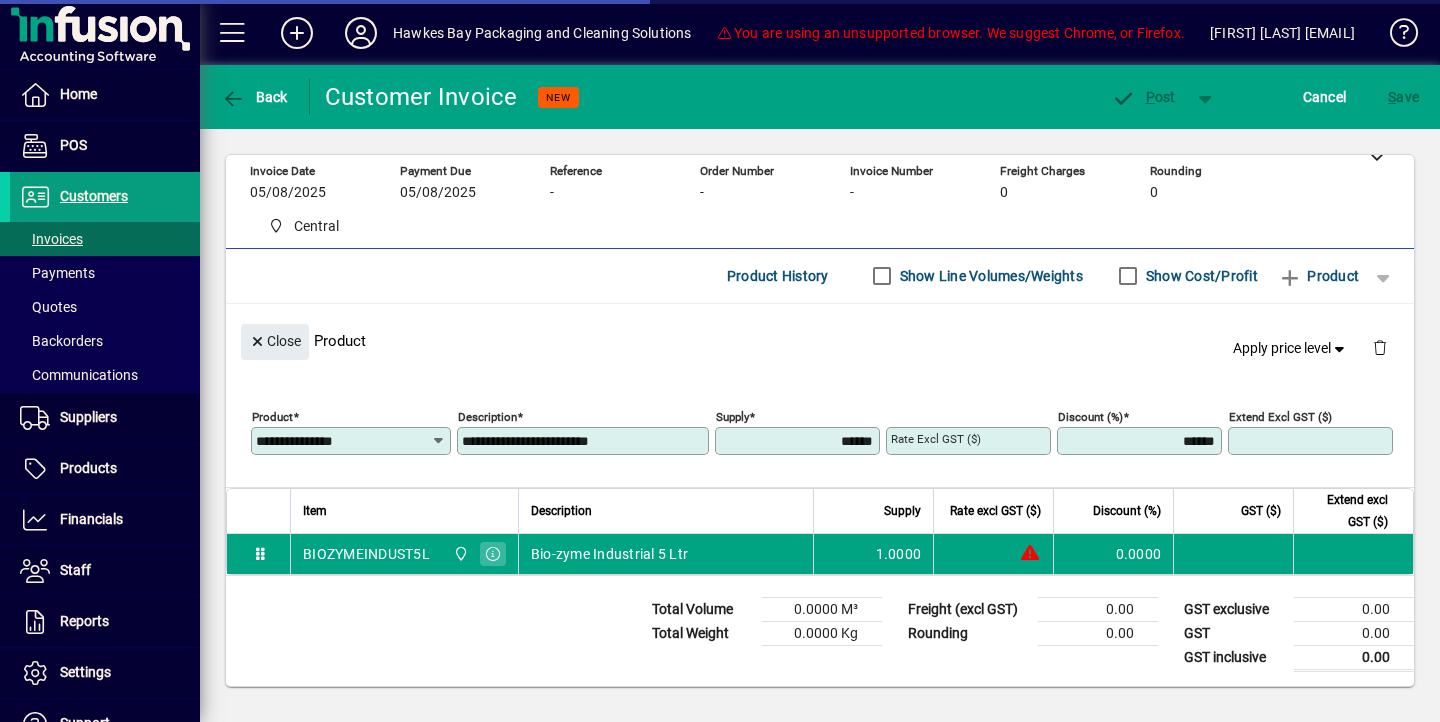 type on "*******" 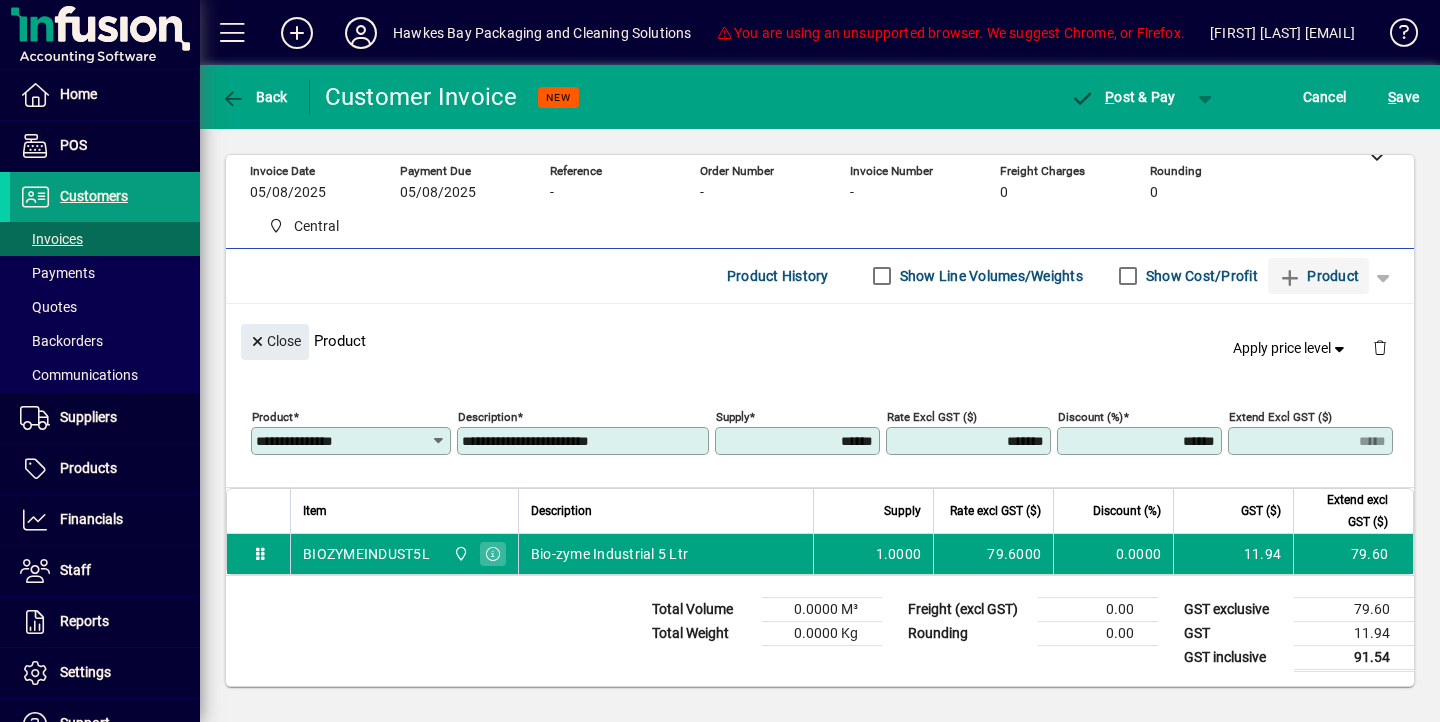 click 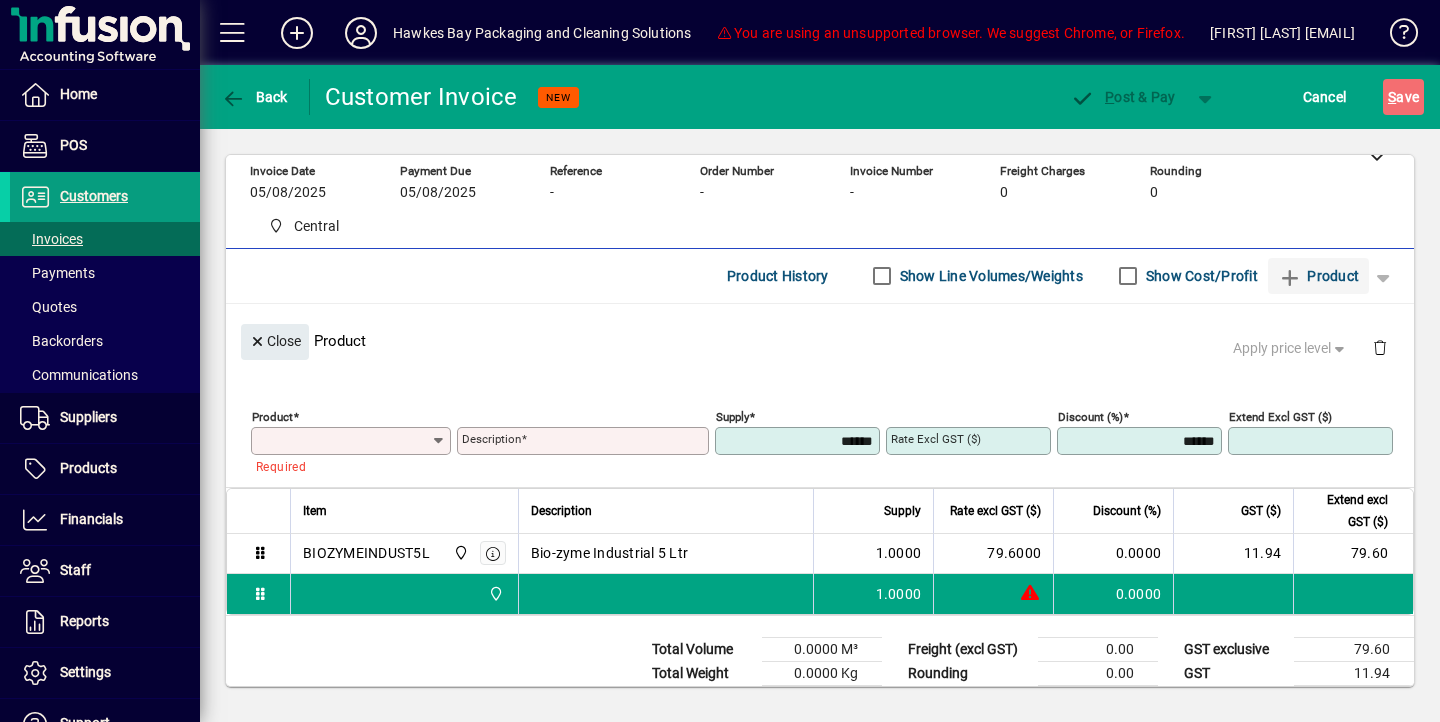 type on "*" 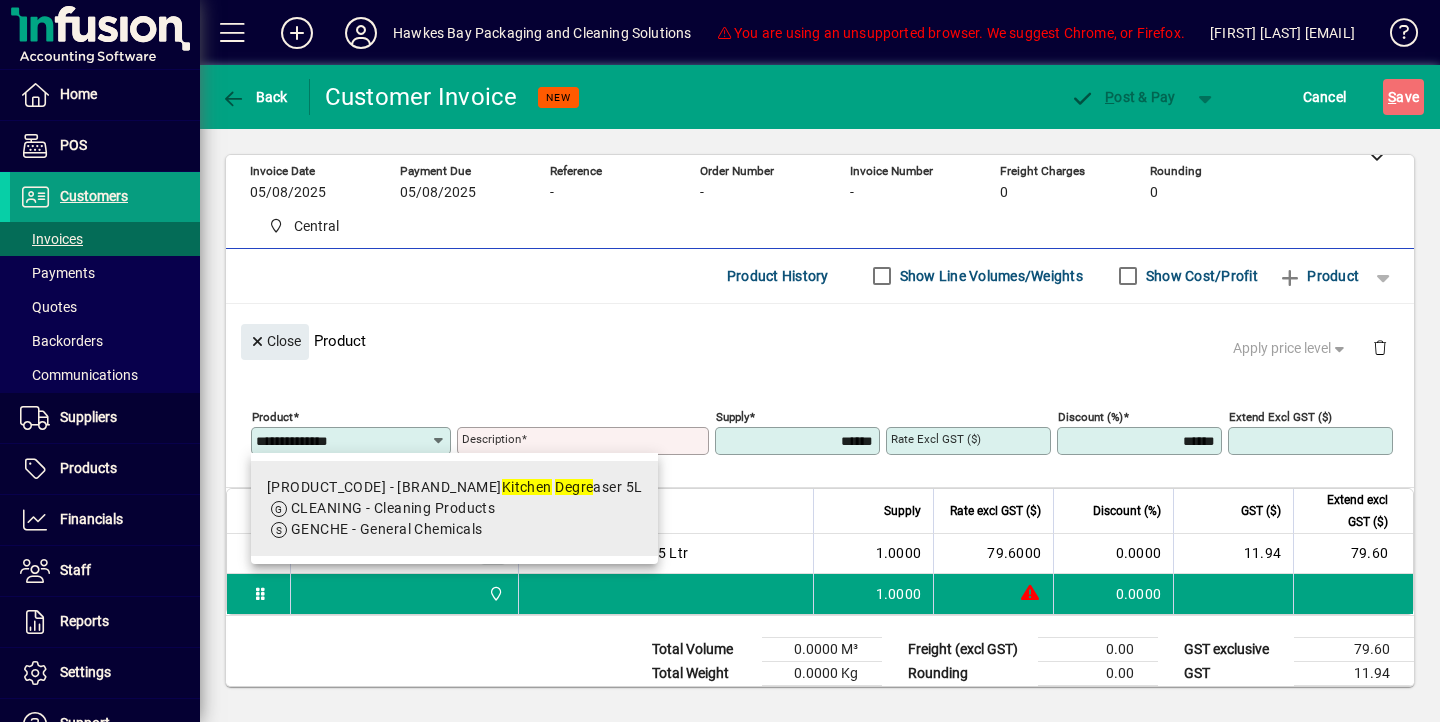 drag, startPoint x: 1262, startPoint y: 310, endPoint x: 469, endPoint y: 501, distance: 815.6776 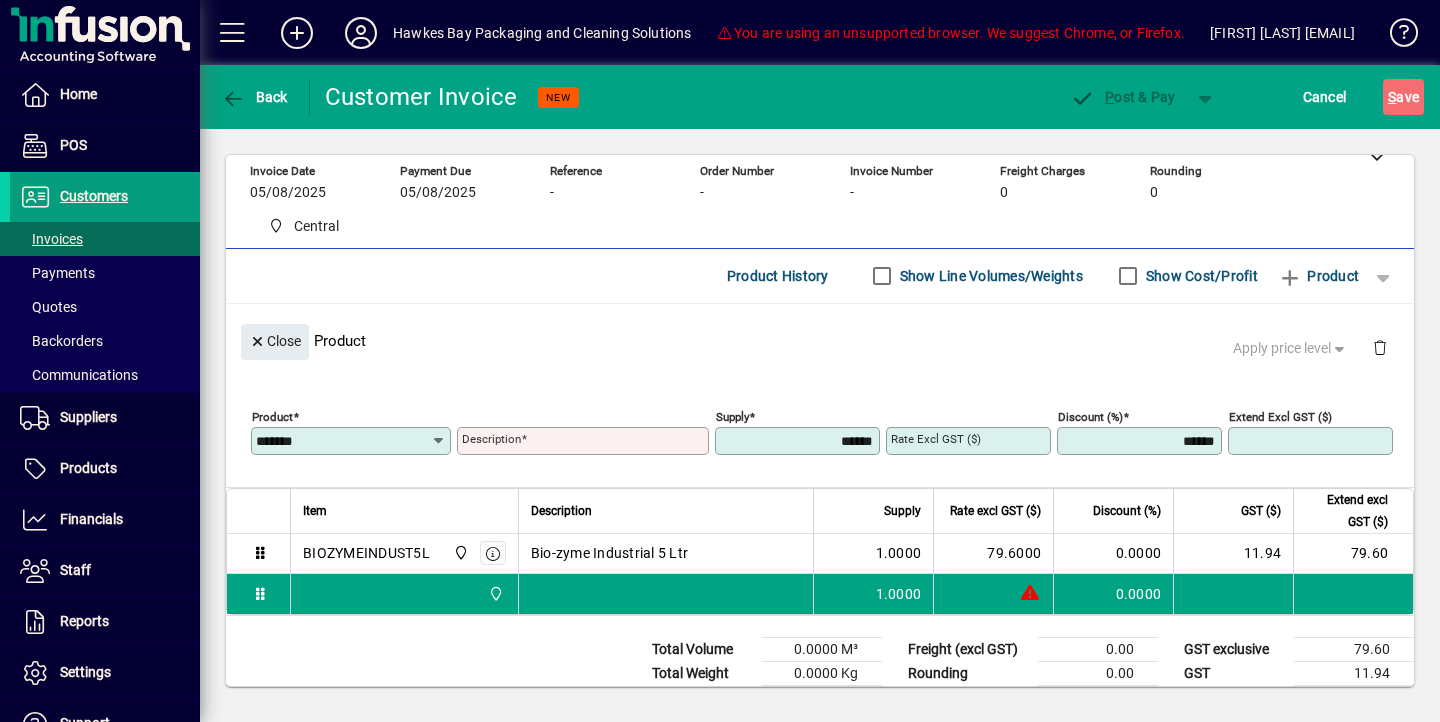 type on "**********" 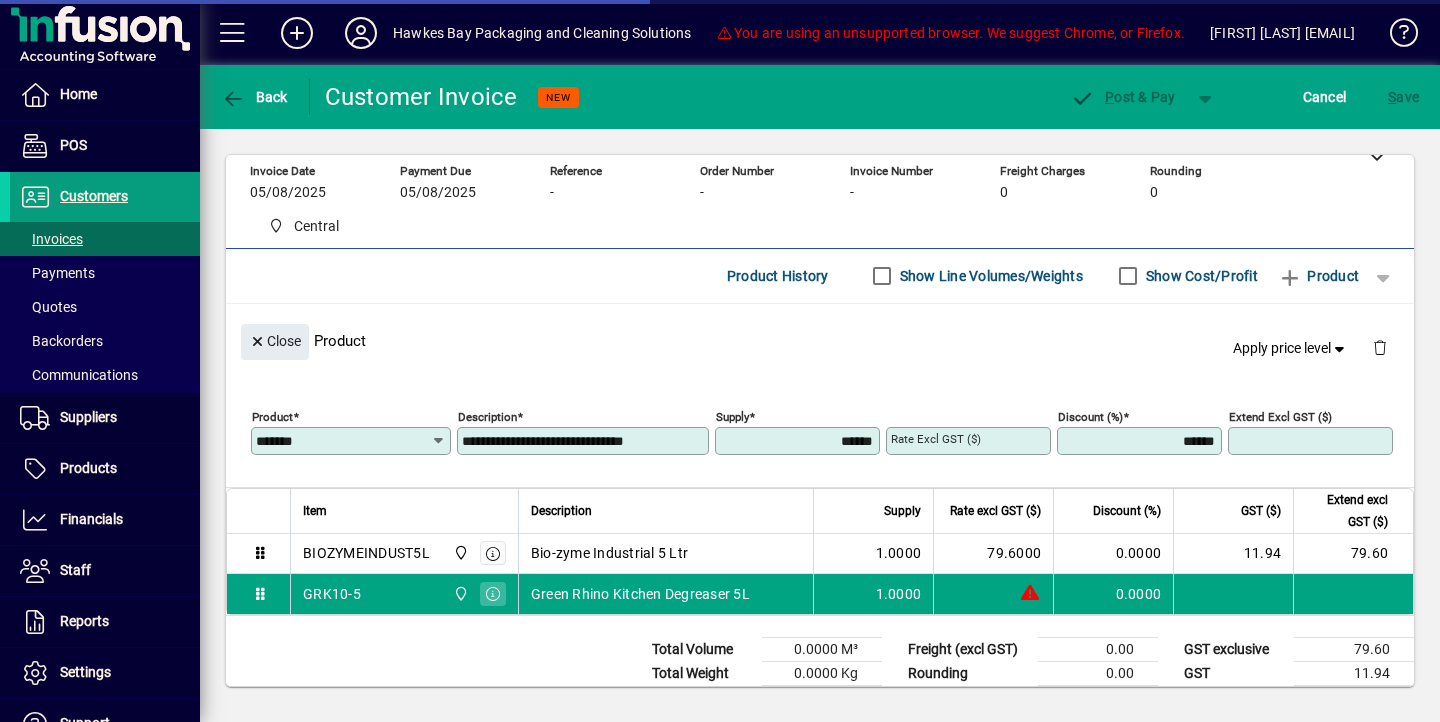 type on "*******" 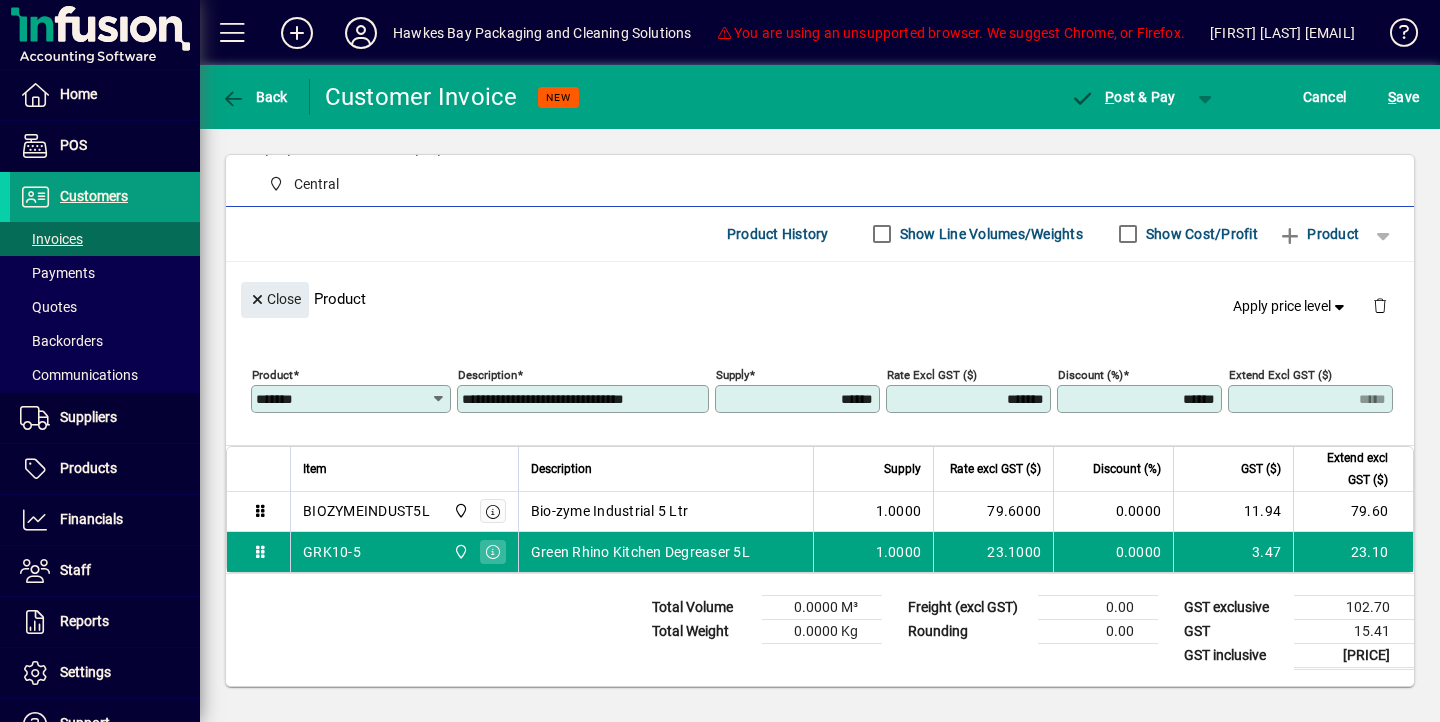 scroll, scrollTop: 146, scrollLeft: 0, axis: vertical 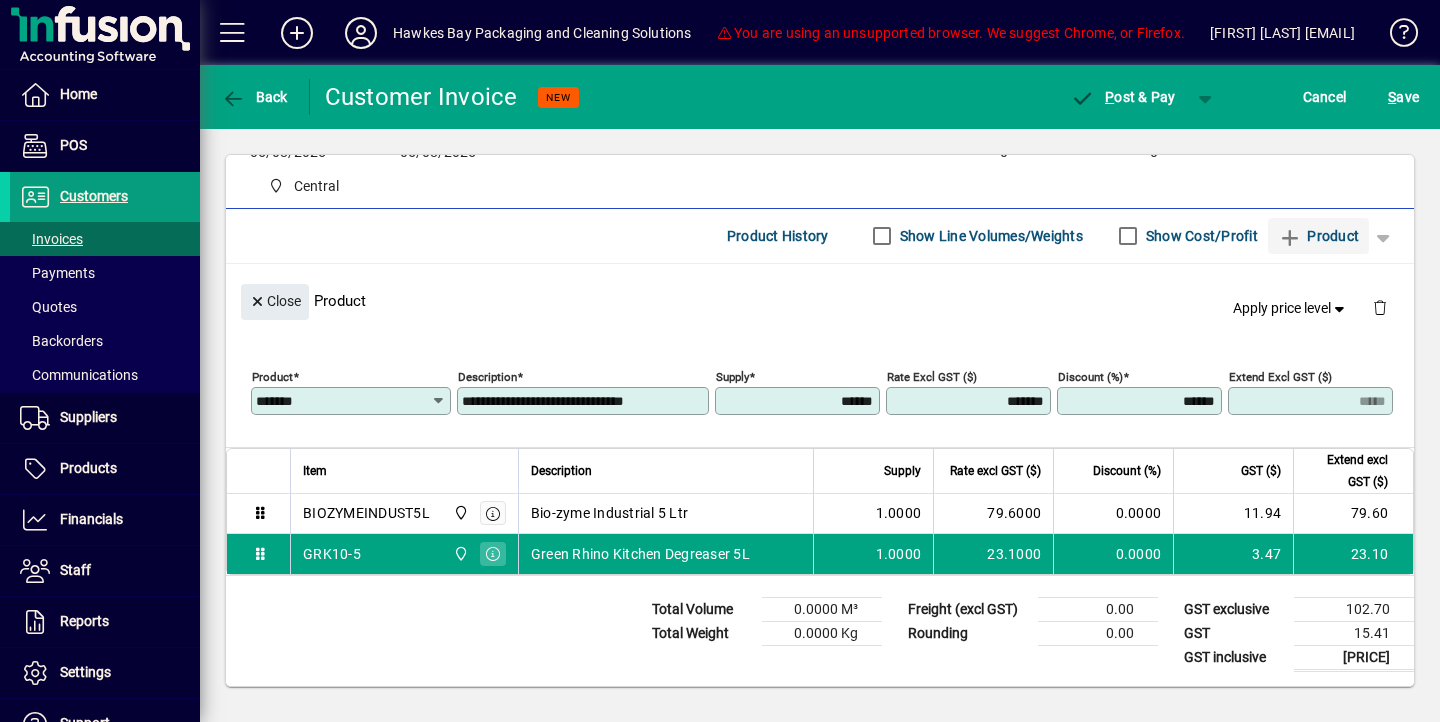 click 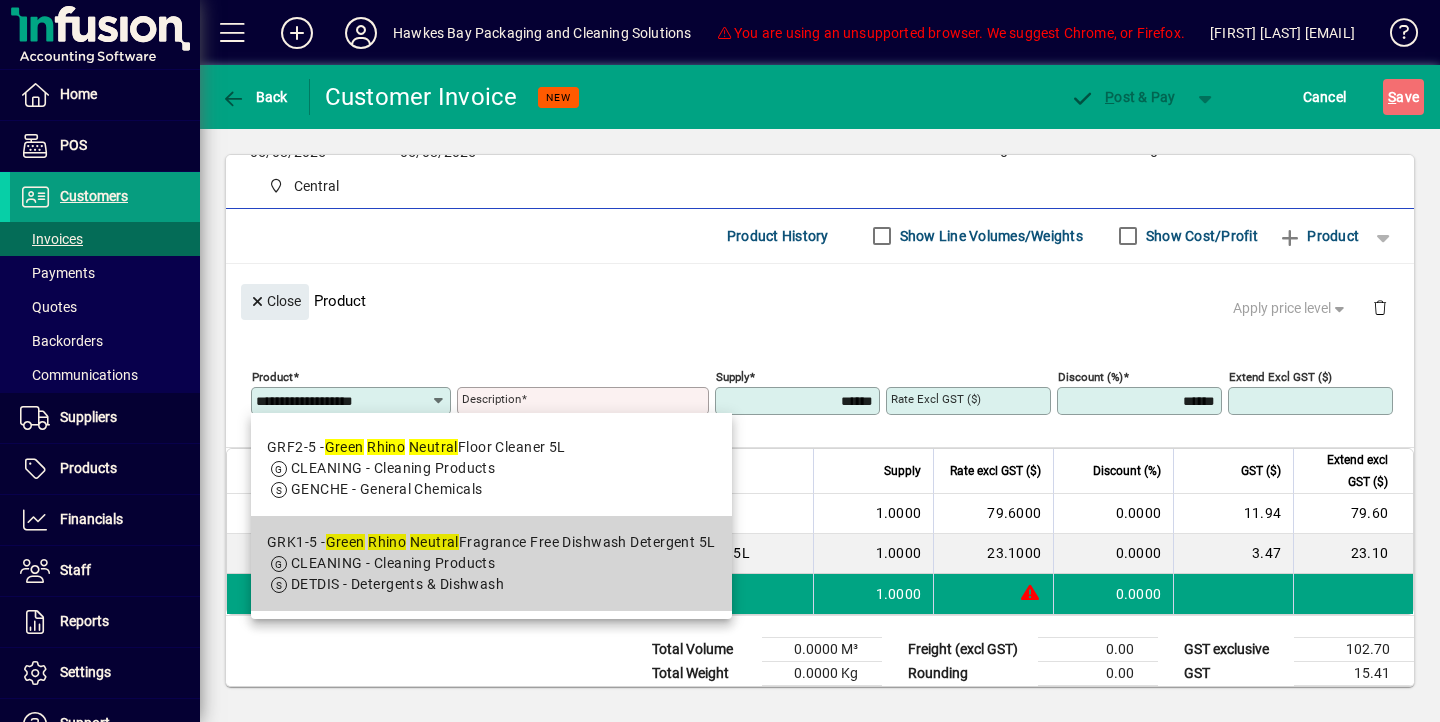 click on "DETDIS - Detergents & Dishwash" at bounding box center (491, 584) 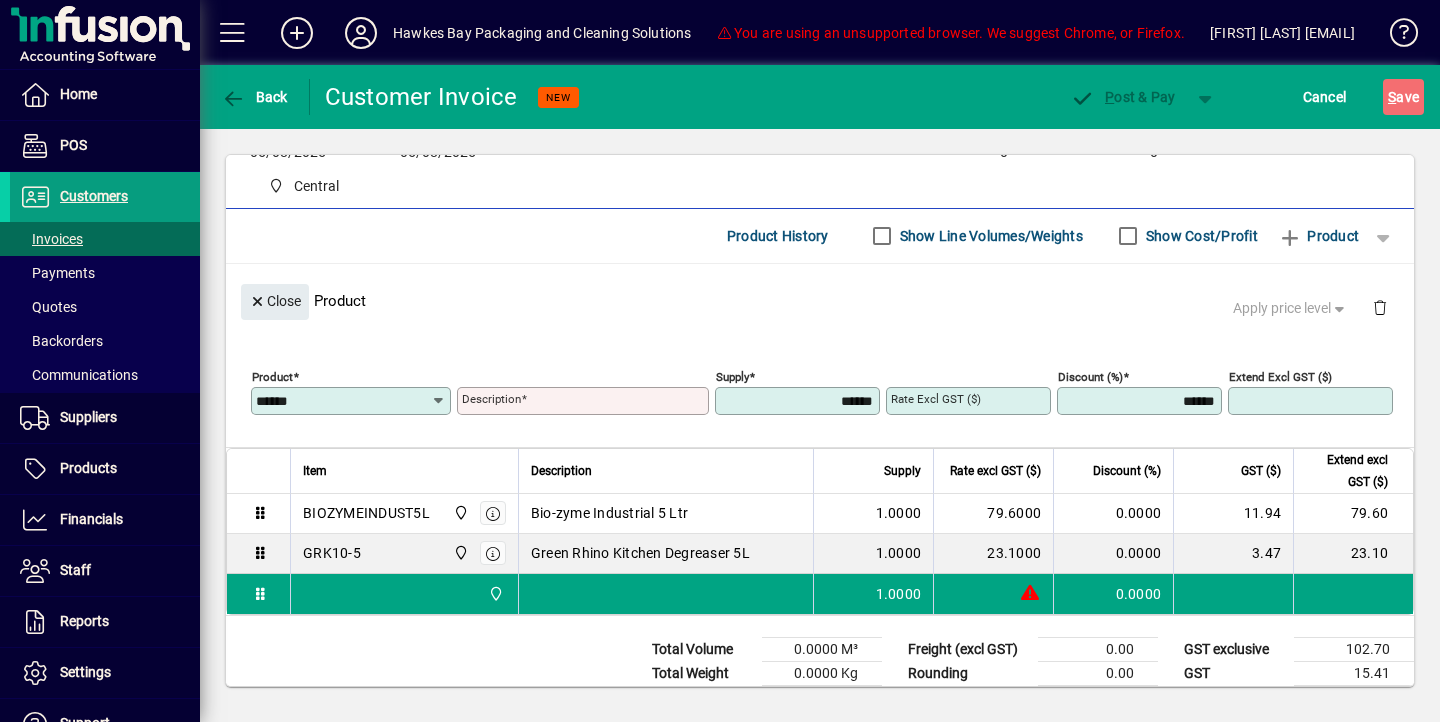type on "**********" 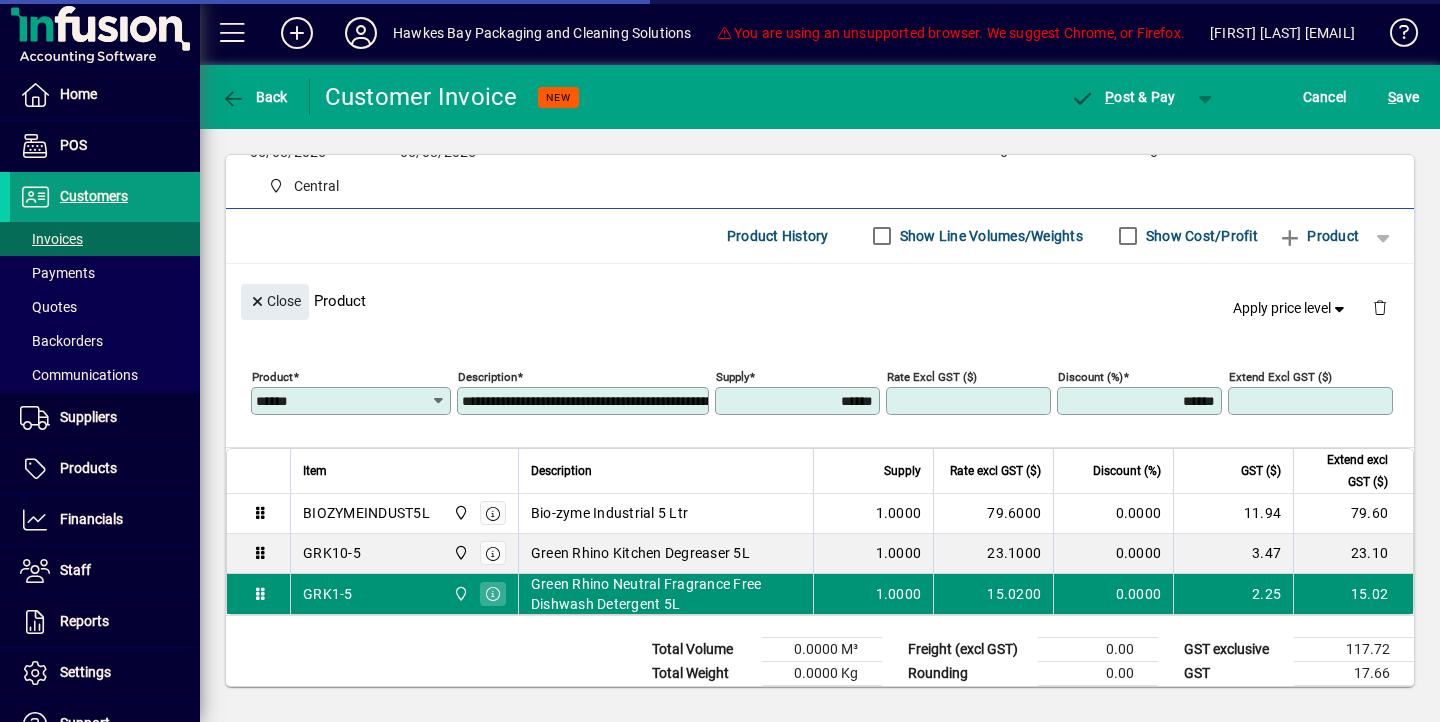 type on "*******" 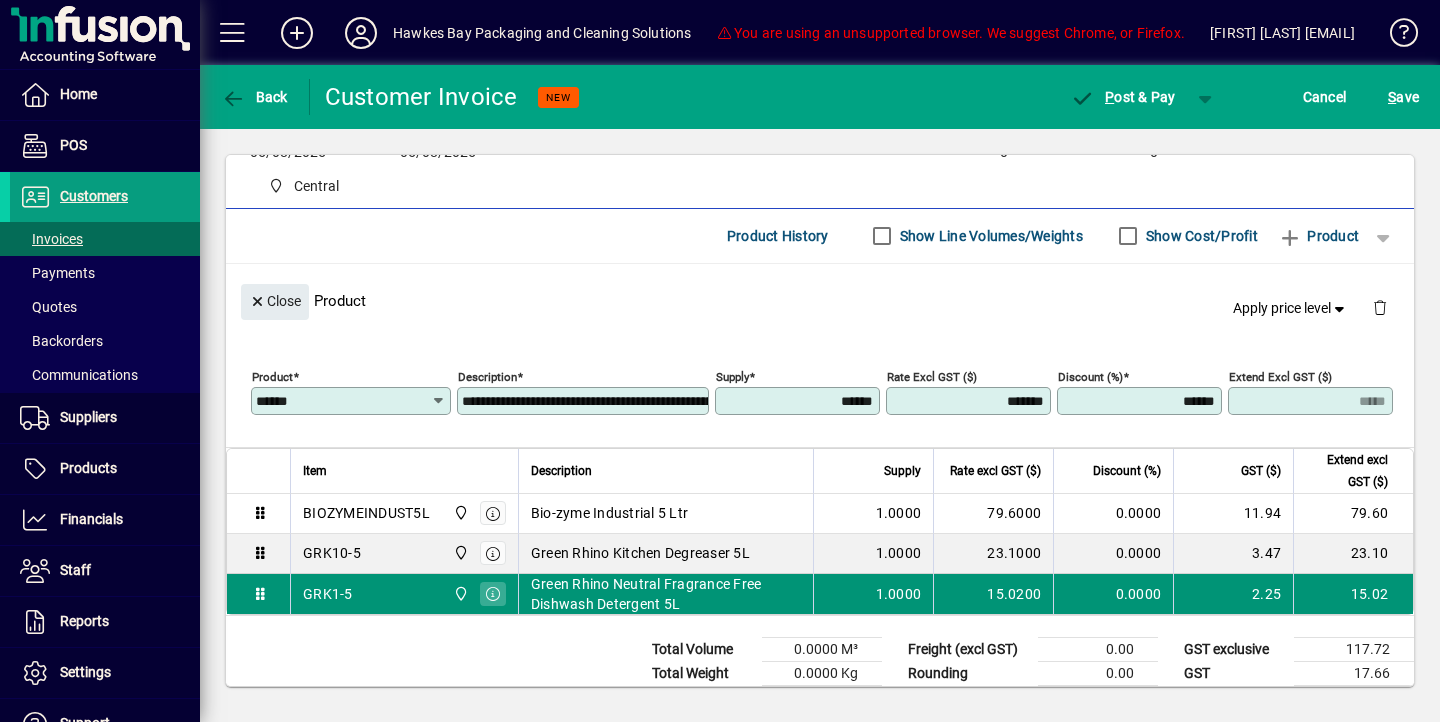 click on "15.0200" at bounding box center [993, 594] 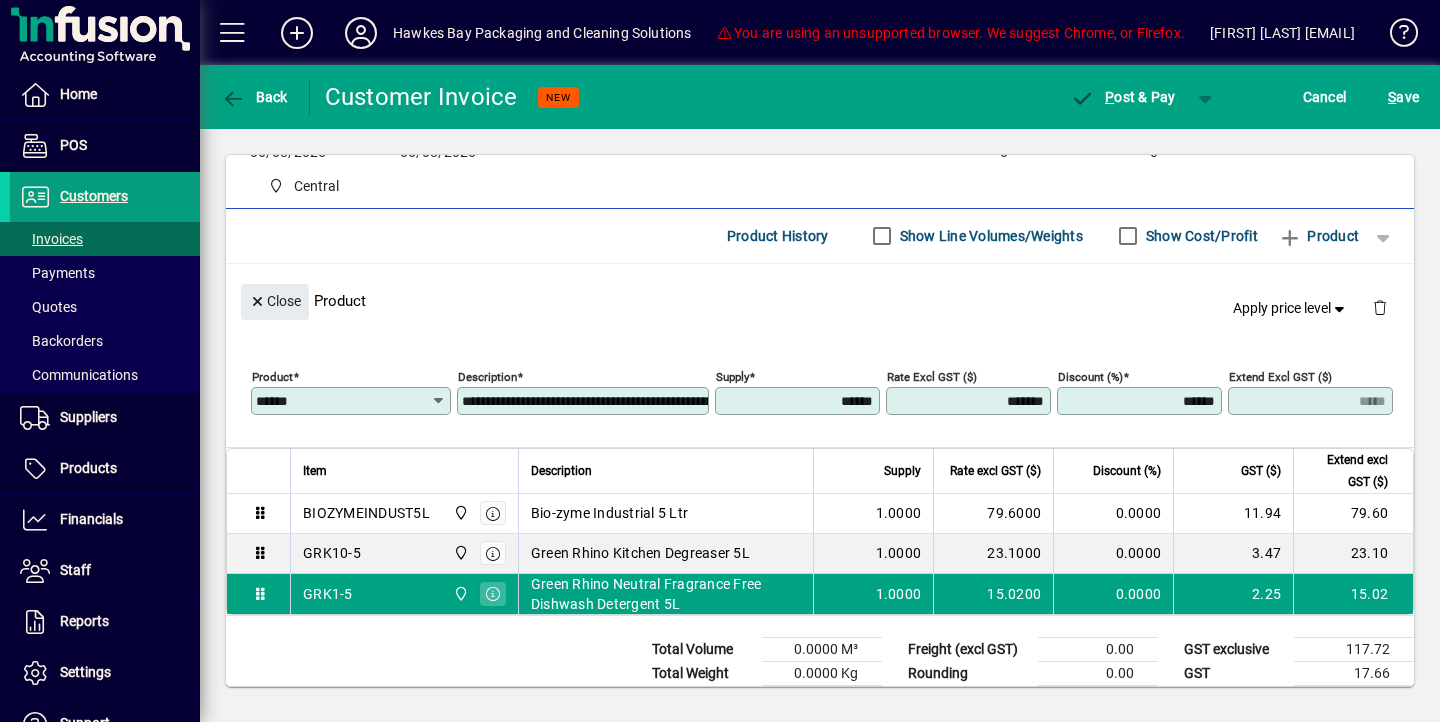drag, startPoint x: 982, startPoint y: 397, endPoint x: 1090, endPoint y: 397, distance: 108 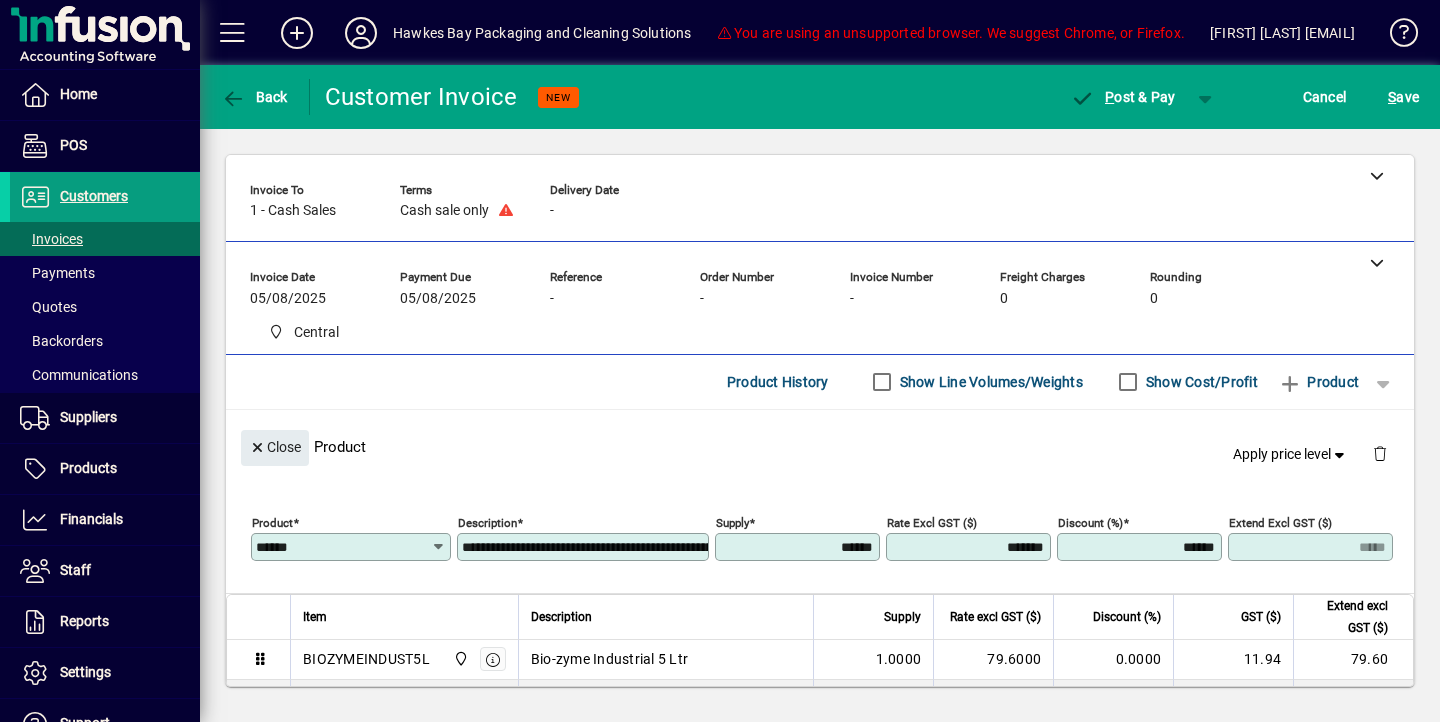 scroll, scrollTop: 0, scrollLeft: 0, axis: both 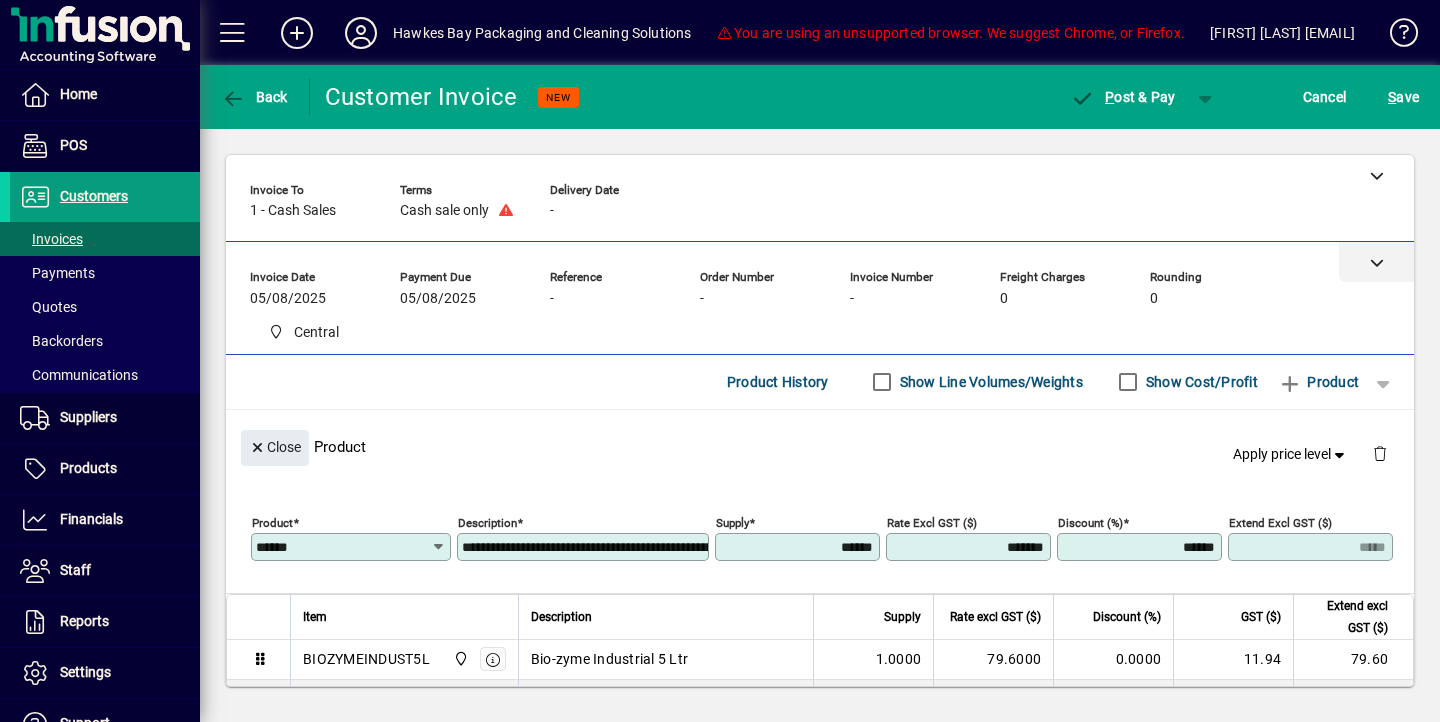 click 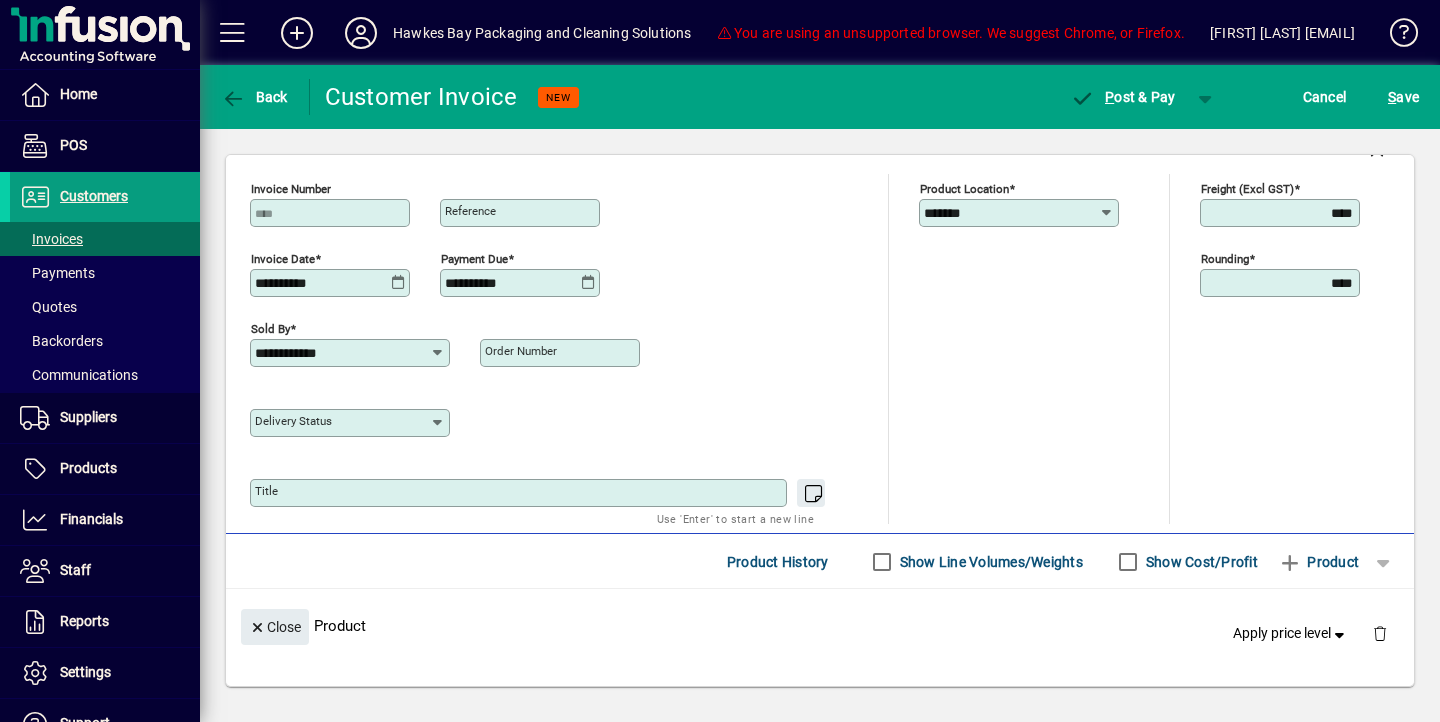 scroll, scrollTop: 106, scrollLeft: 0, axis: vertical 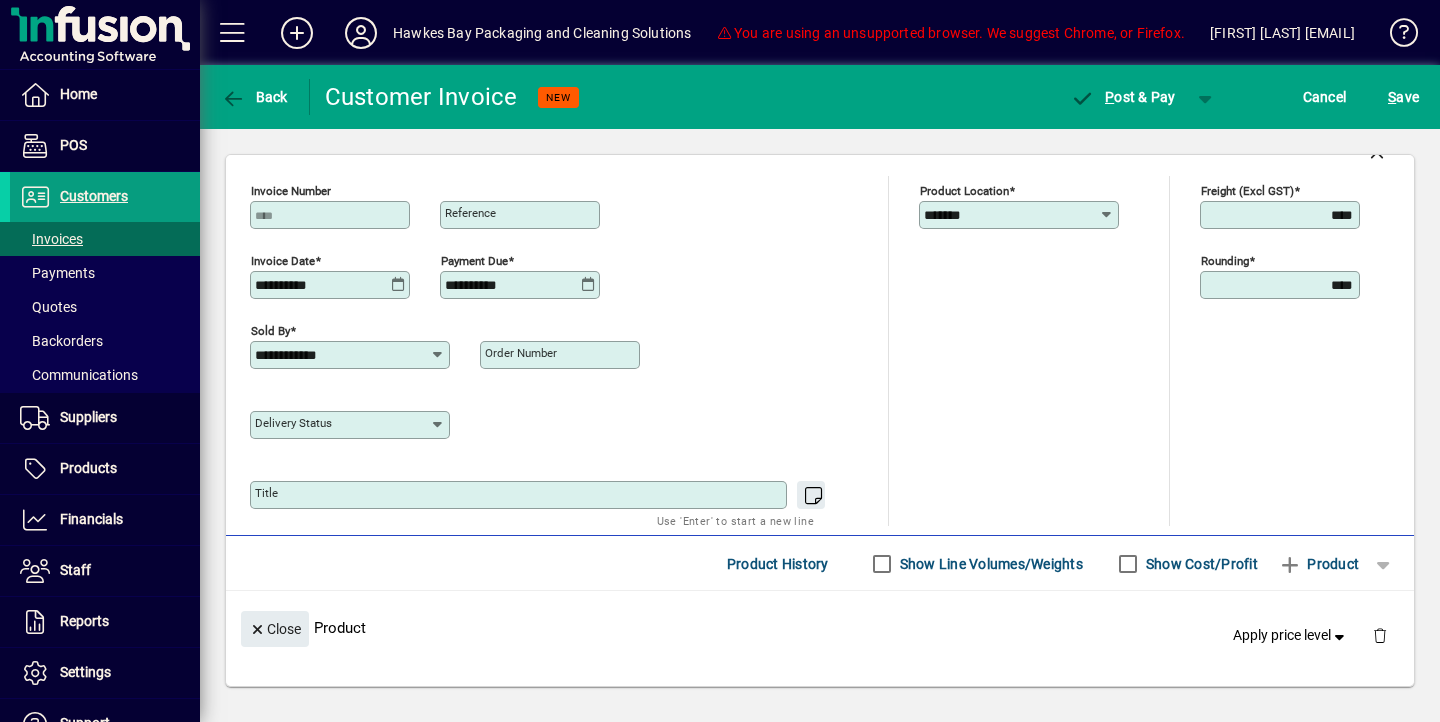 click on "Reference" 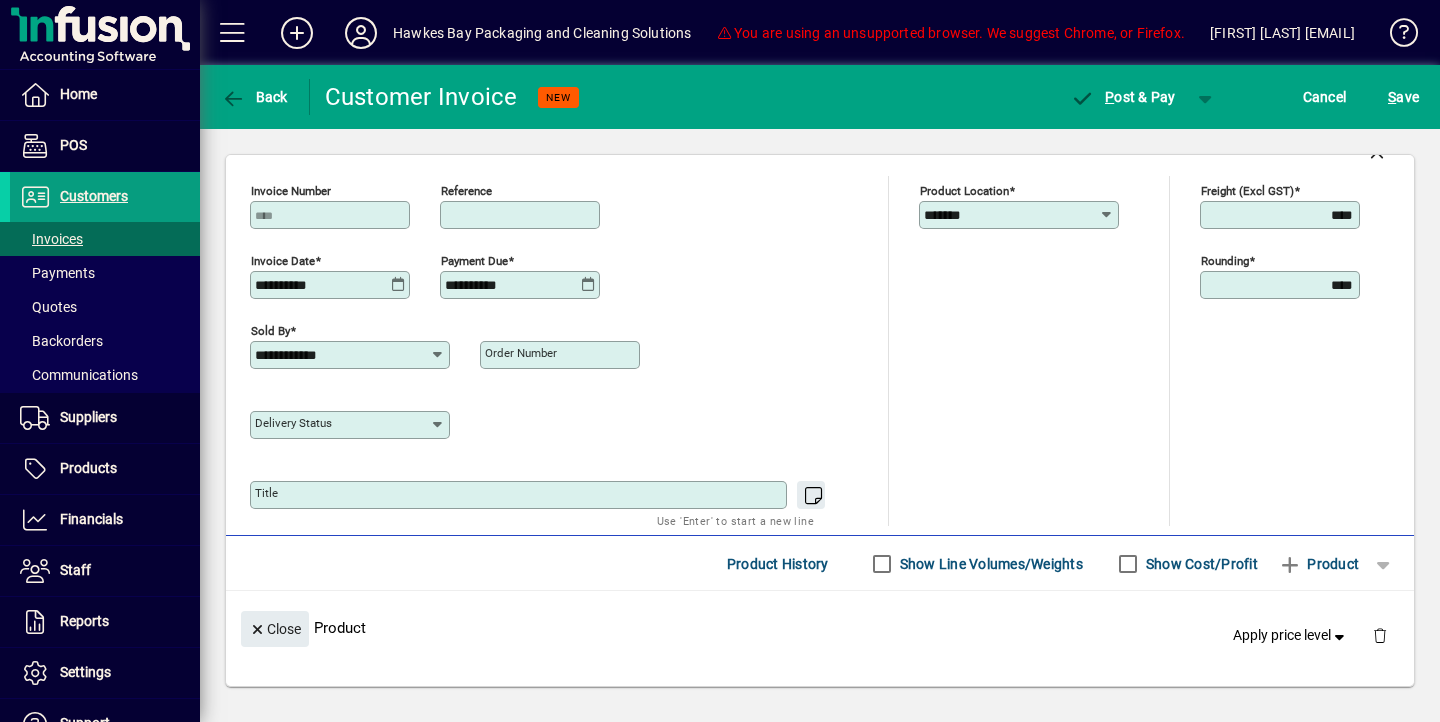click on "Order number" at bounding box center [521, 353] 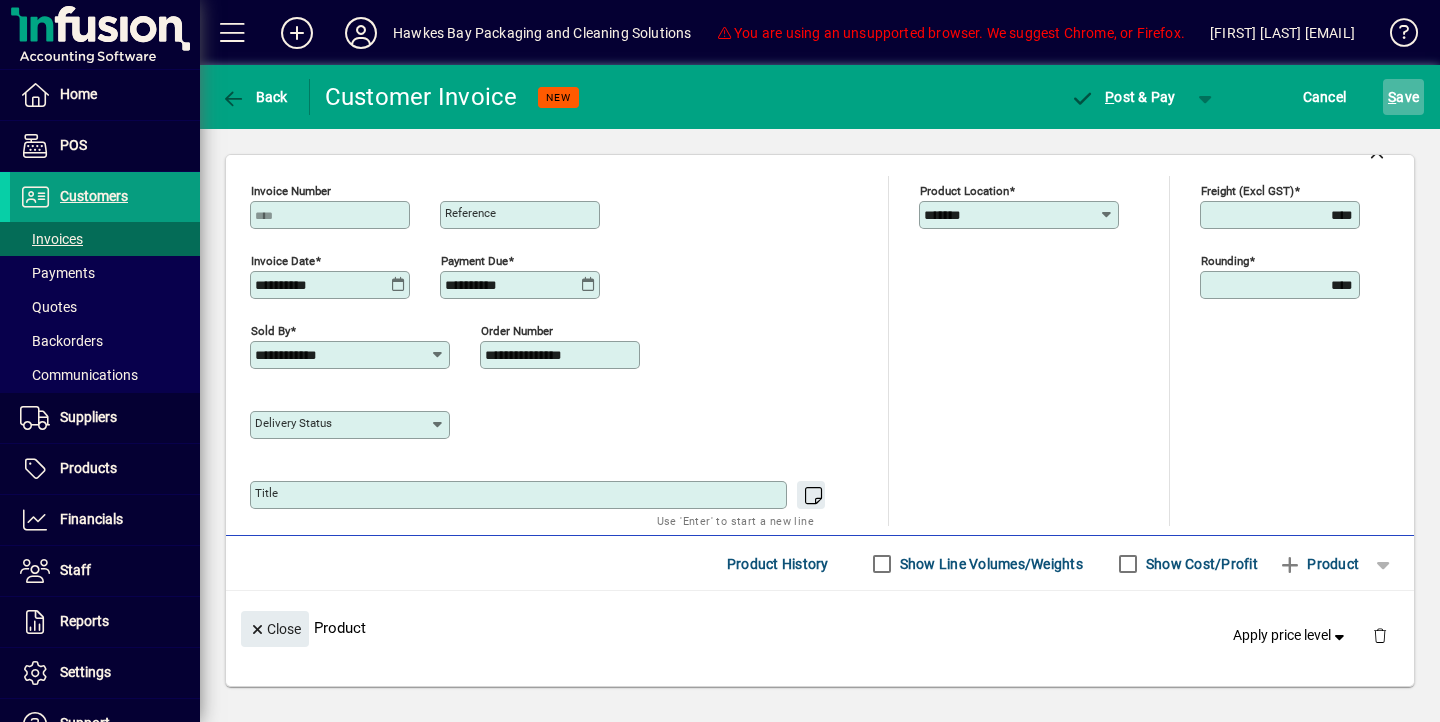 type on "**********" 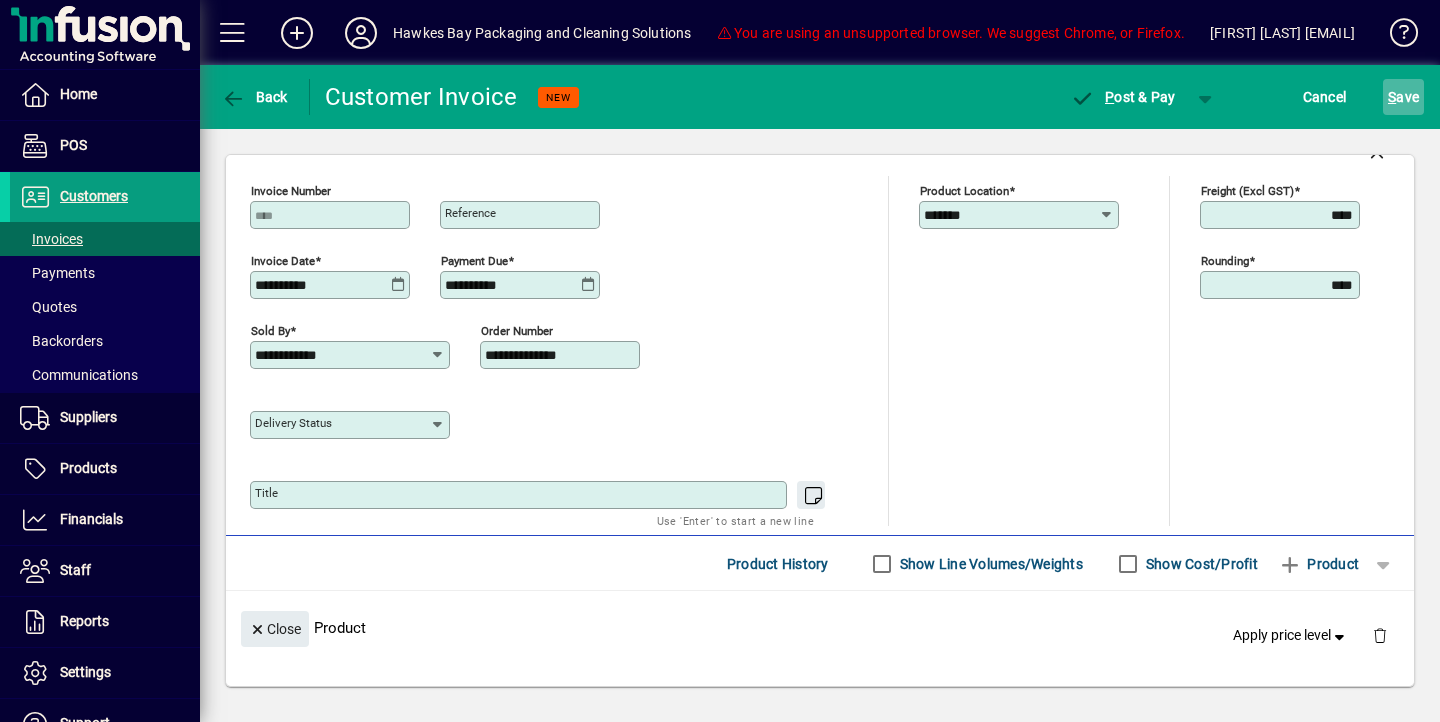 click on "S ave" 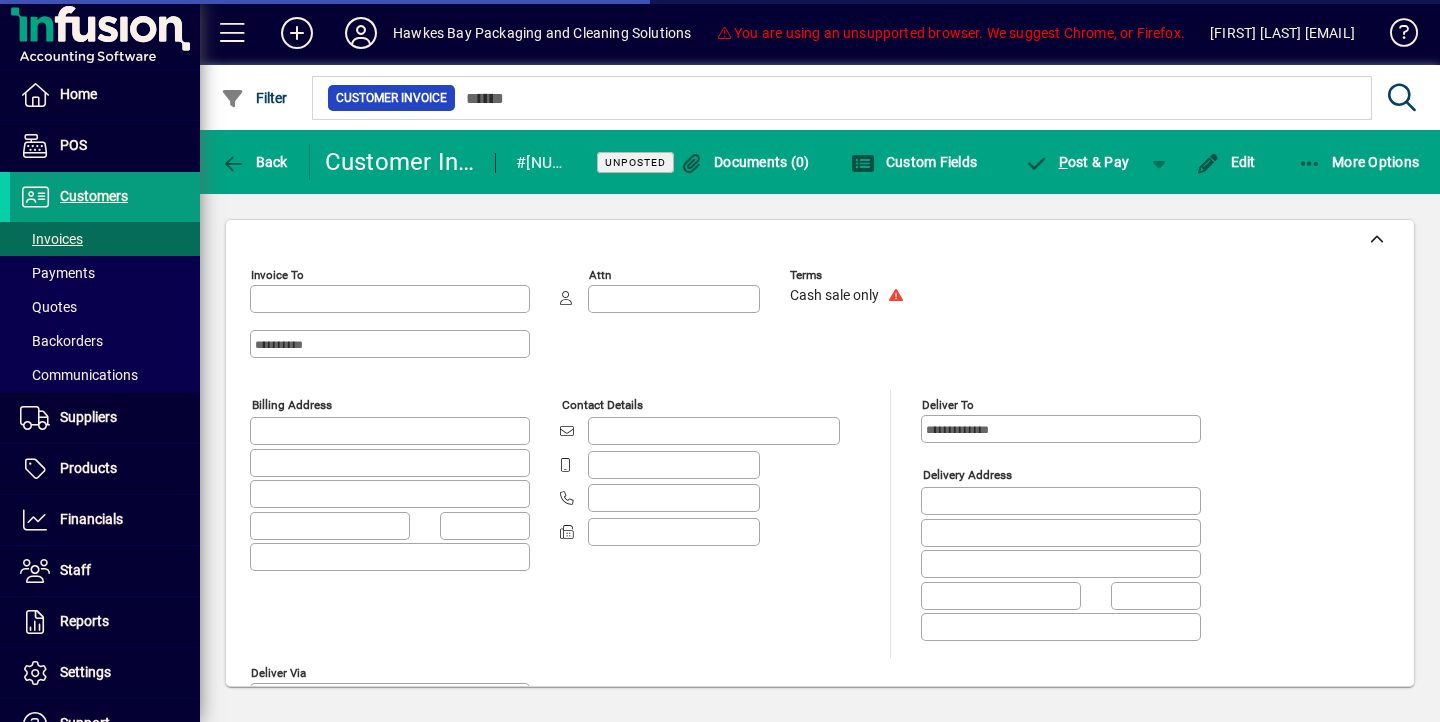 type on "*******" 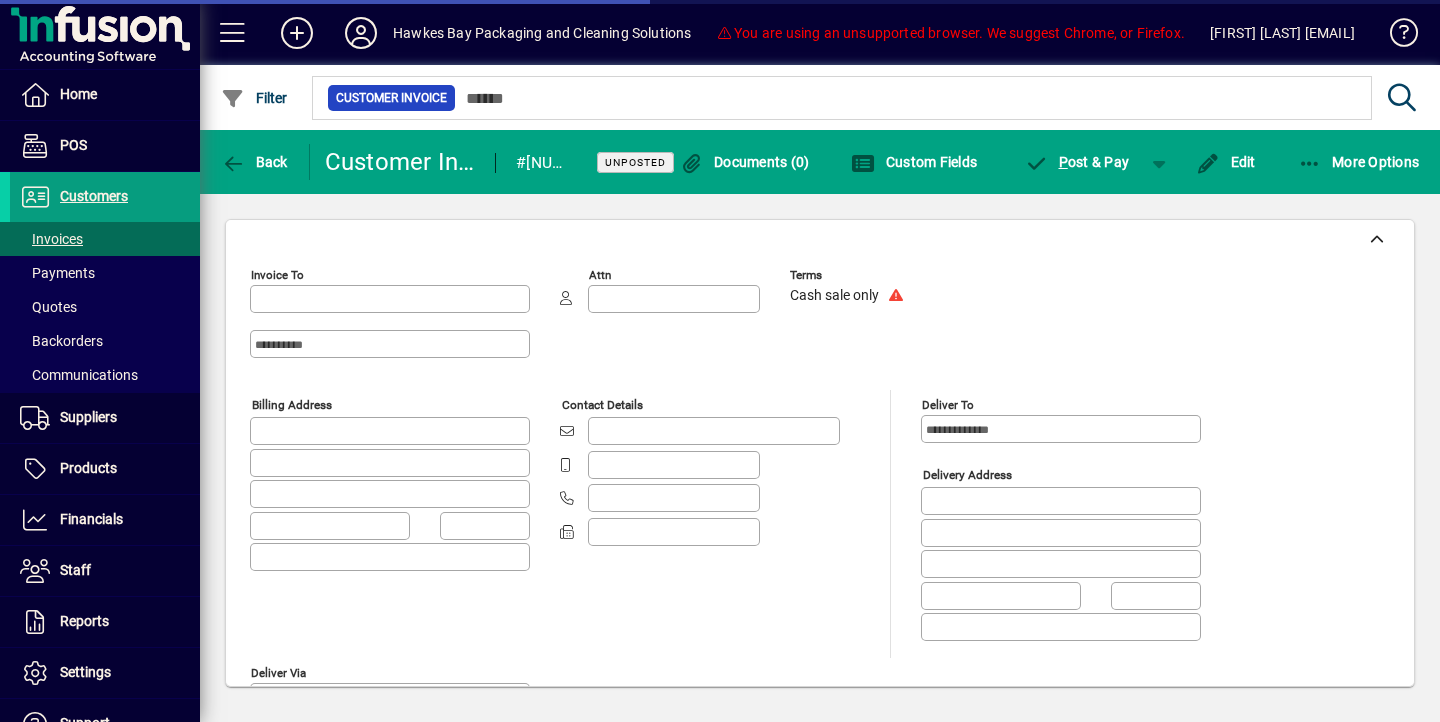 type on "**********" 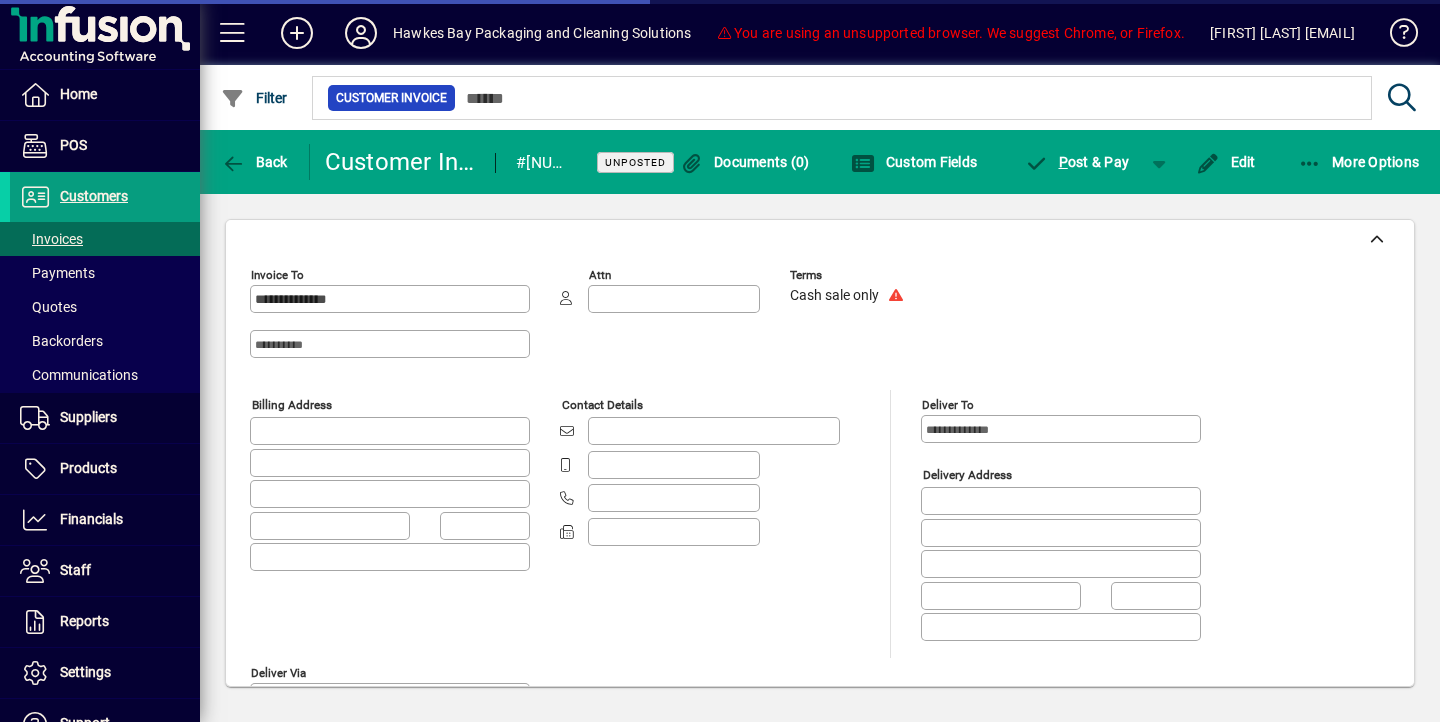 type on "**********" 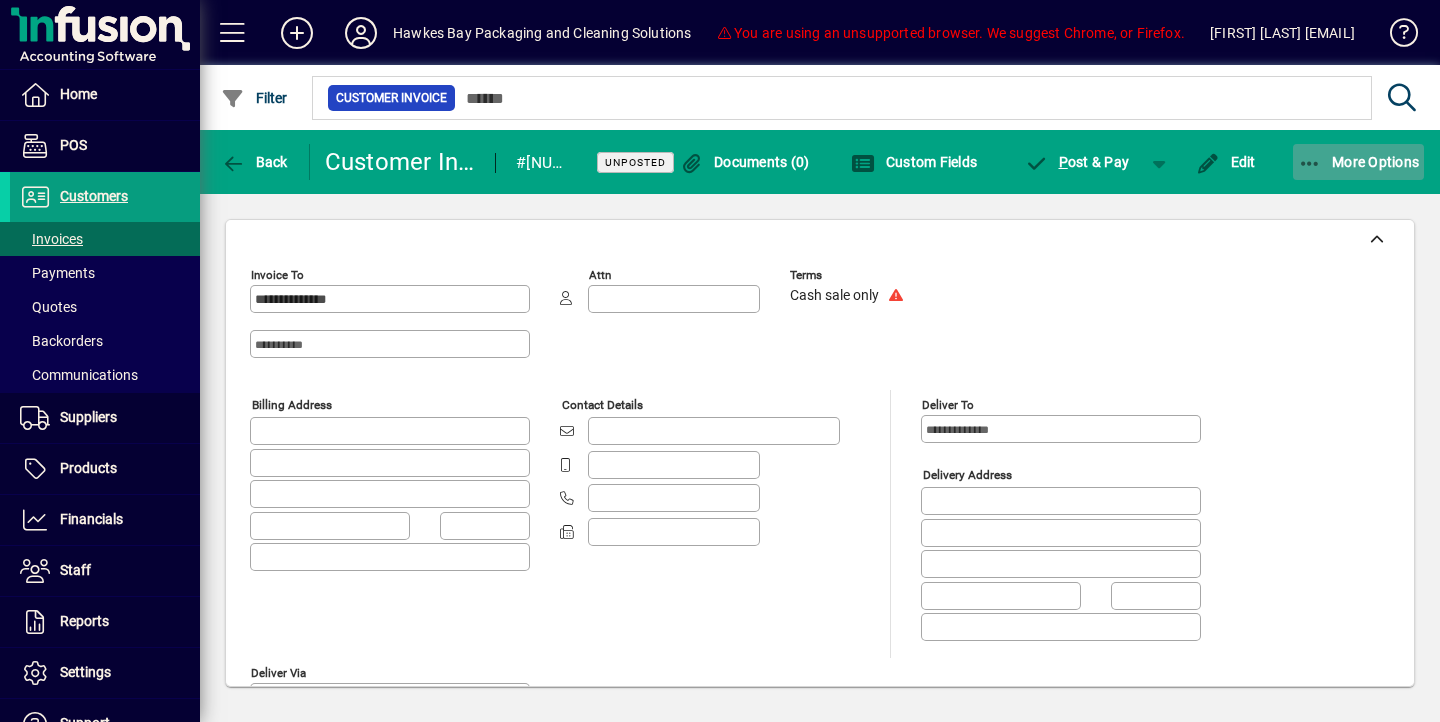click 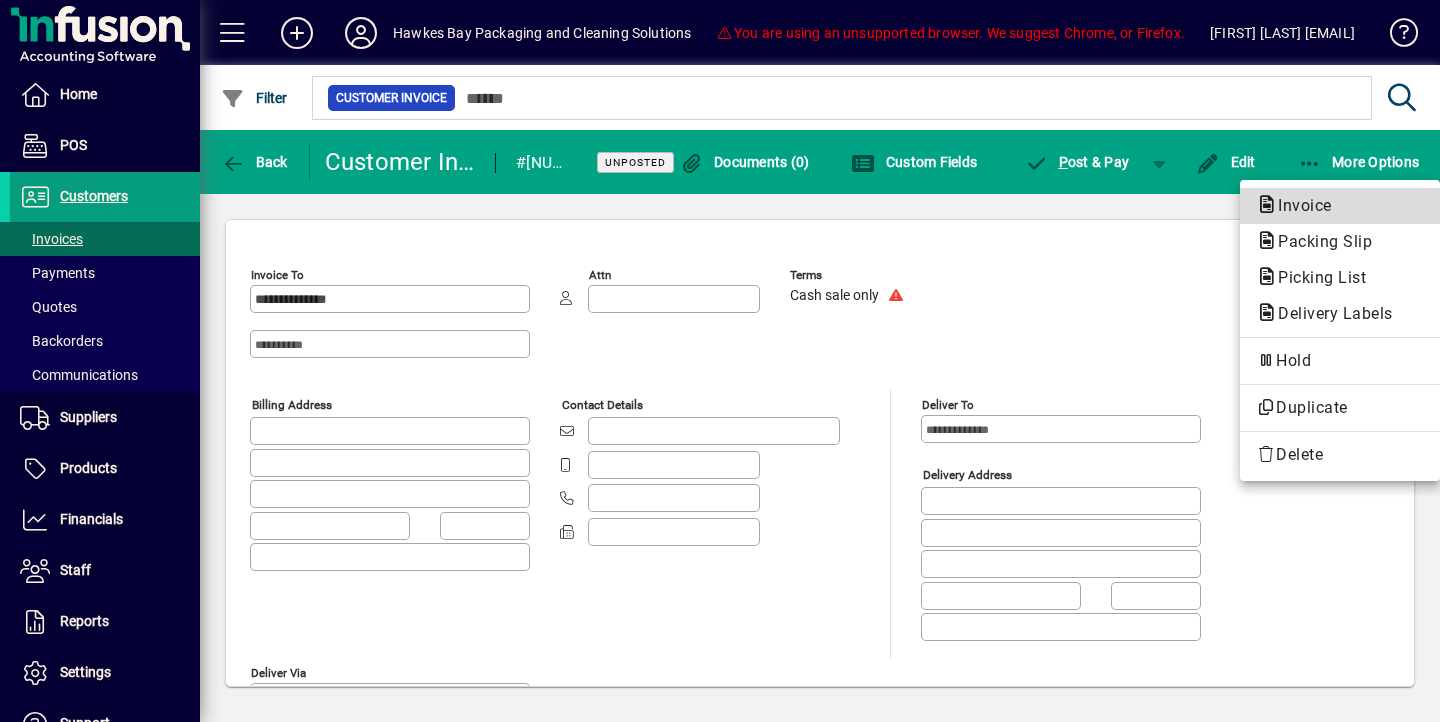 click on "Invoice" 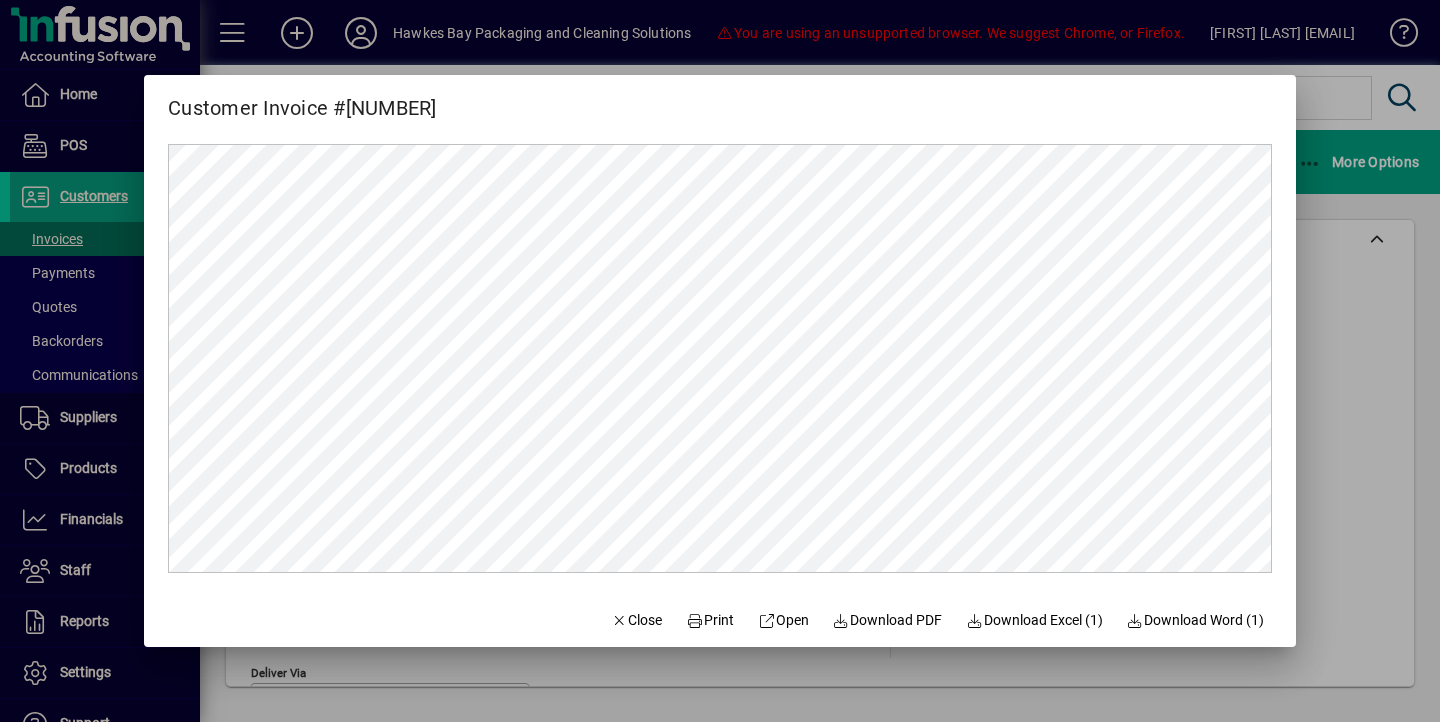 scroll, scrollTop: 0, scrollLeft: 0, axis: both 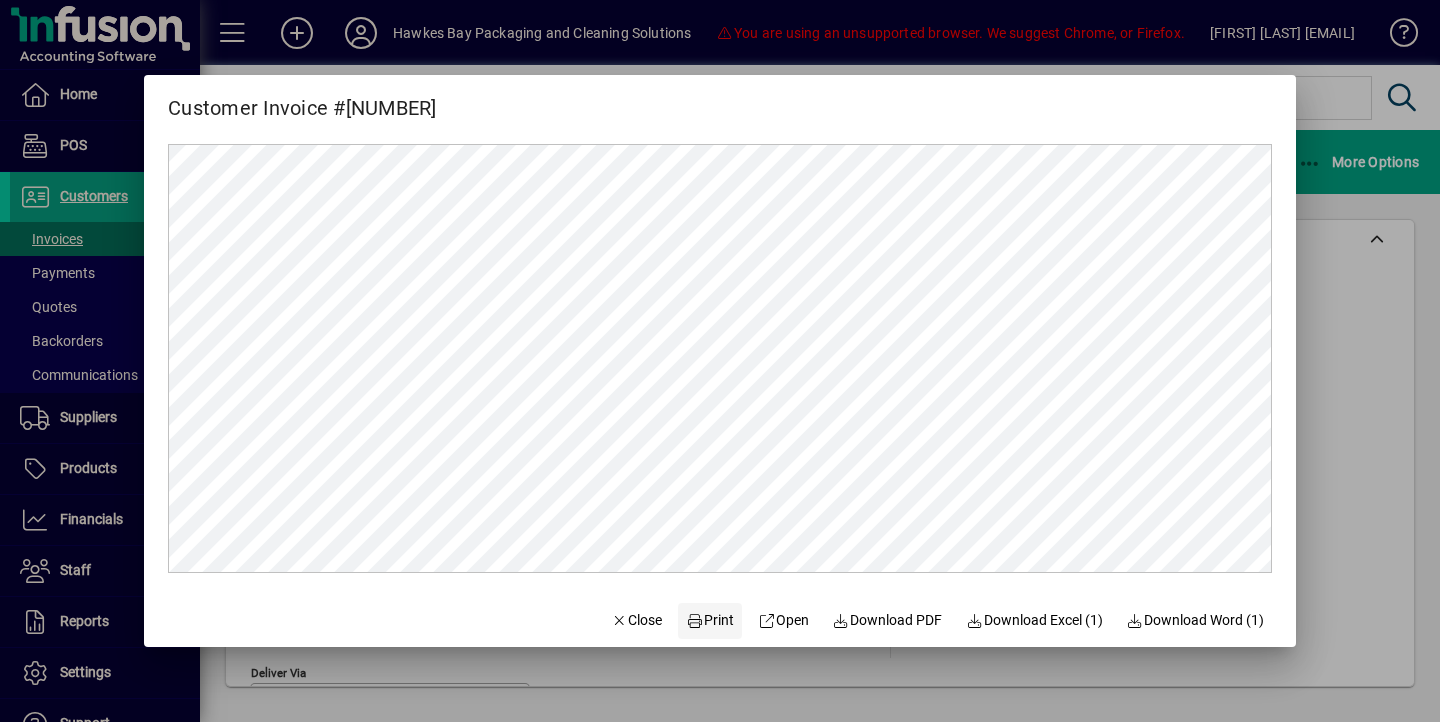 click on "Print" 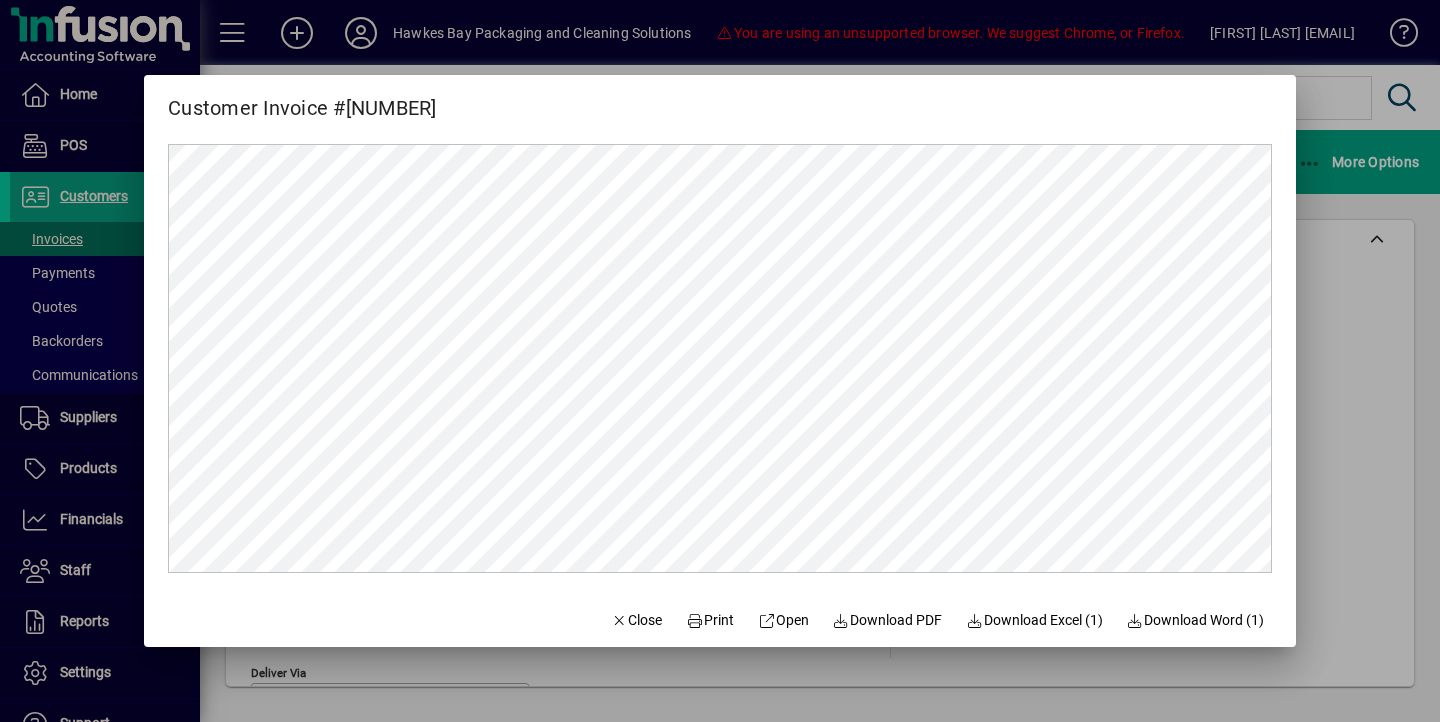 scroll, scrollTop: 0, scrollLeft: 0, axis: both 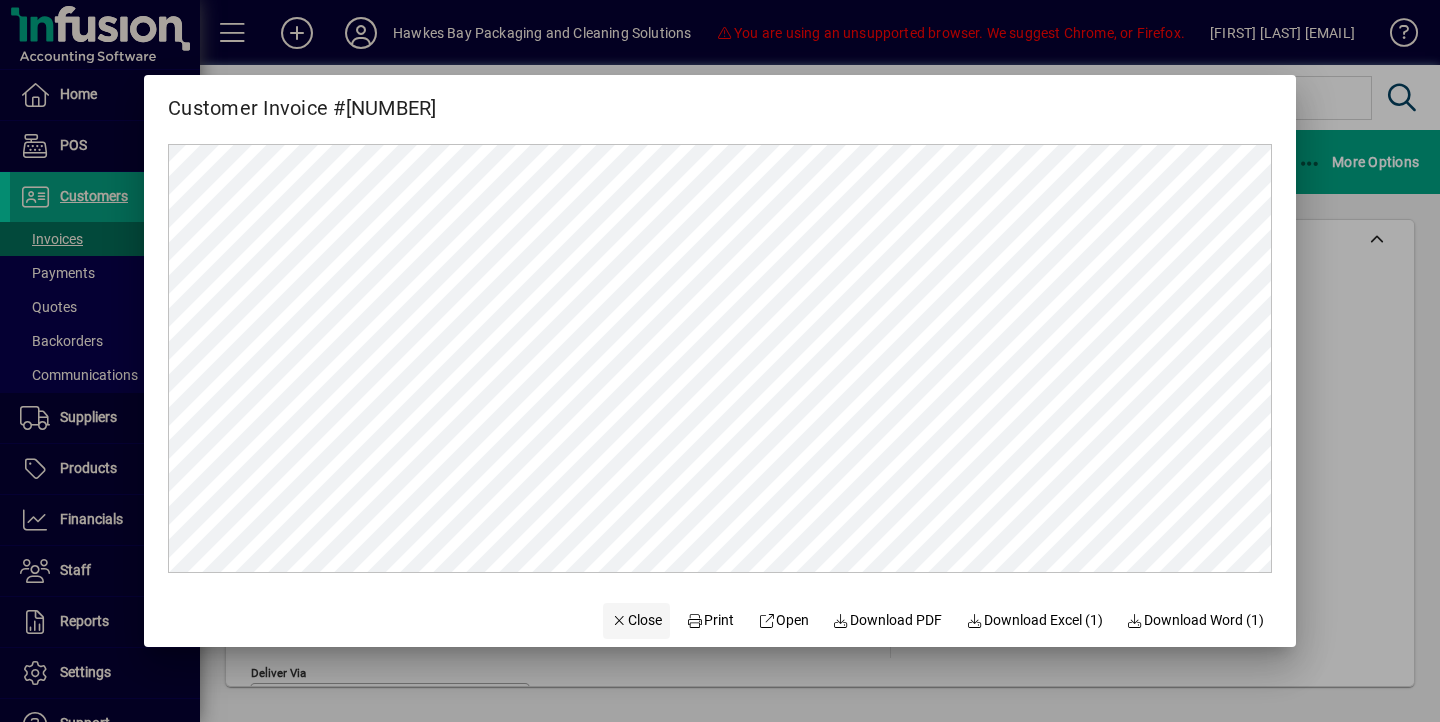 click on "Close" 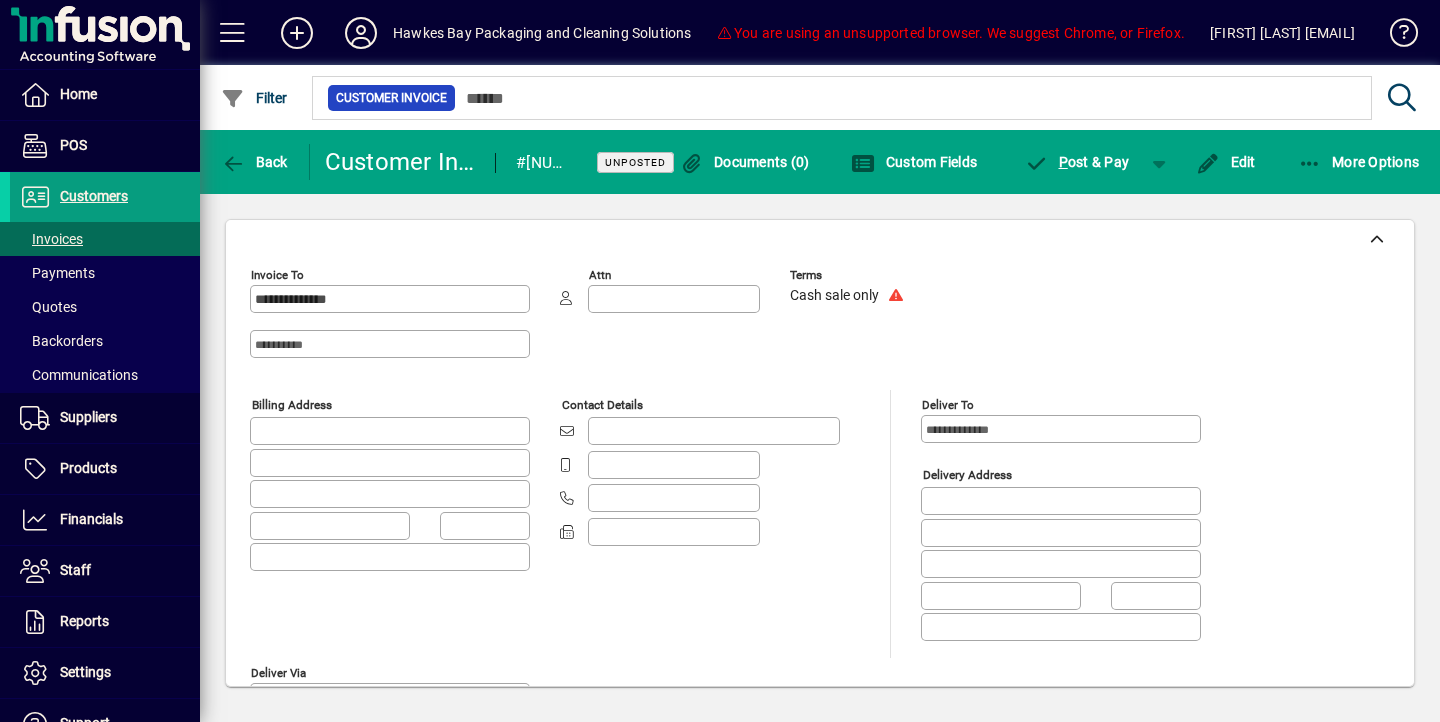click on "Contact details" 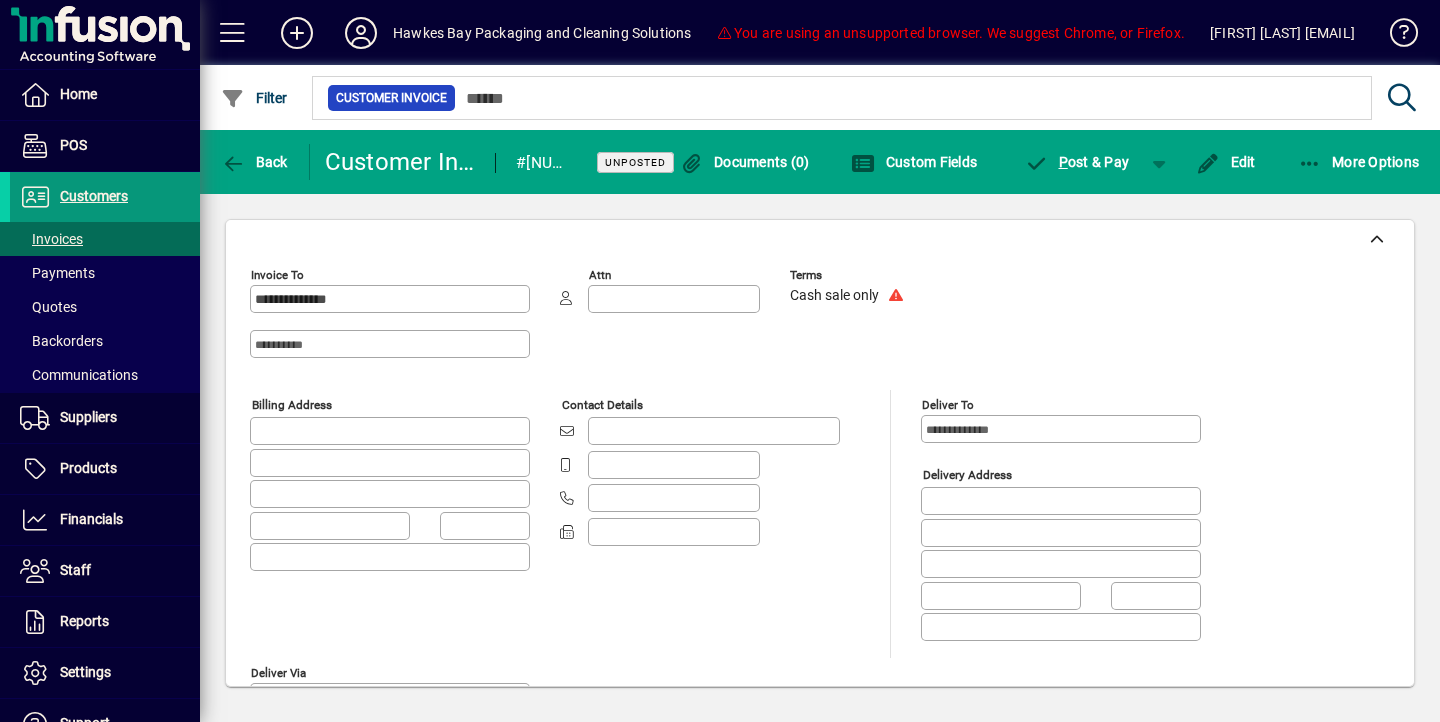 click on "Customers" at bounding box center [94, 196] 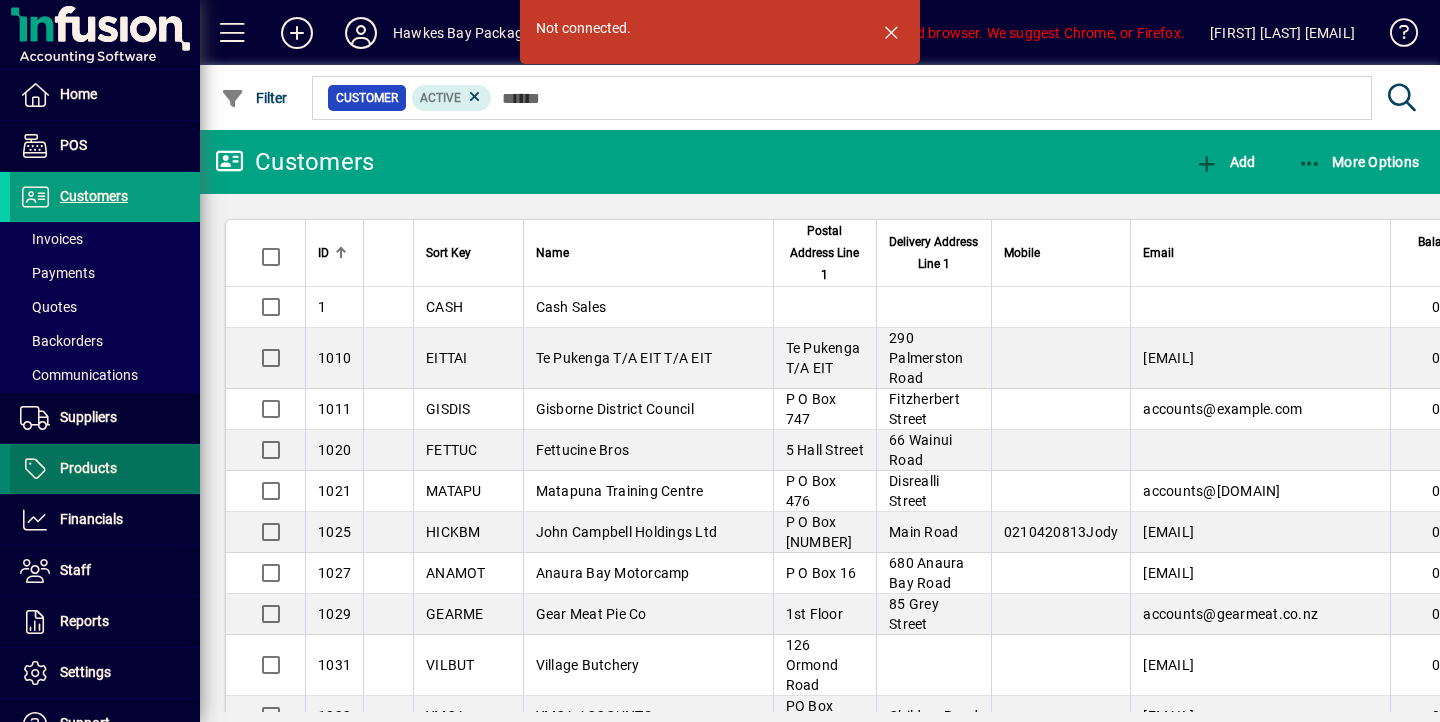 click at bounding box center [105, 469] 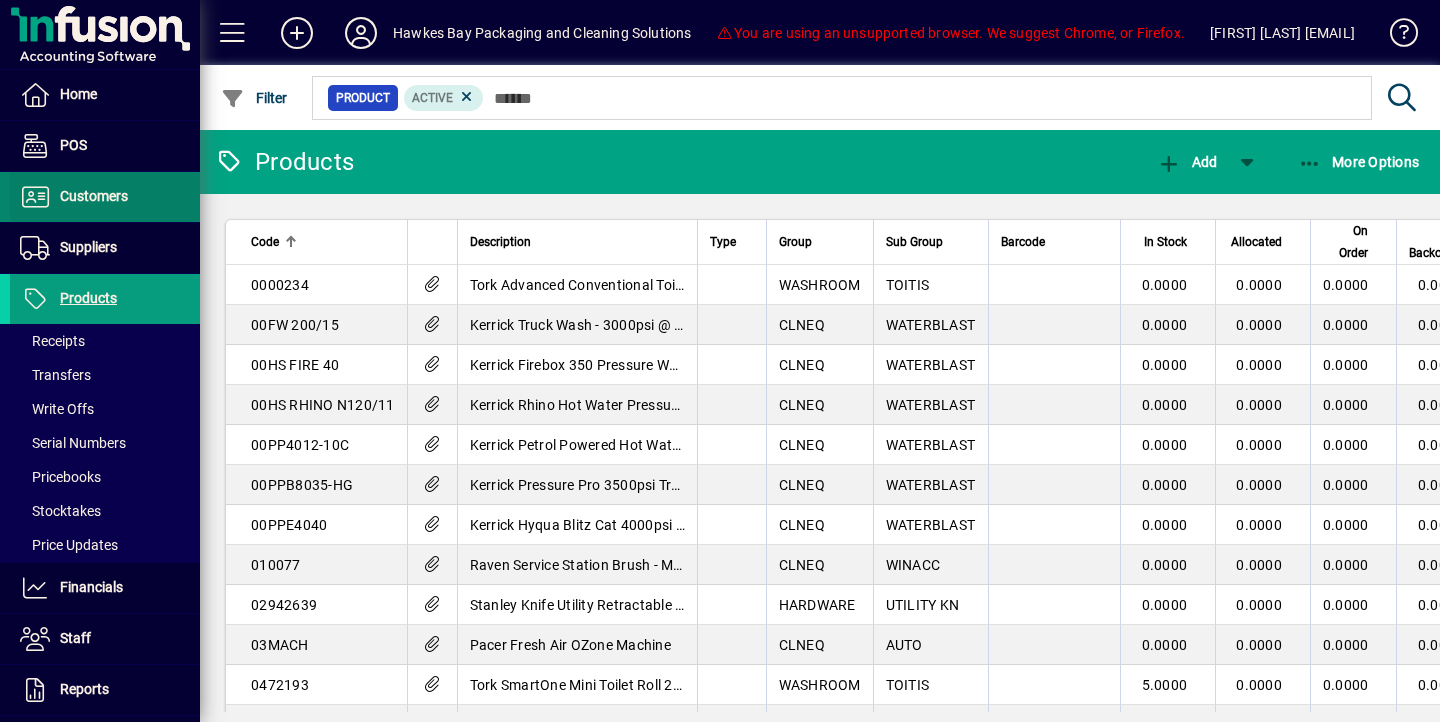 click on "Customers" at bounding box center [94, 196] 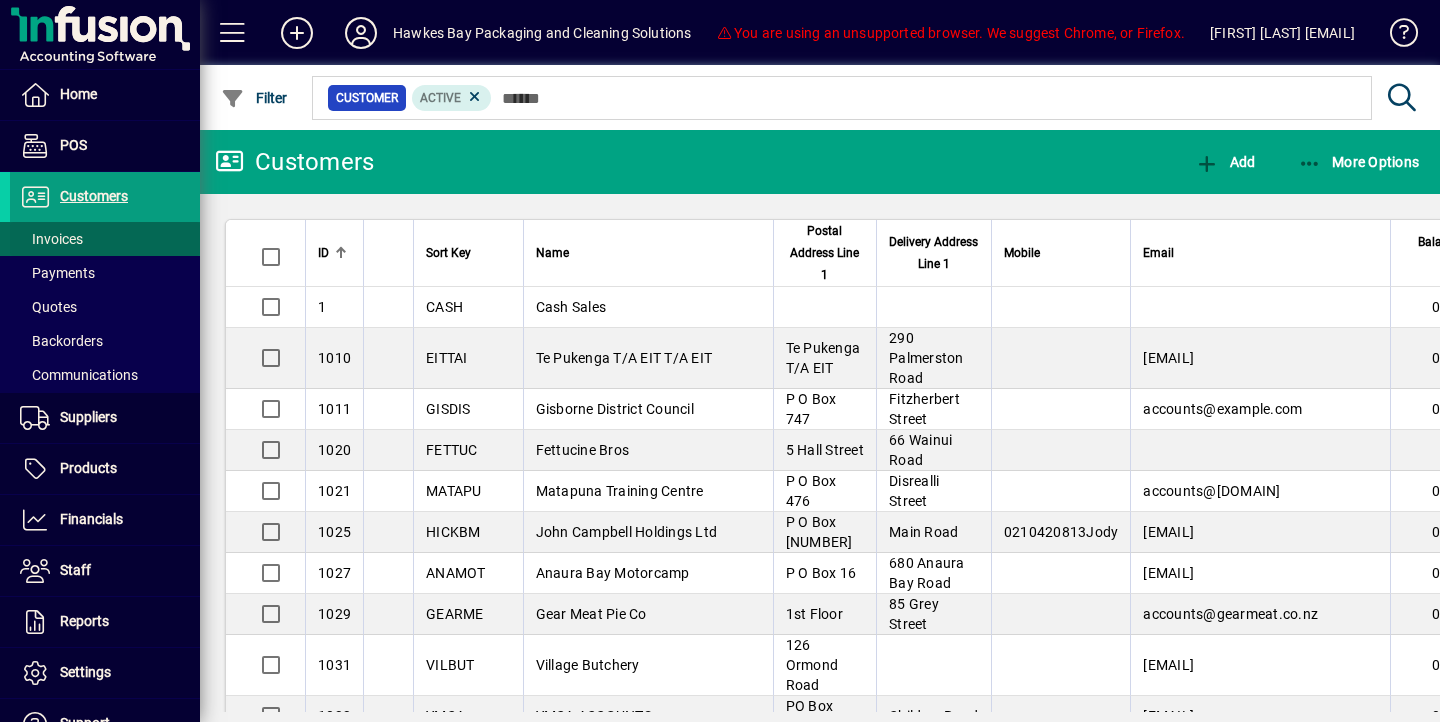 click at bounding box center [105, 239] 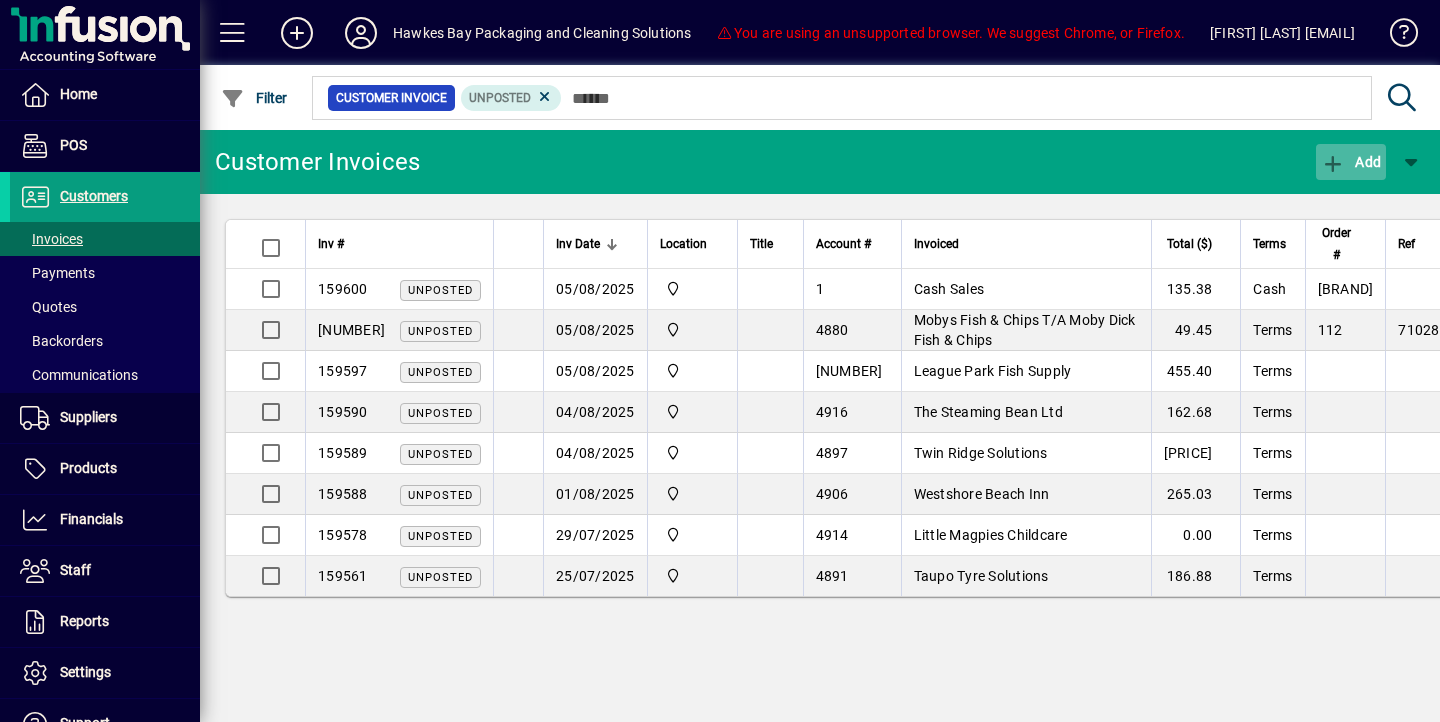 click 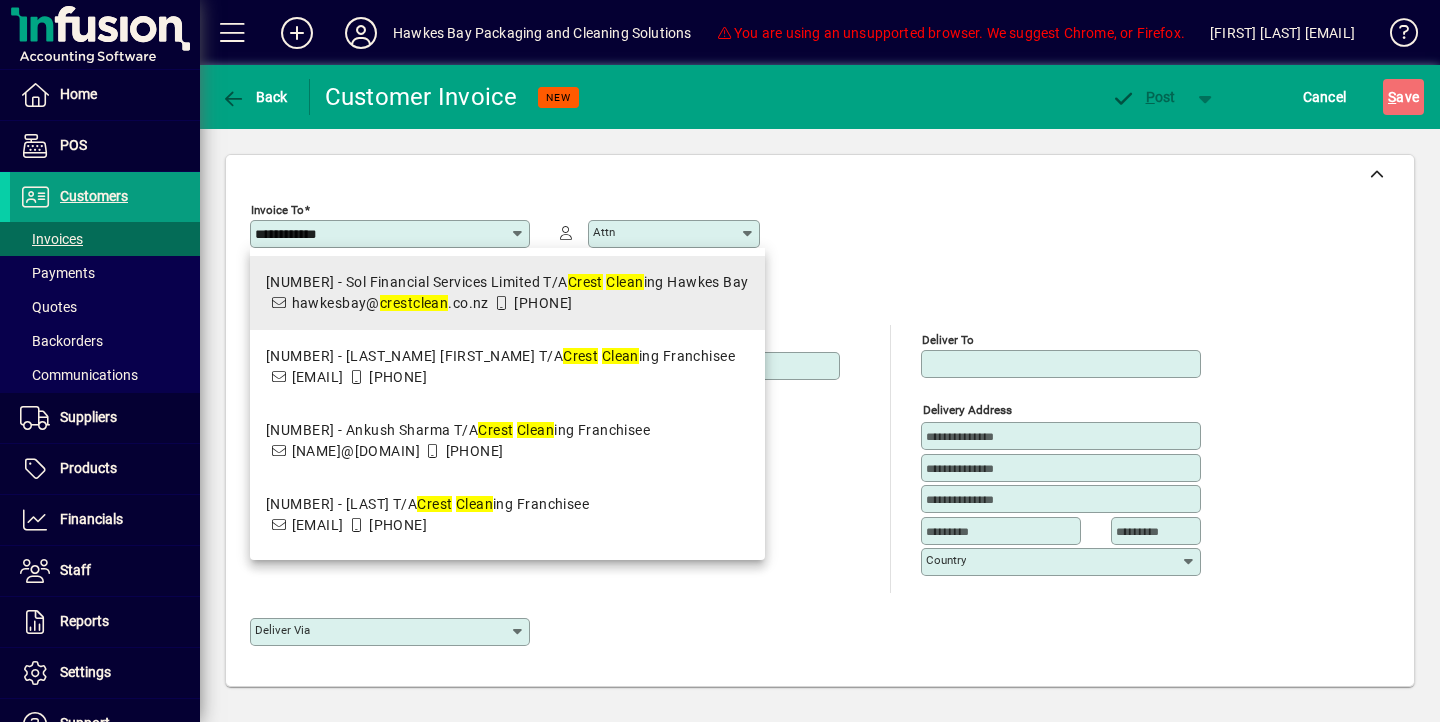 click on "[NUMBER] - [COMPANY] T/A [COMPANY]" at bounding box center (507, 282) 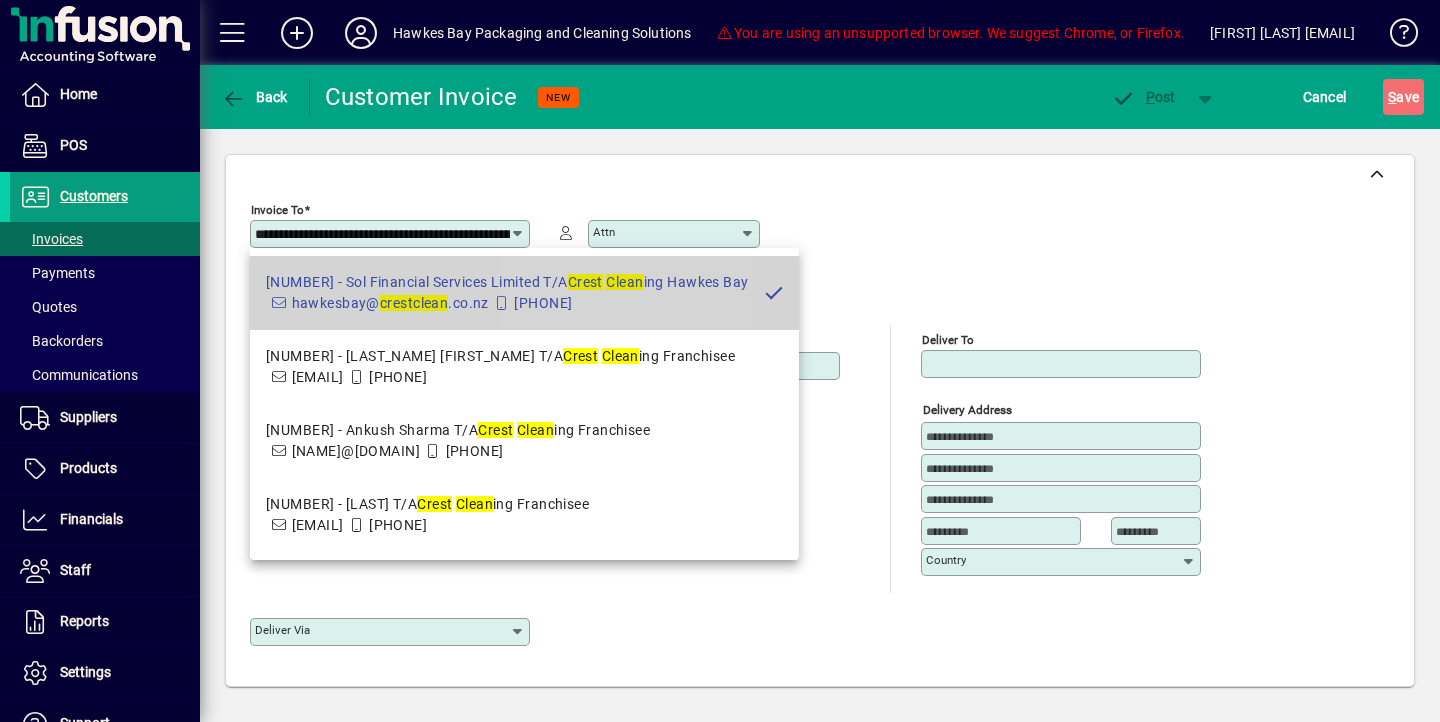 type on "*******" 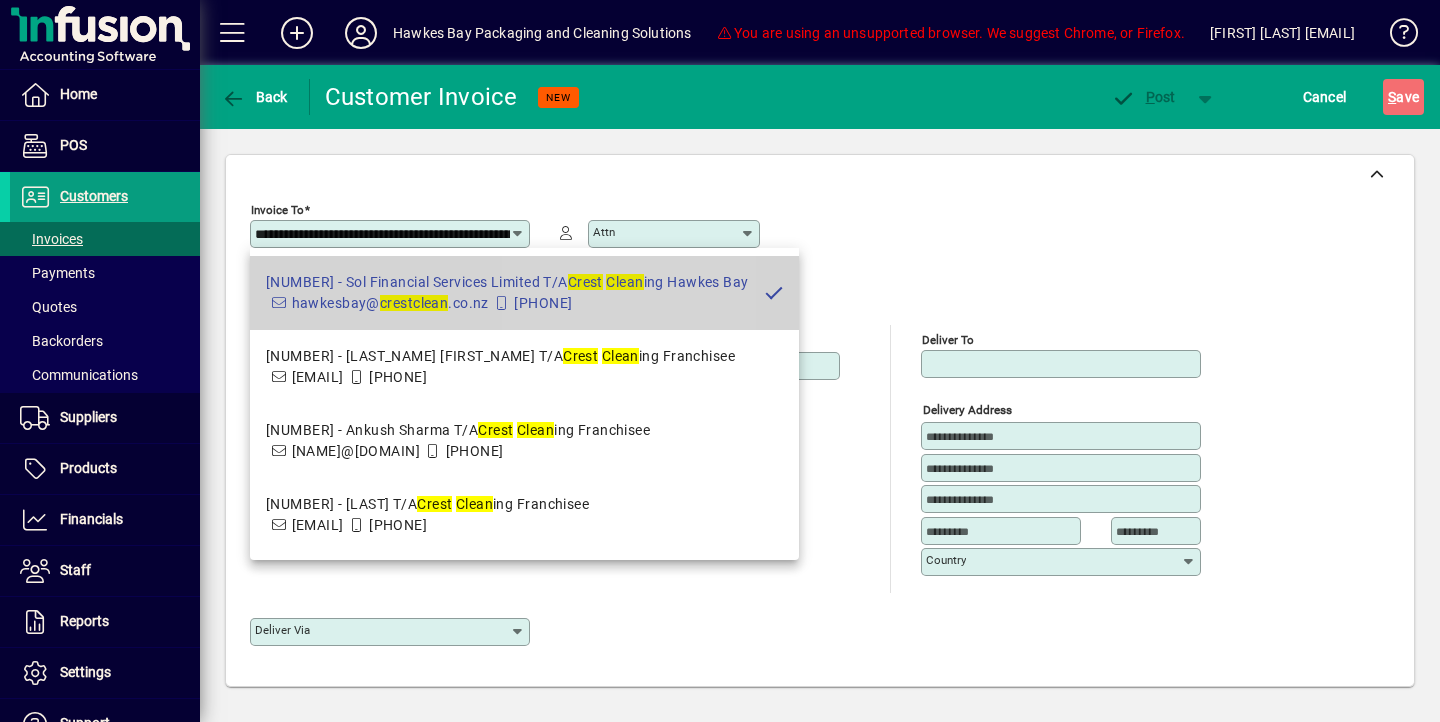 type on "**********" 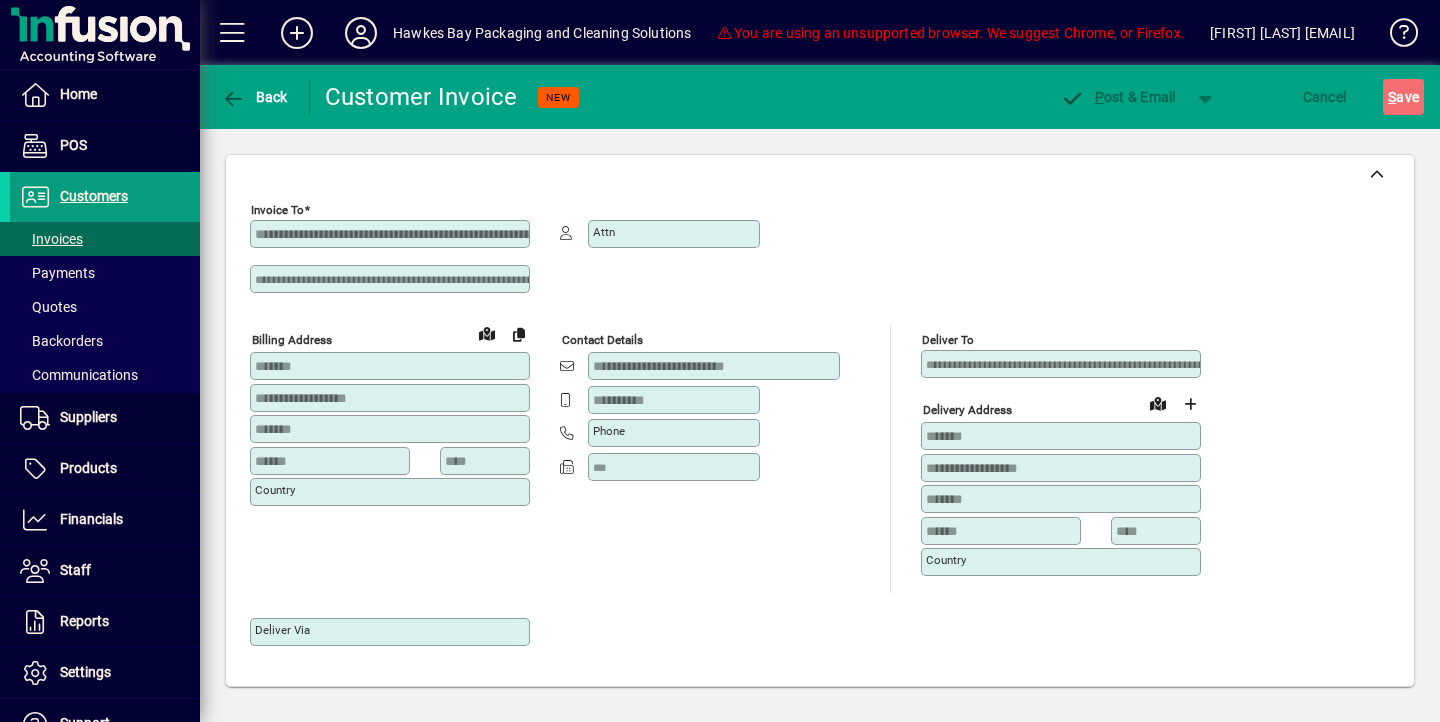 type on "**********" 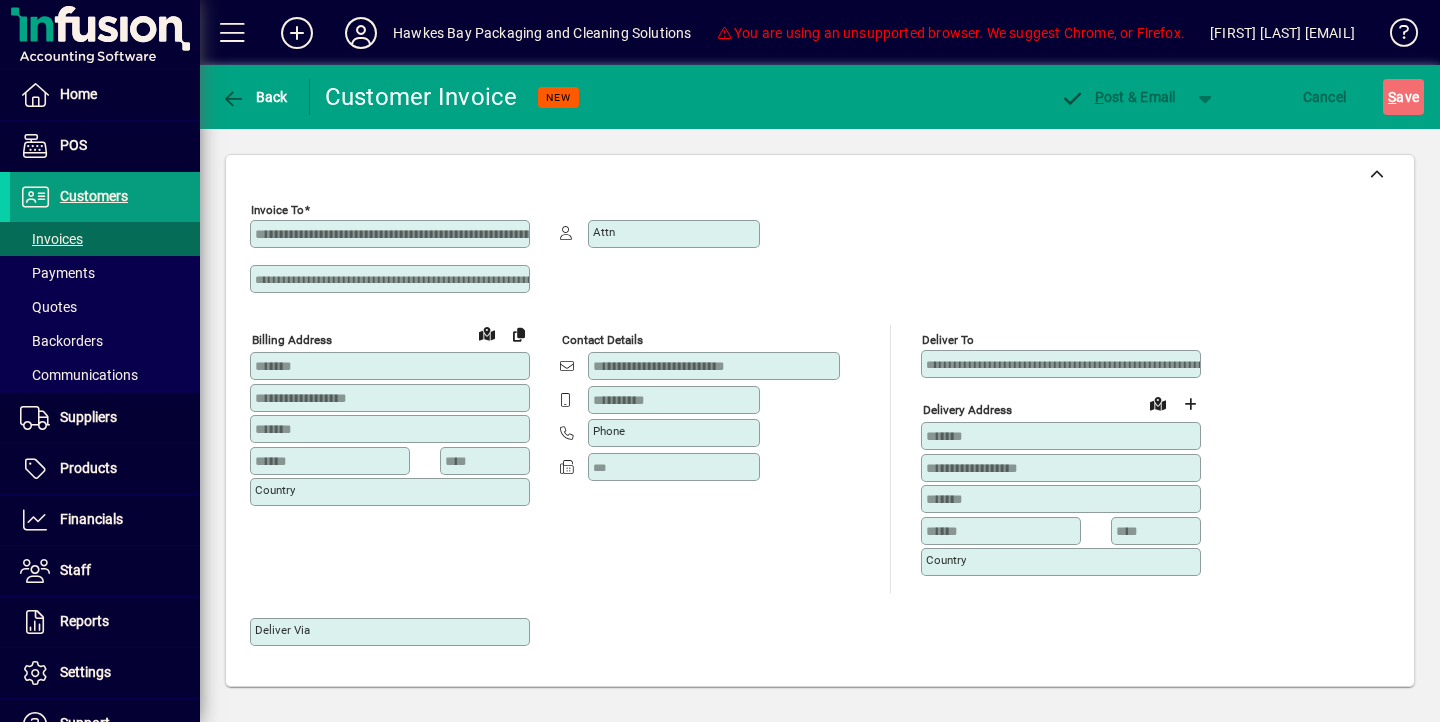type on "**********" 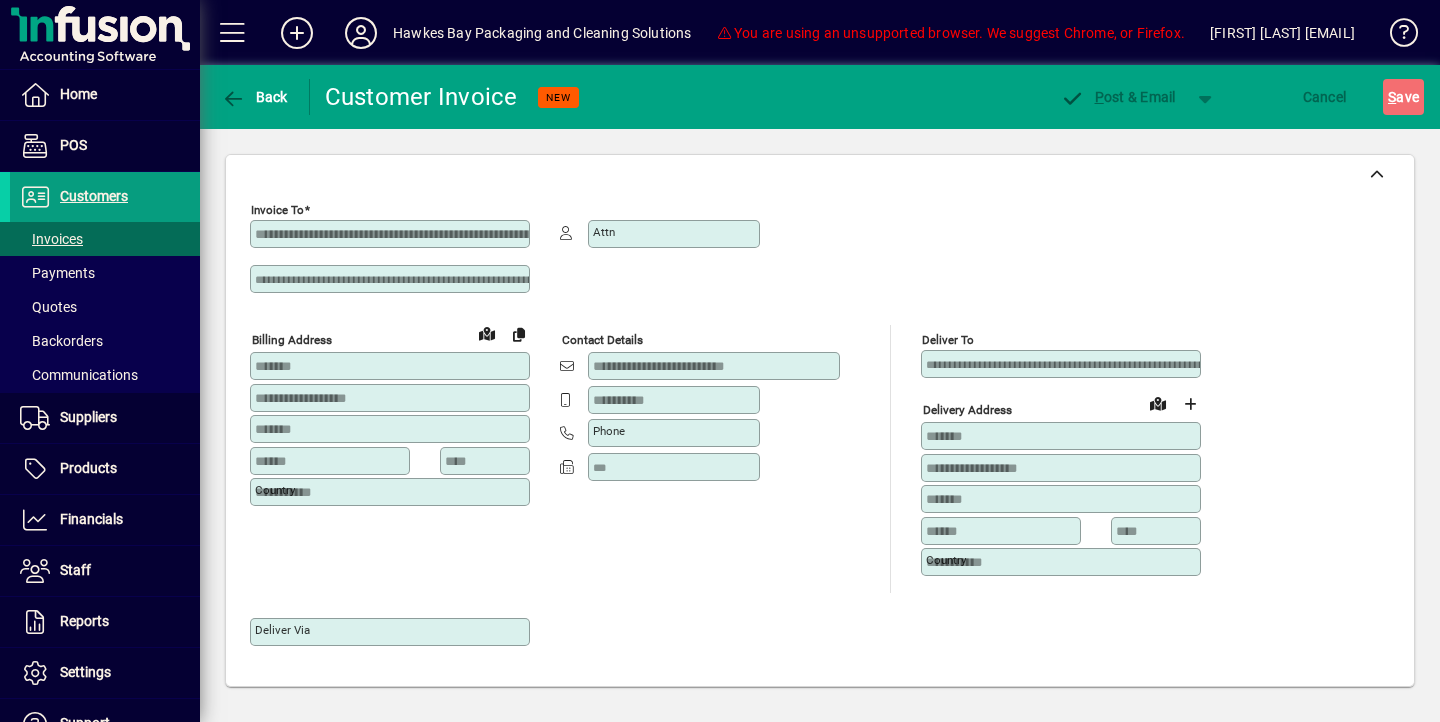 type on "**********" 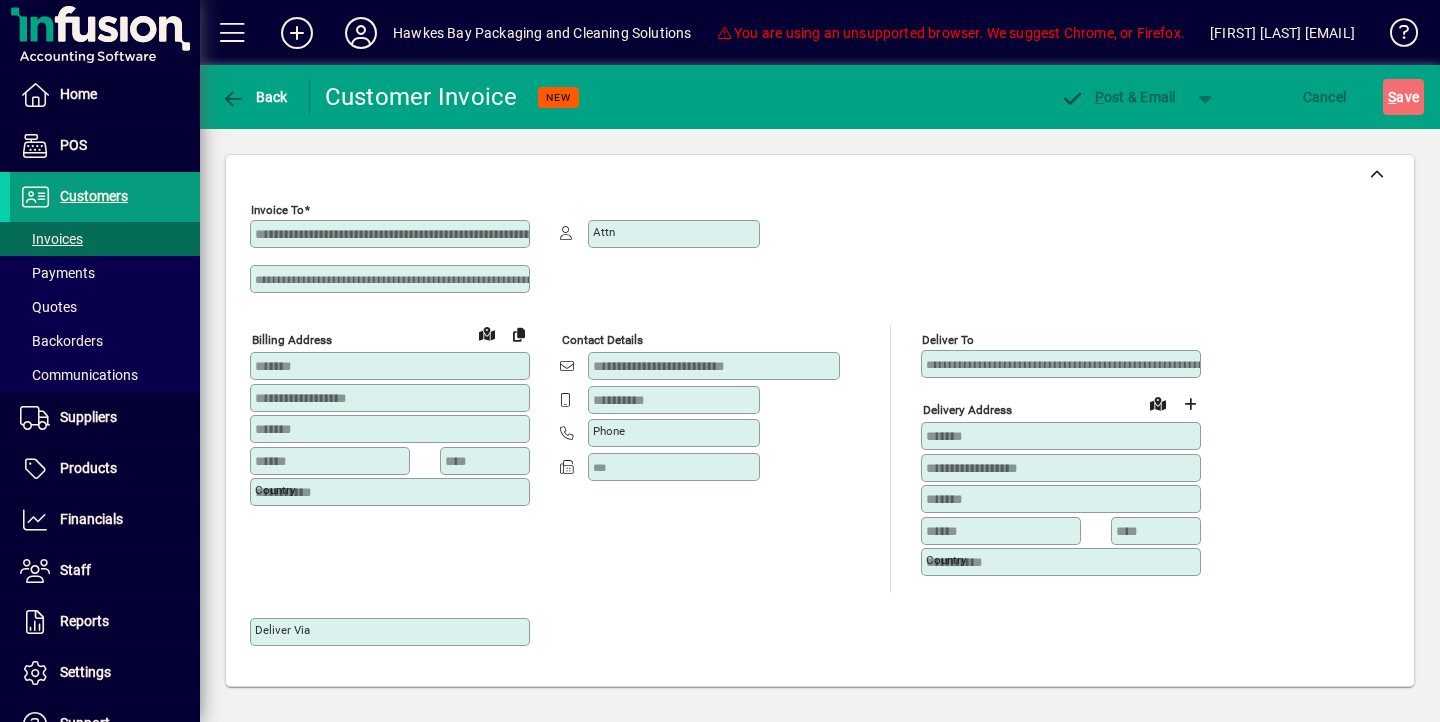 type on "*******" 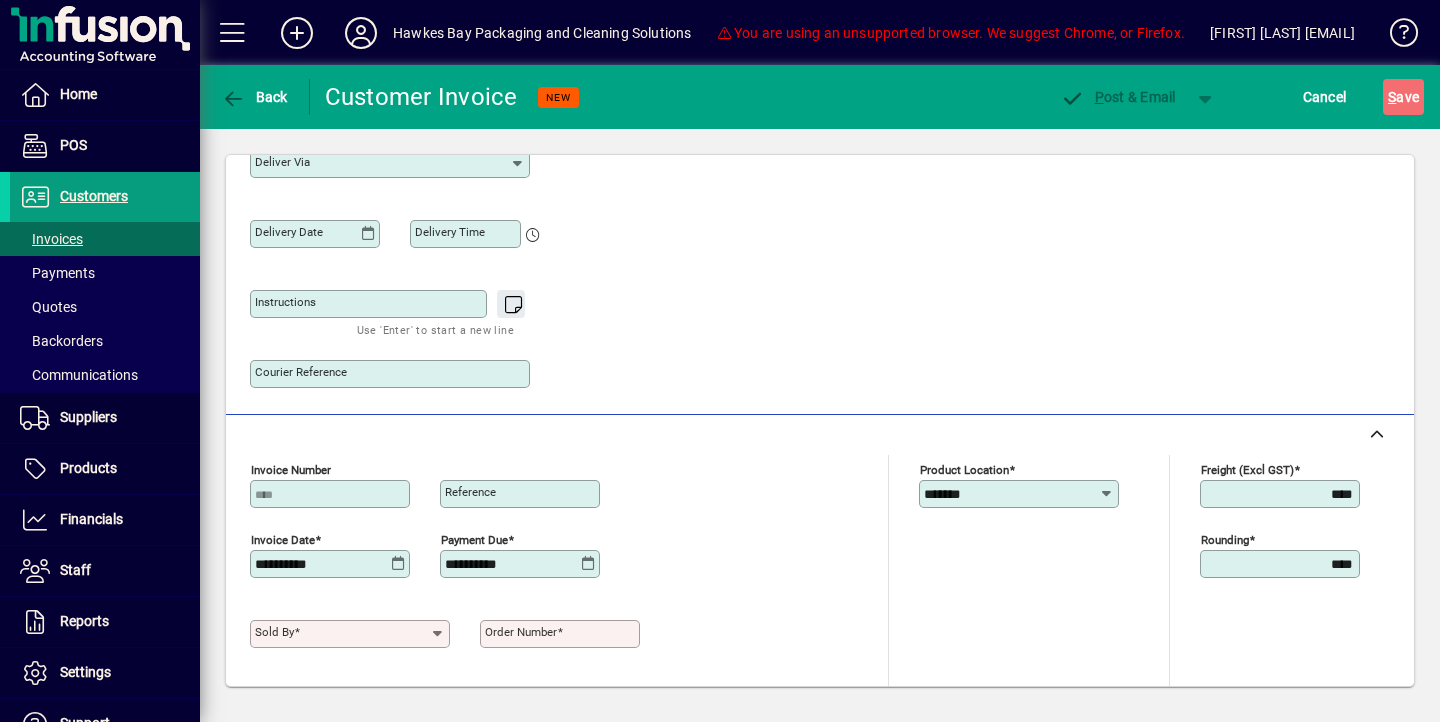 scroll, scrollTop: 472, scrollLeft: 0, axis: vertical 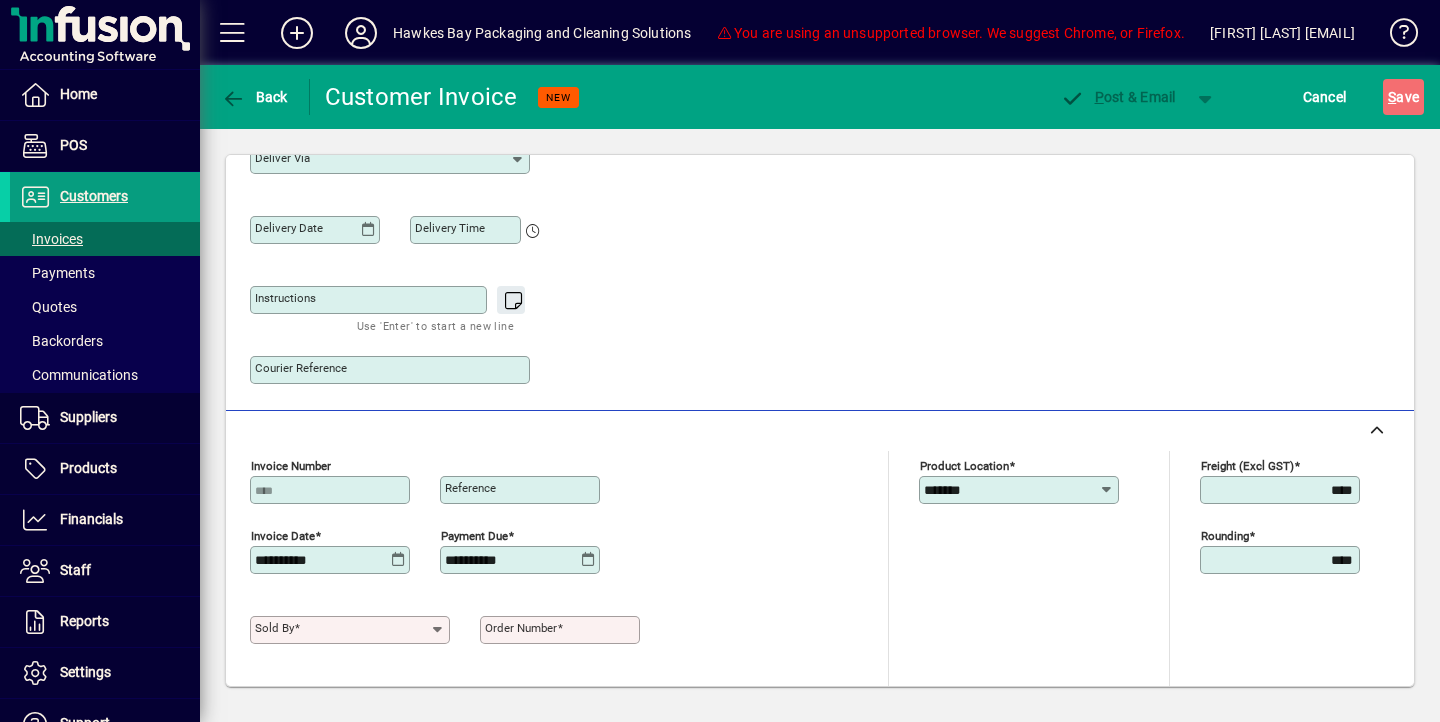 click on "Order number" at bounding box center (521, 628) 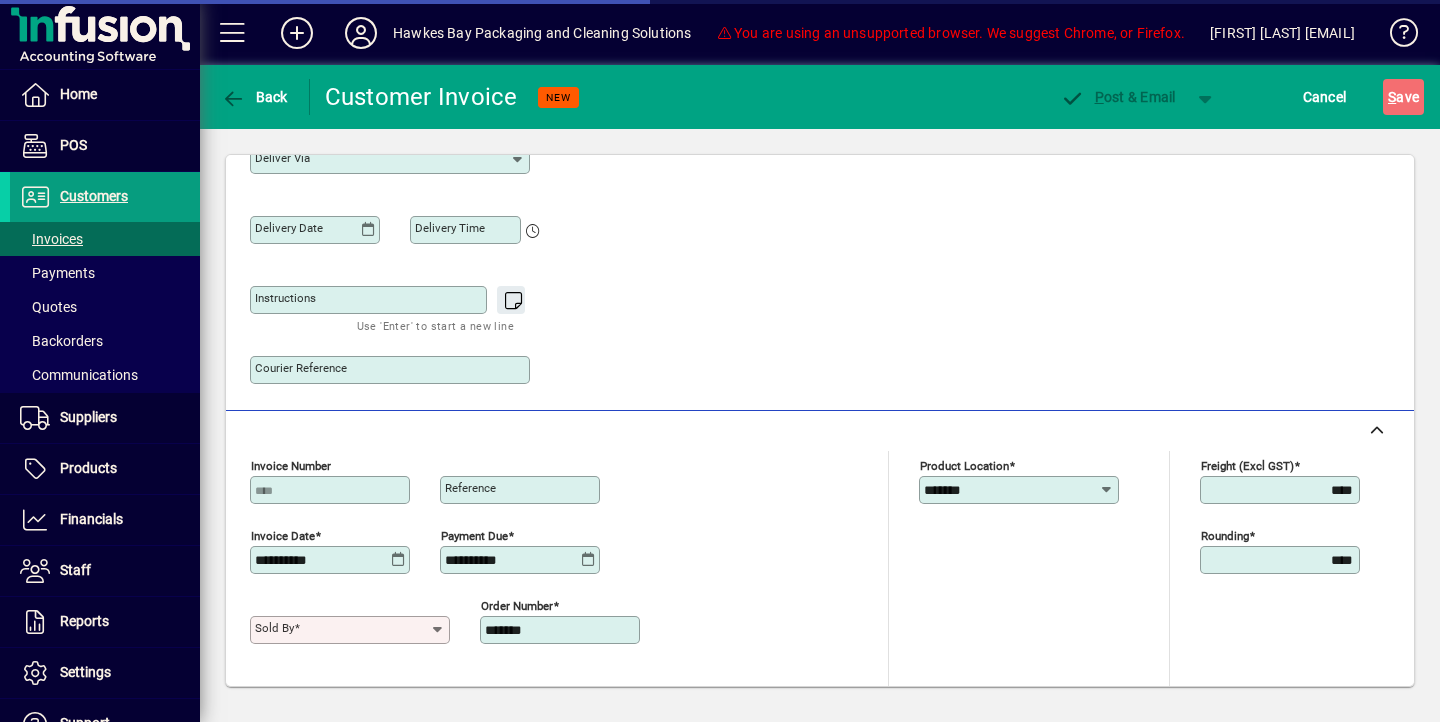 type on "******" 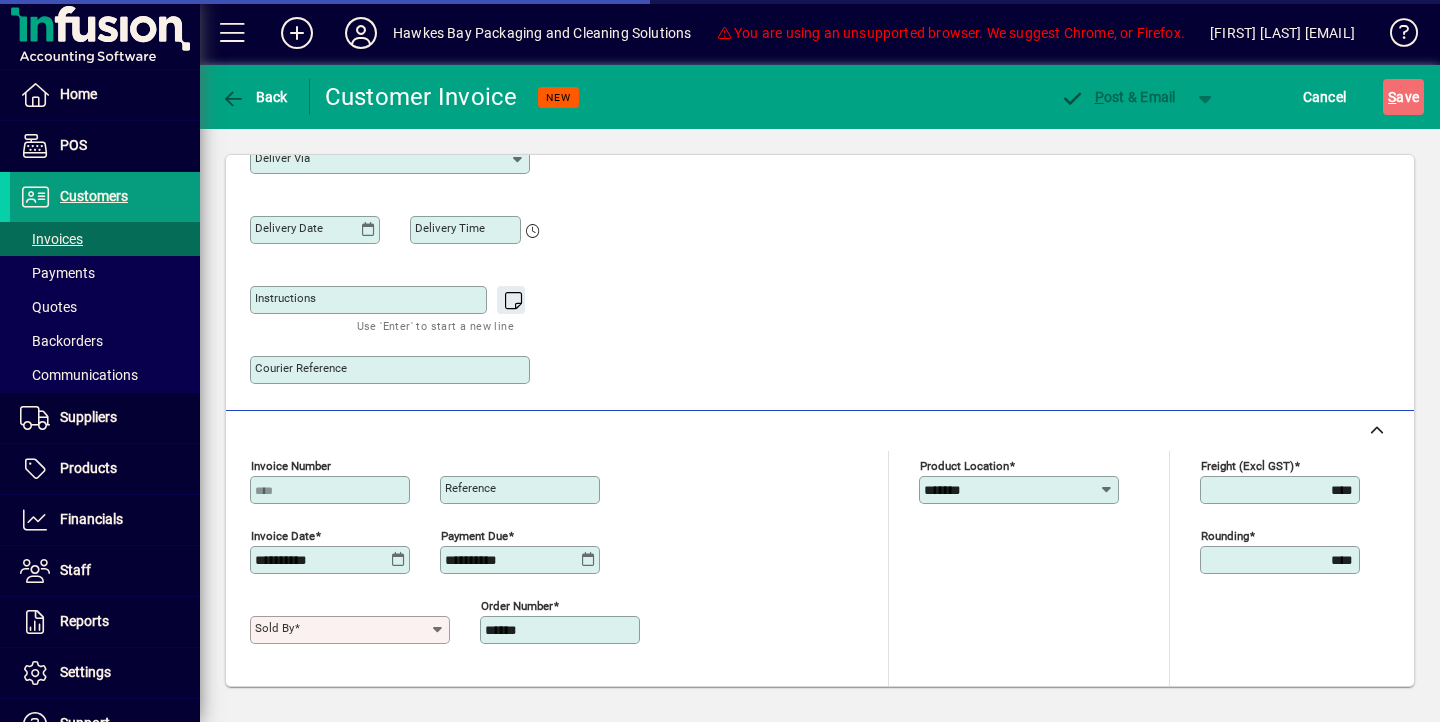 click on "Sold by" at bounding box center [274, 628] 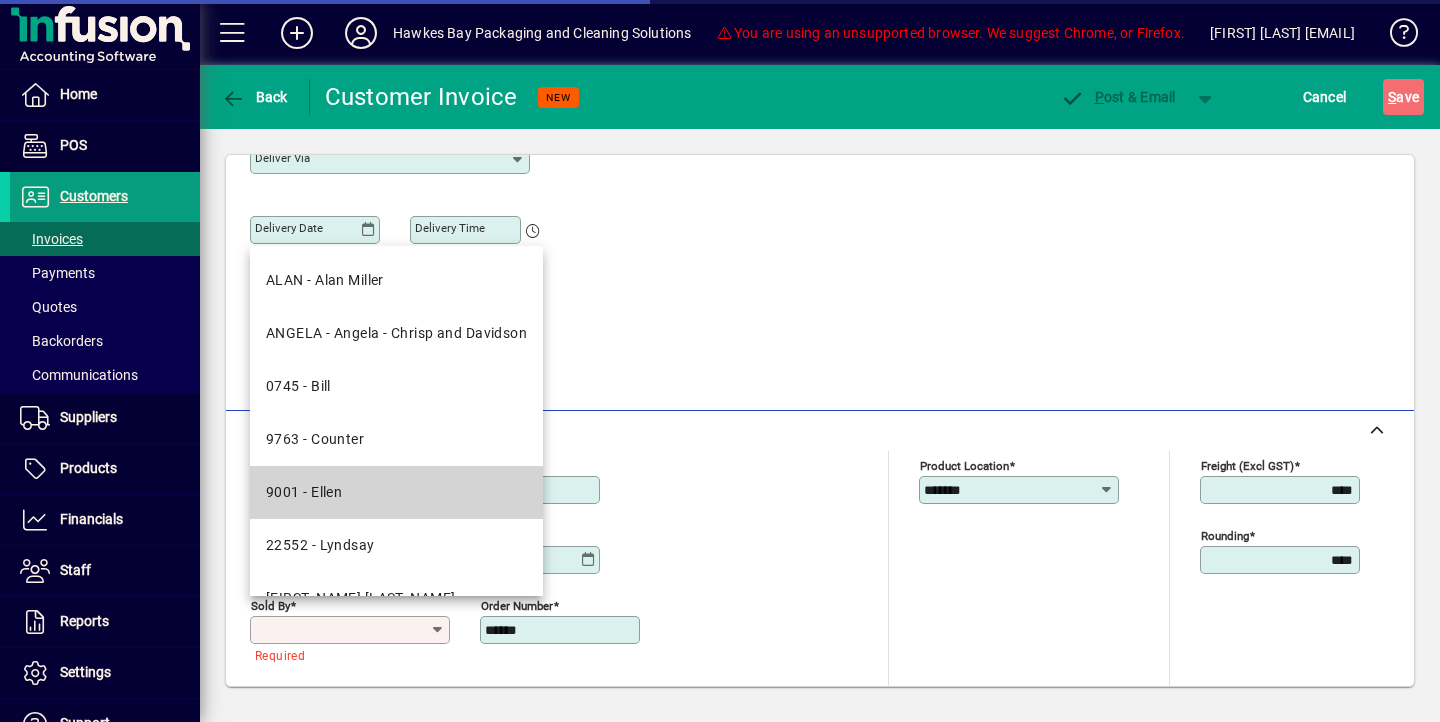 click on "9001 - Ellen" at bounding box center (304, 492) 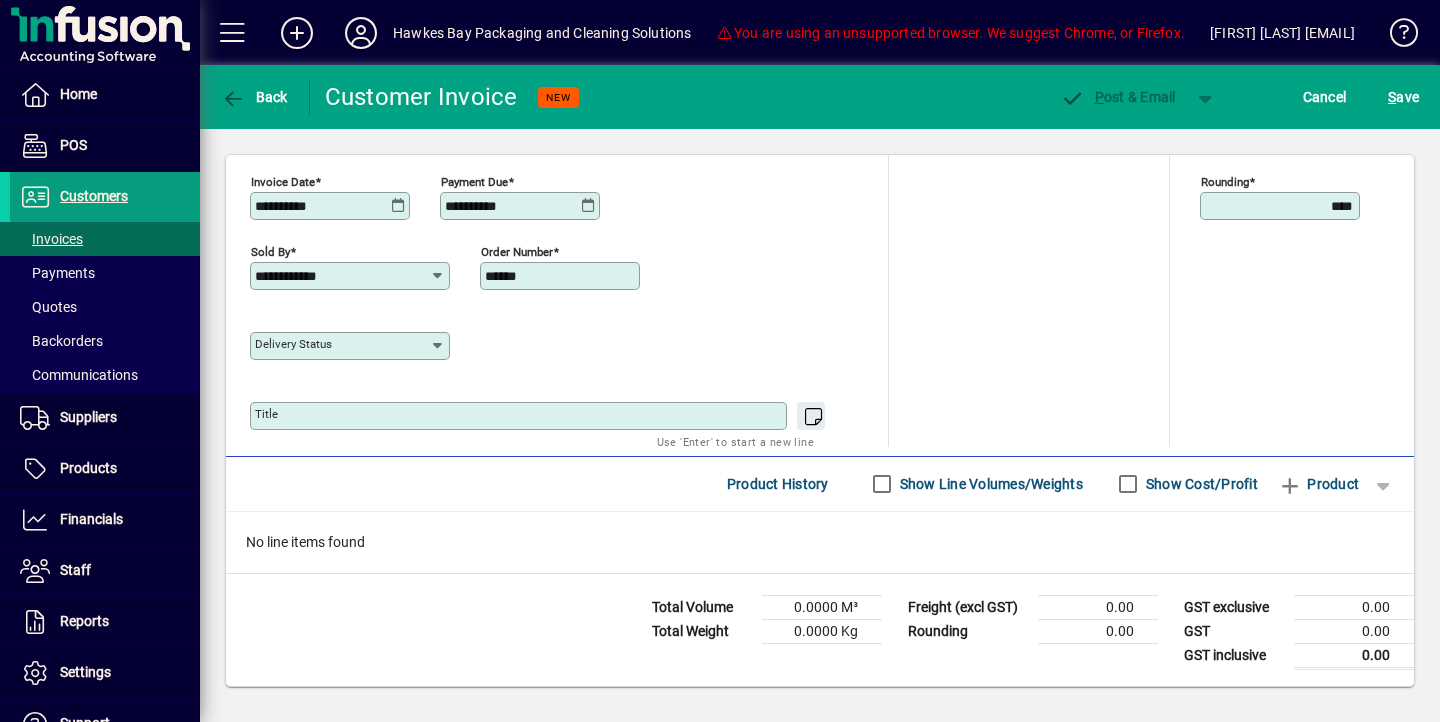 scroll, scrollTop: 826, scrollLeft: 0, axis: vertical 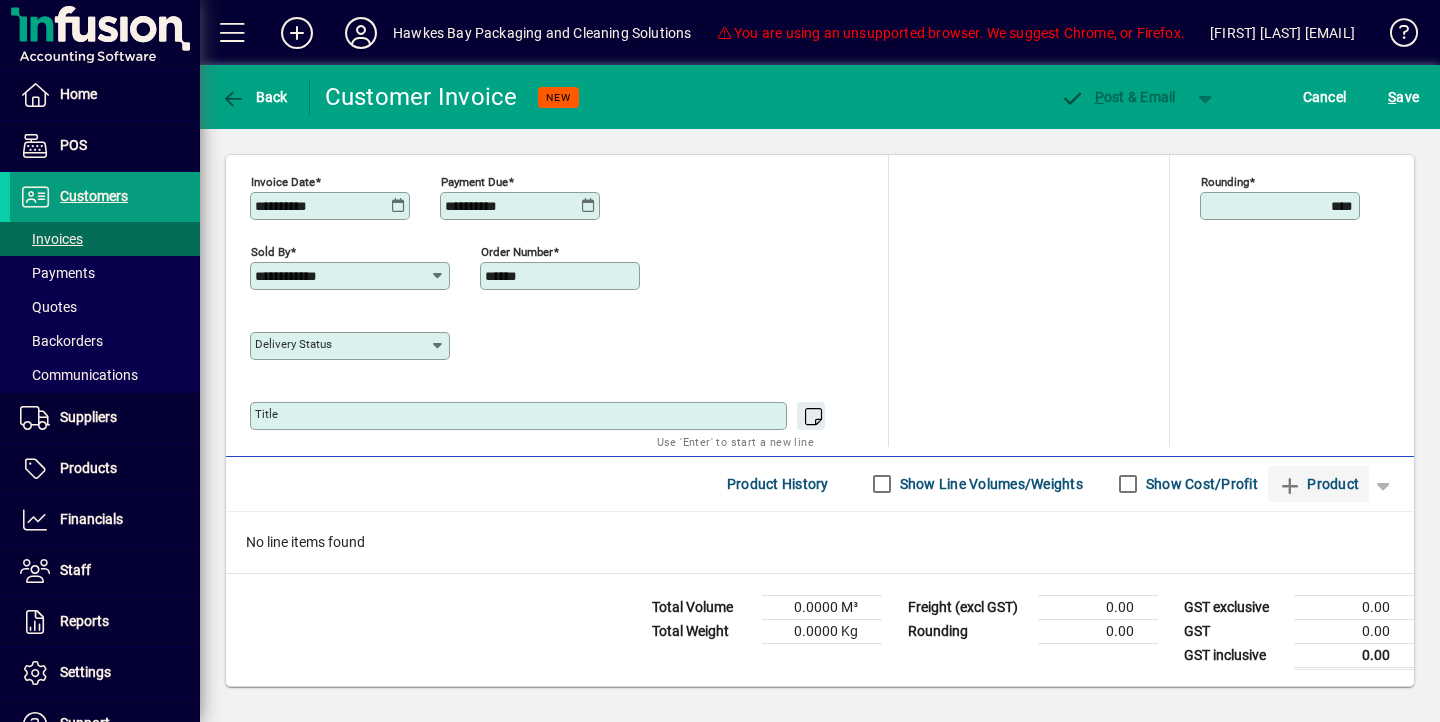 click 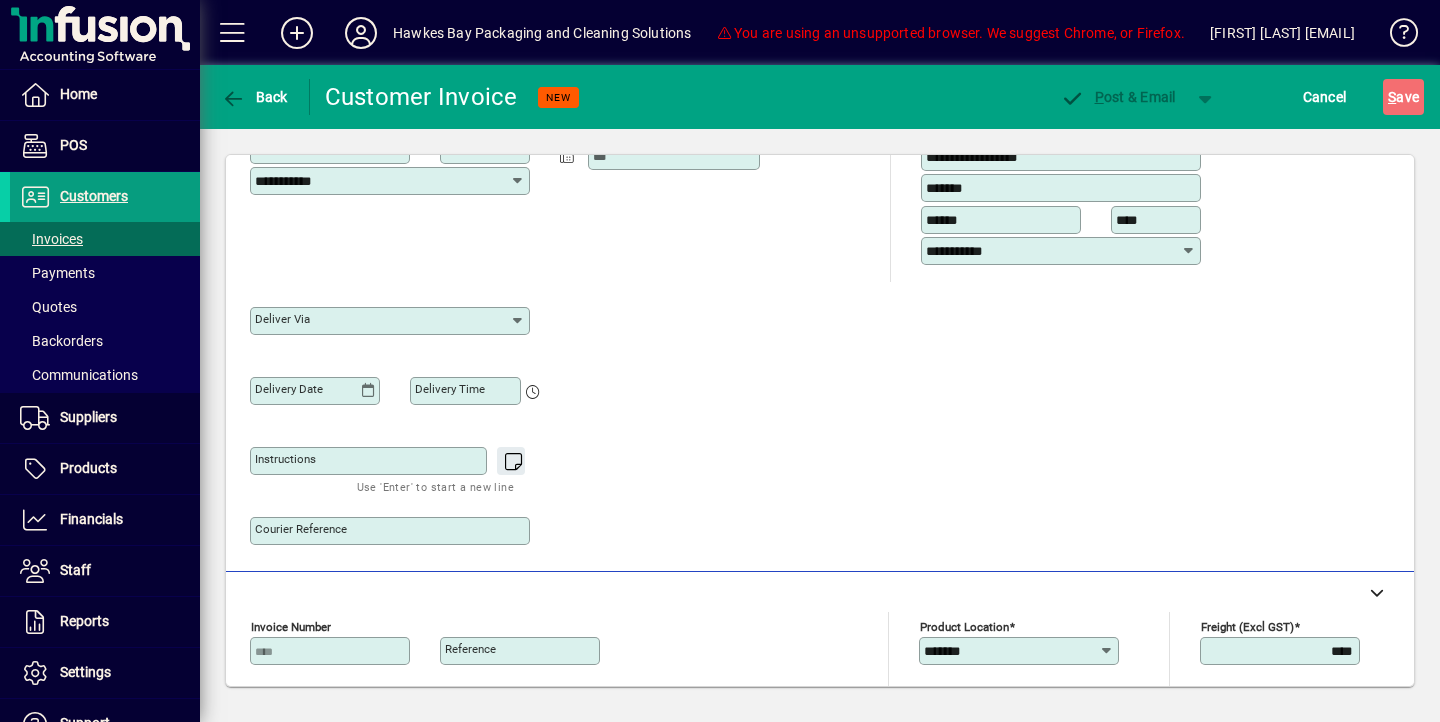 scroll, scrollTop: 120, scrollLeft: 0, axis: vertical 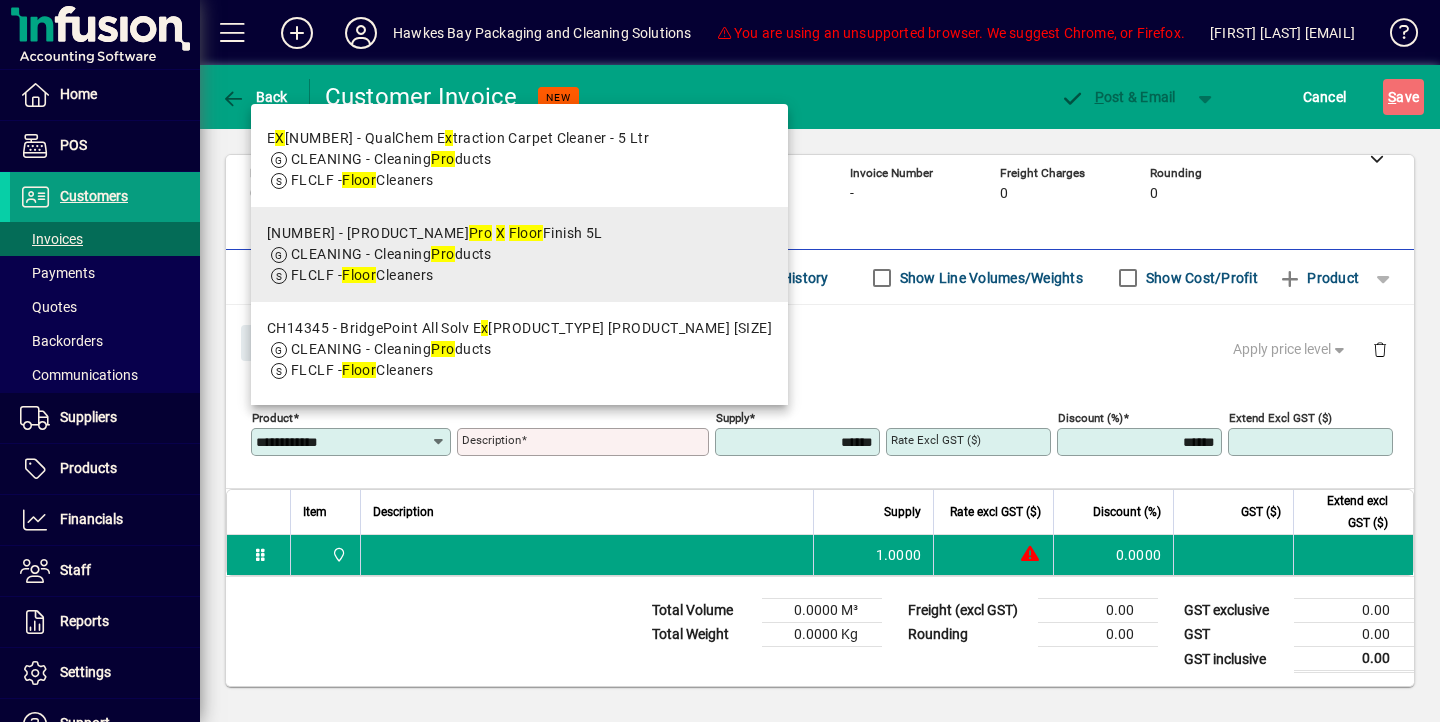 click on "[PRODUCT_CATEGORY] - [PRODUCT_CATEGORY]" at bounding box center [391, 254] 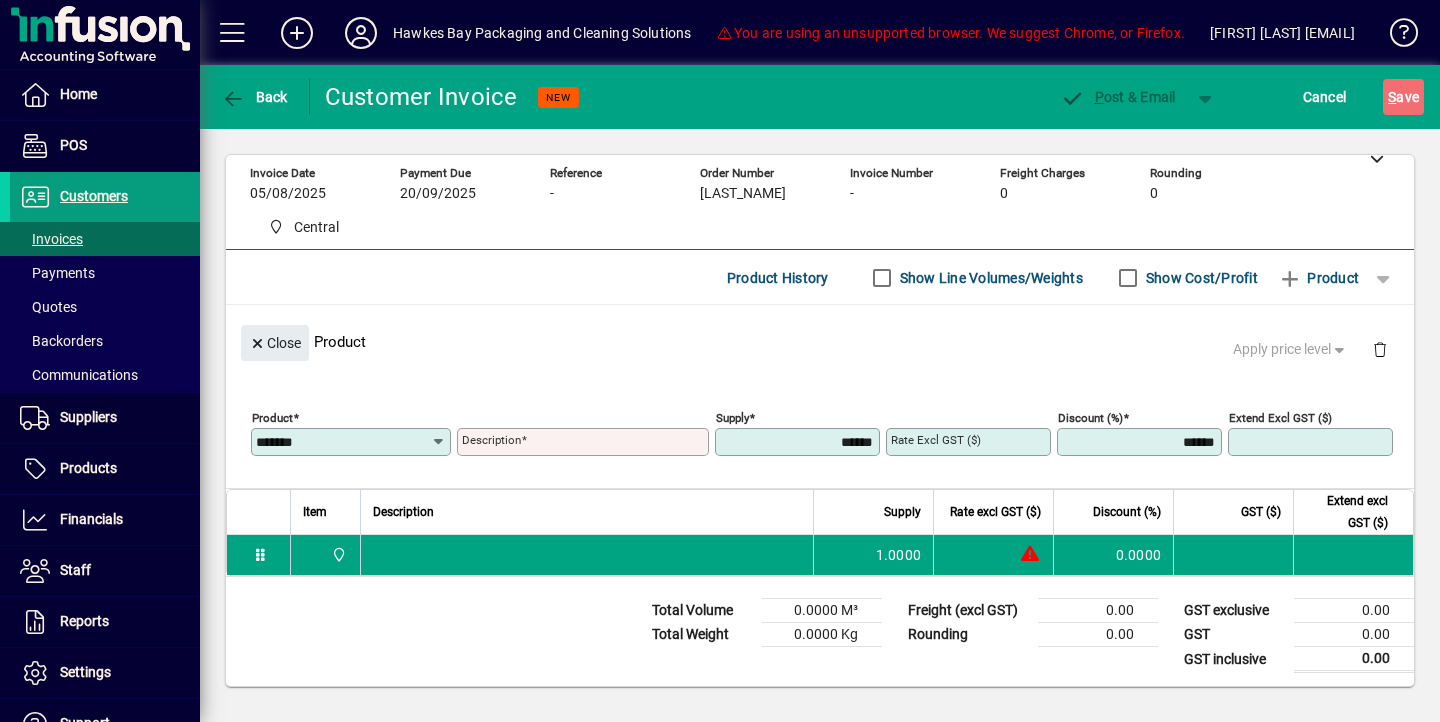 type on "**********" 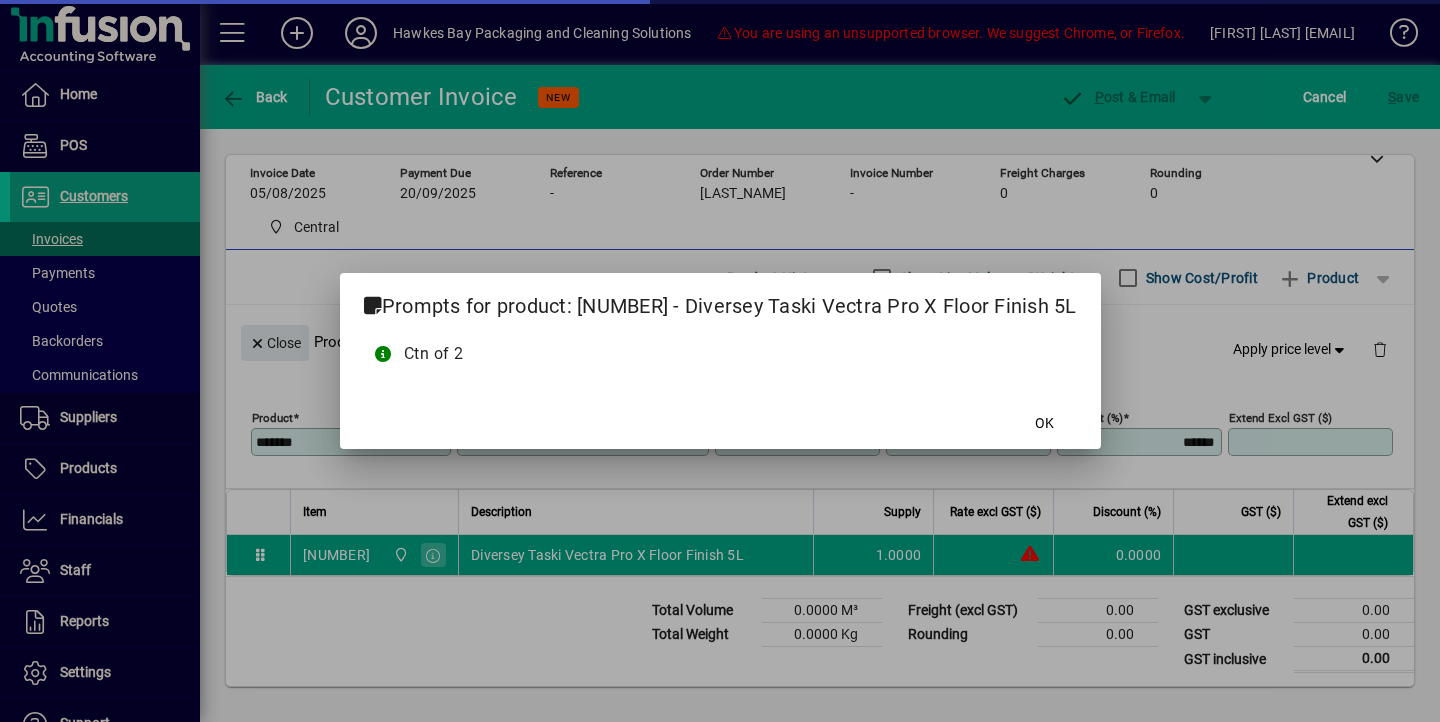 type on "*******" 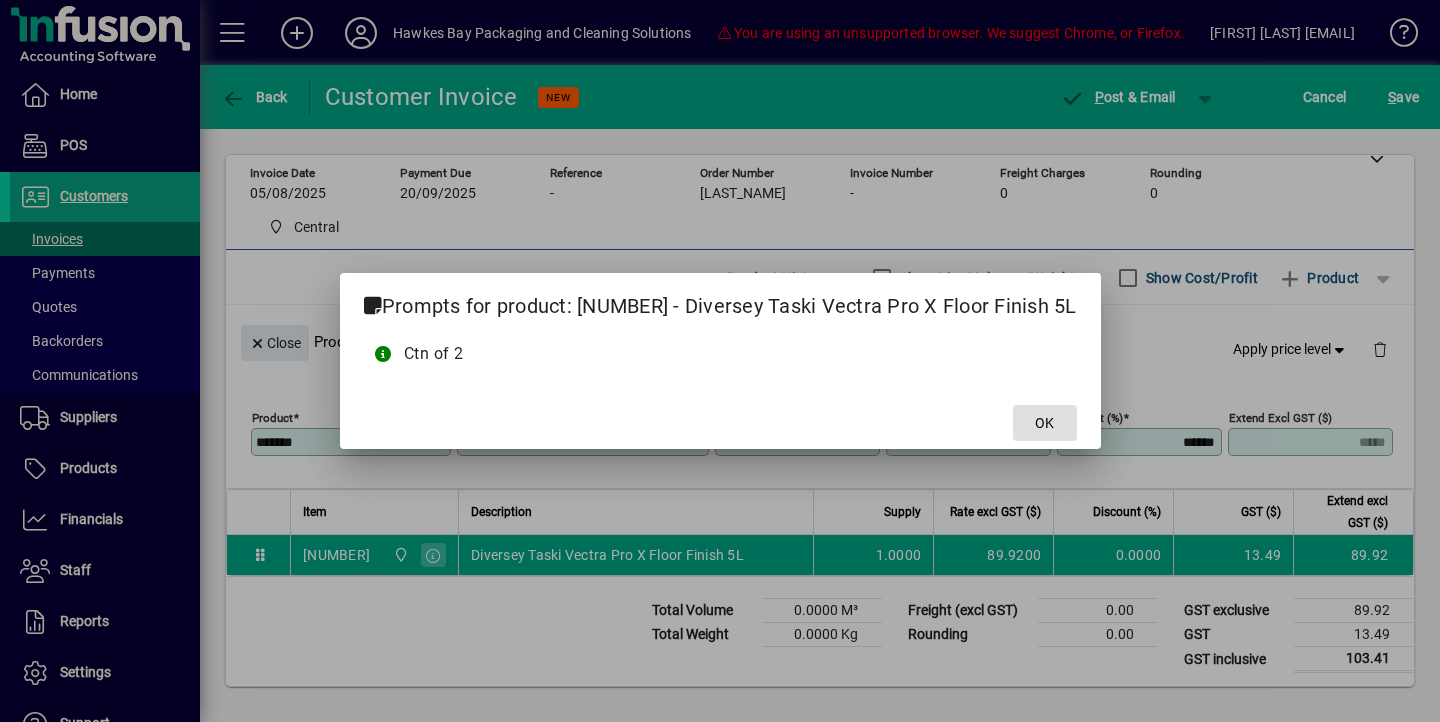 click on "OK" 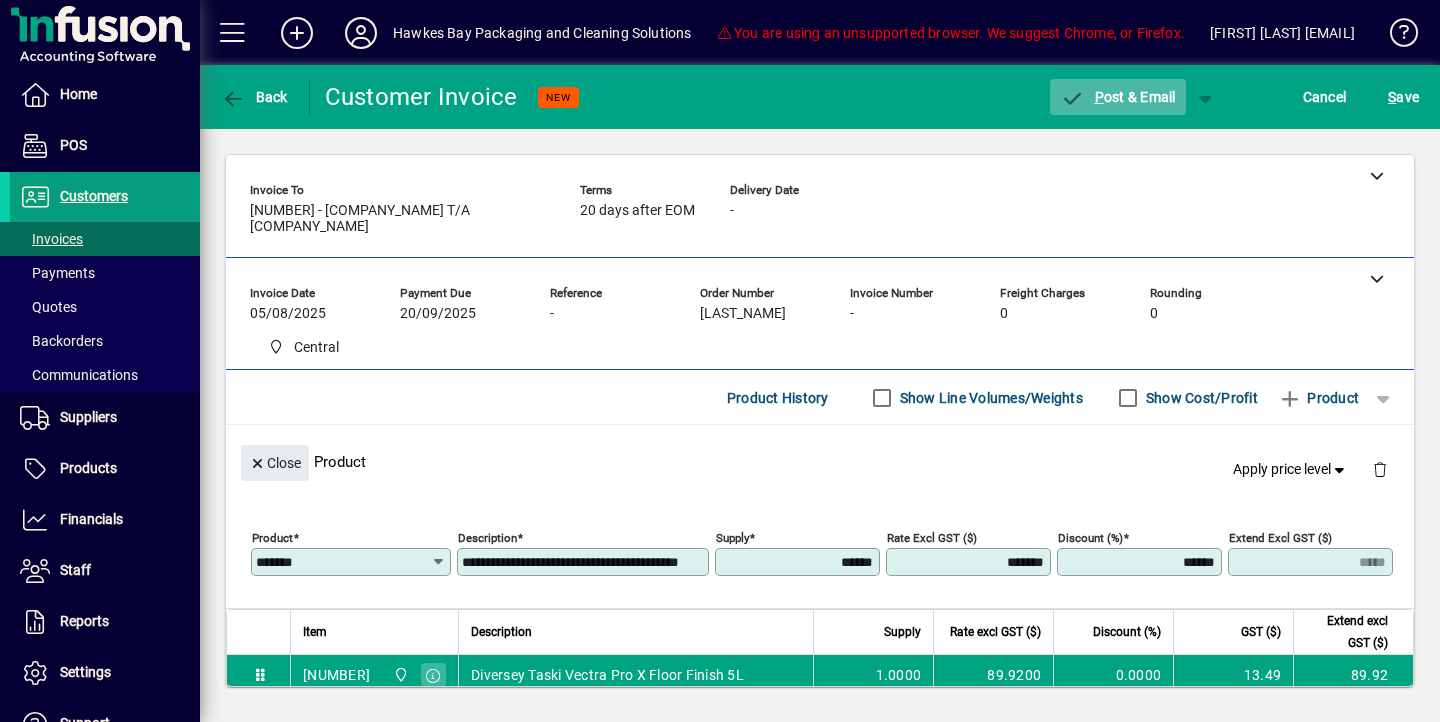 scroll, scrollTop: 0, scrollLeft: 0, axis: both 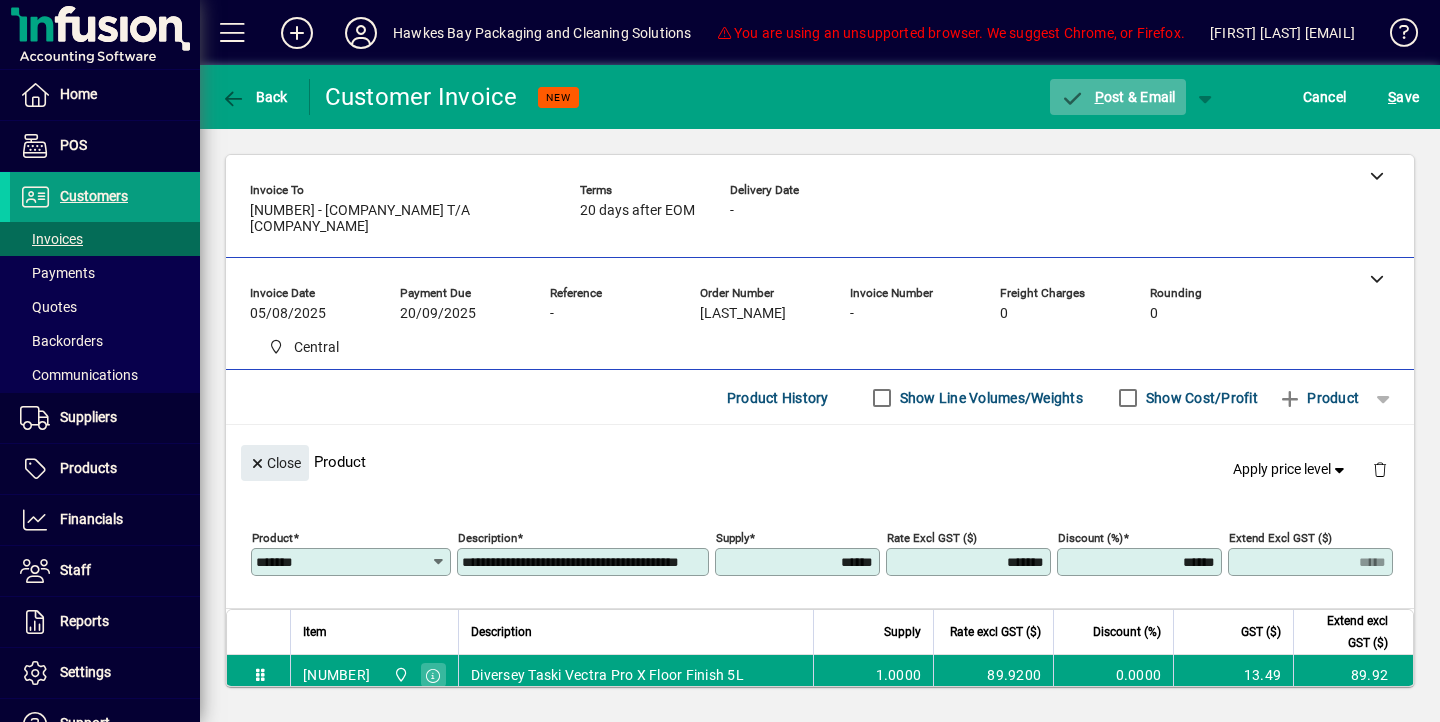 click on "P ost & Email" 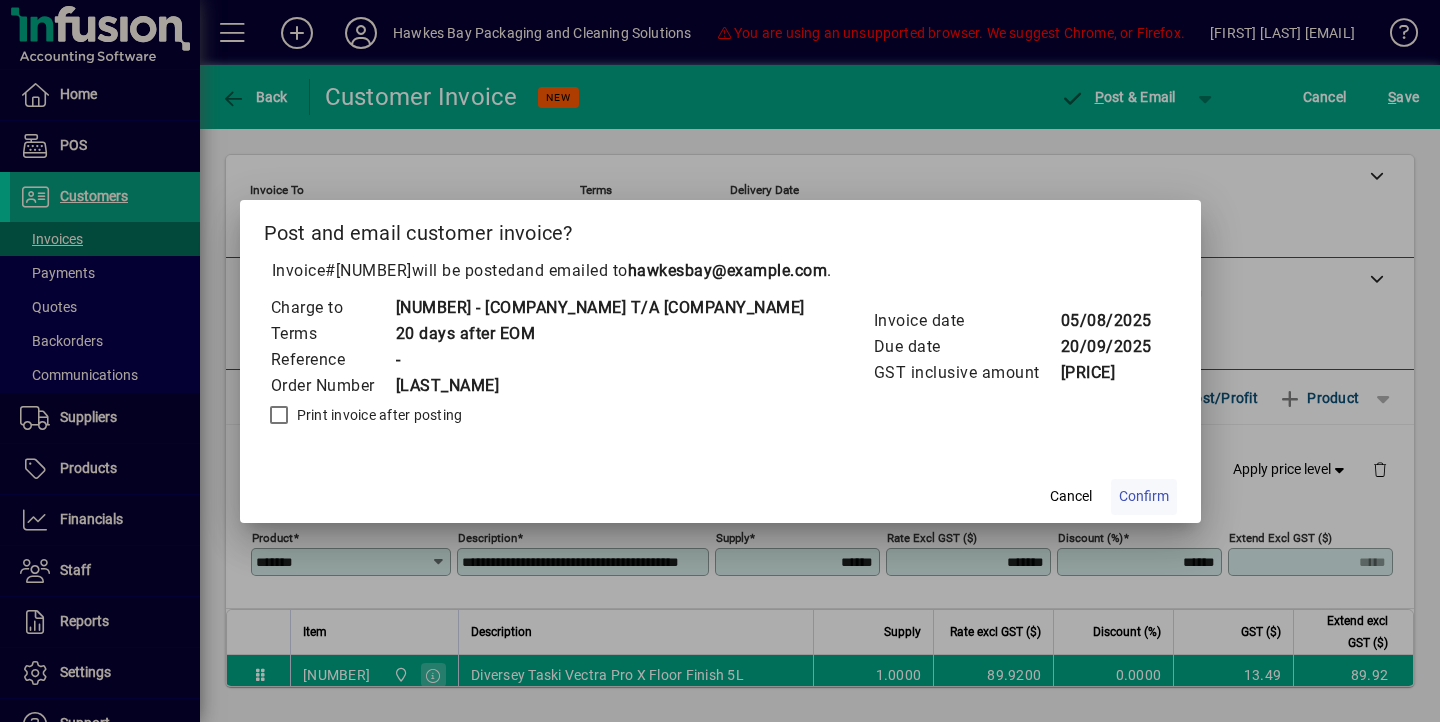click on "Confirm" 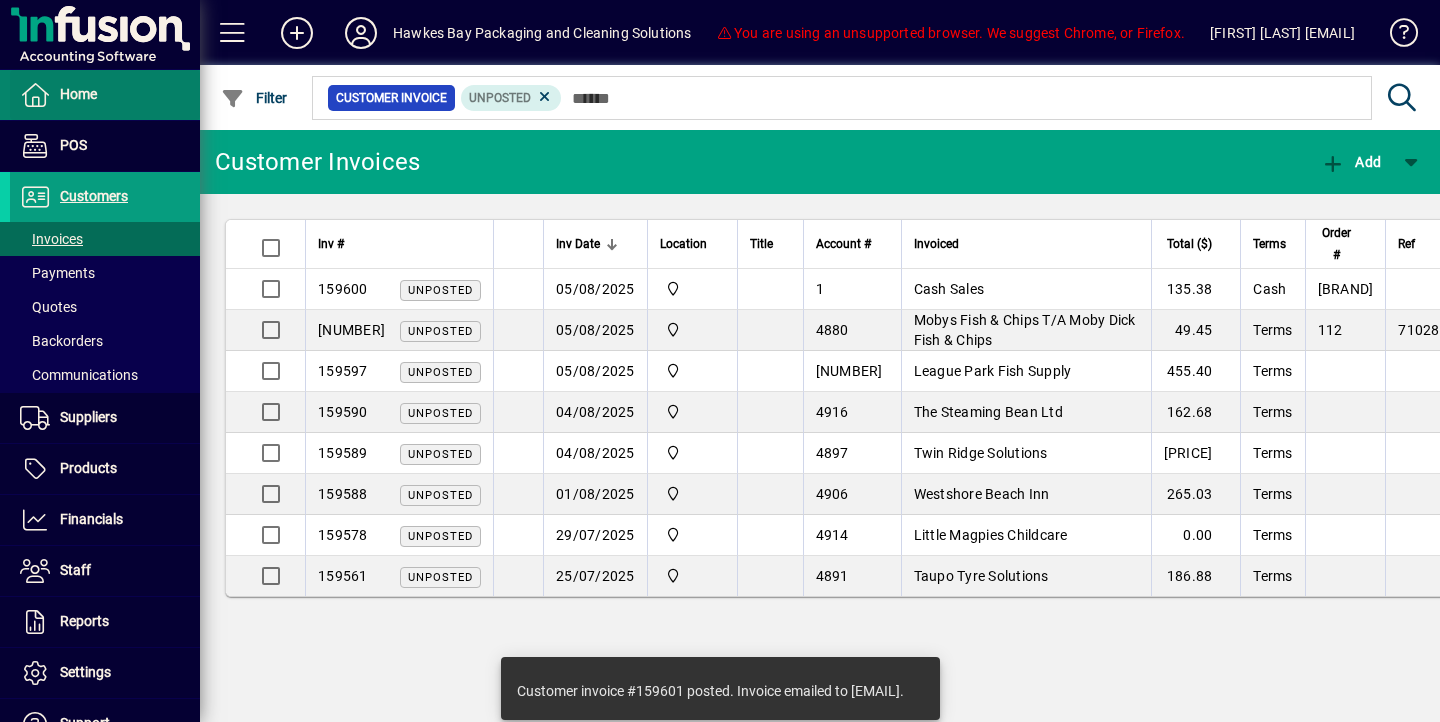click on "Home" at bounding box center [53, 95] 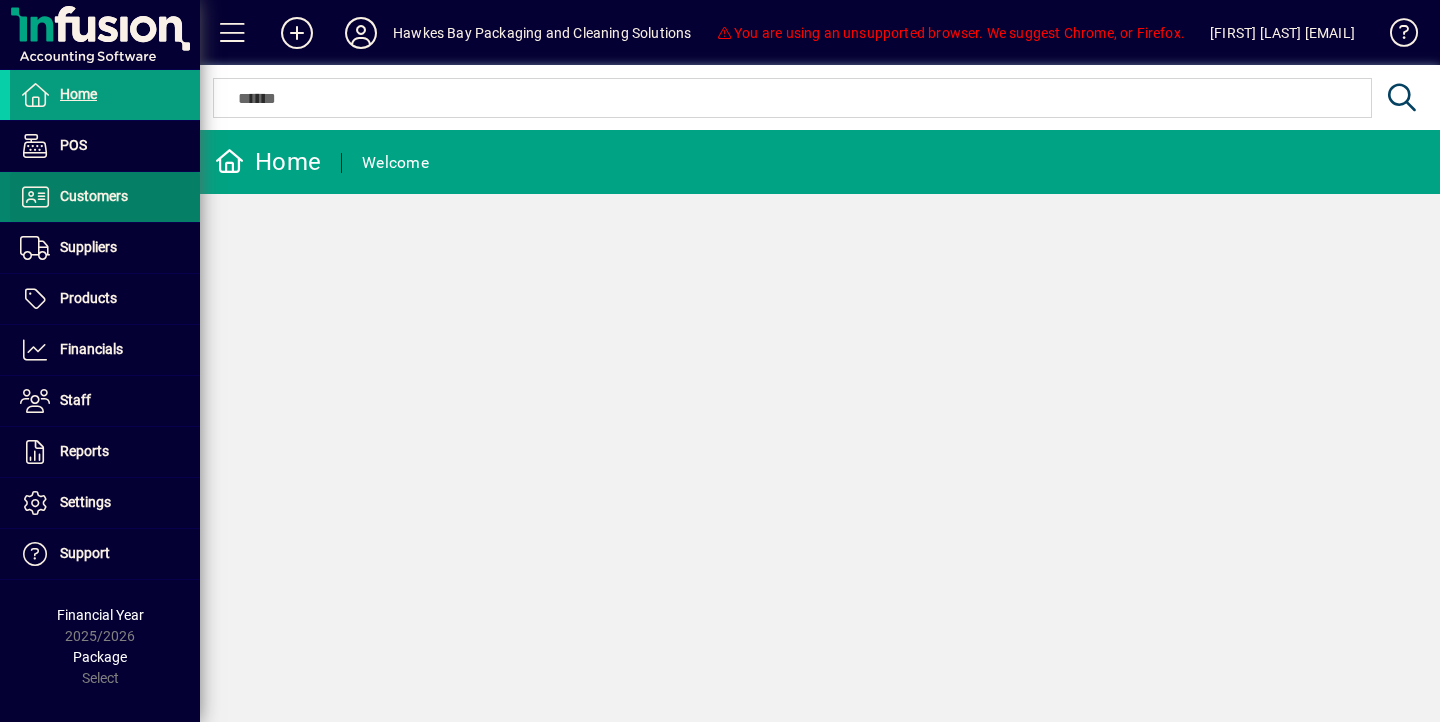 click on "Customers" at bounding box center (69, 197) 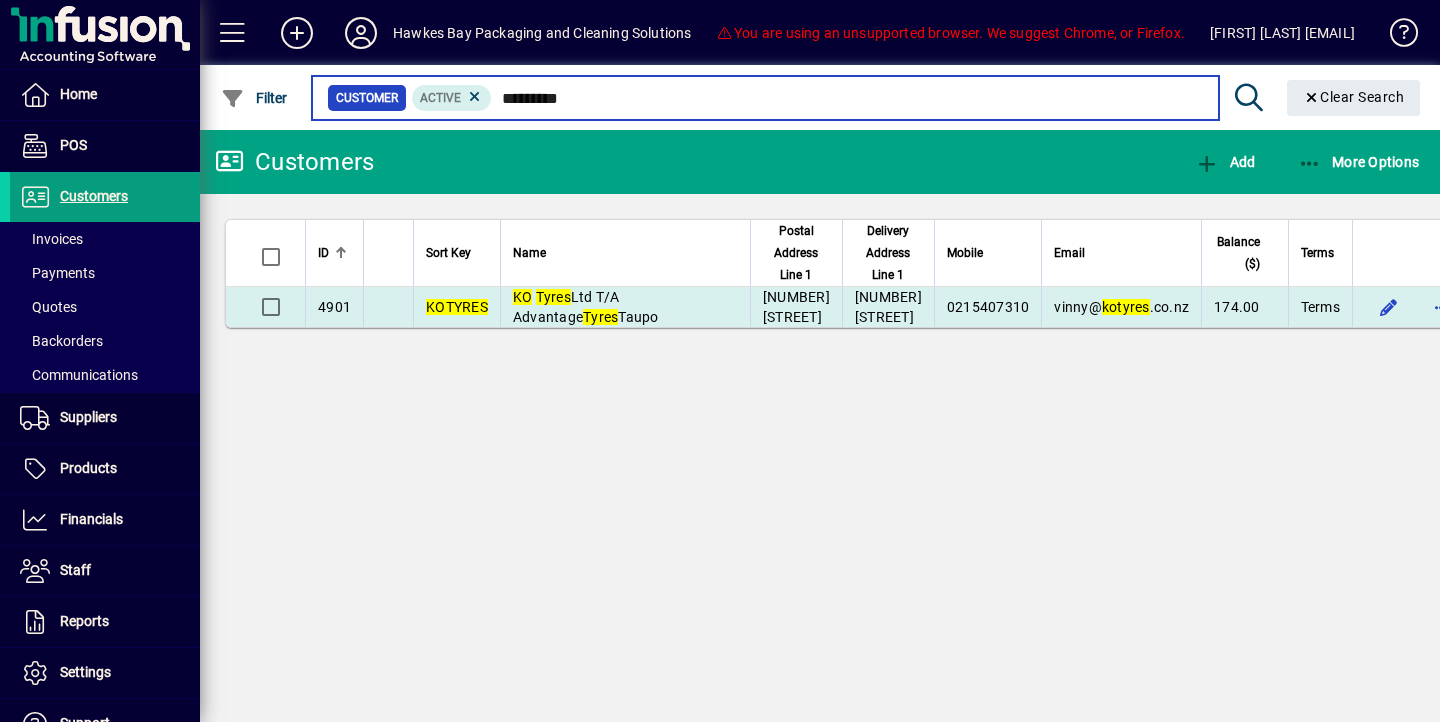 type on "********" 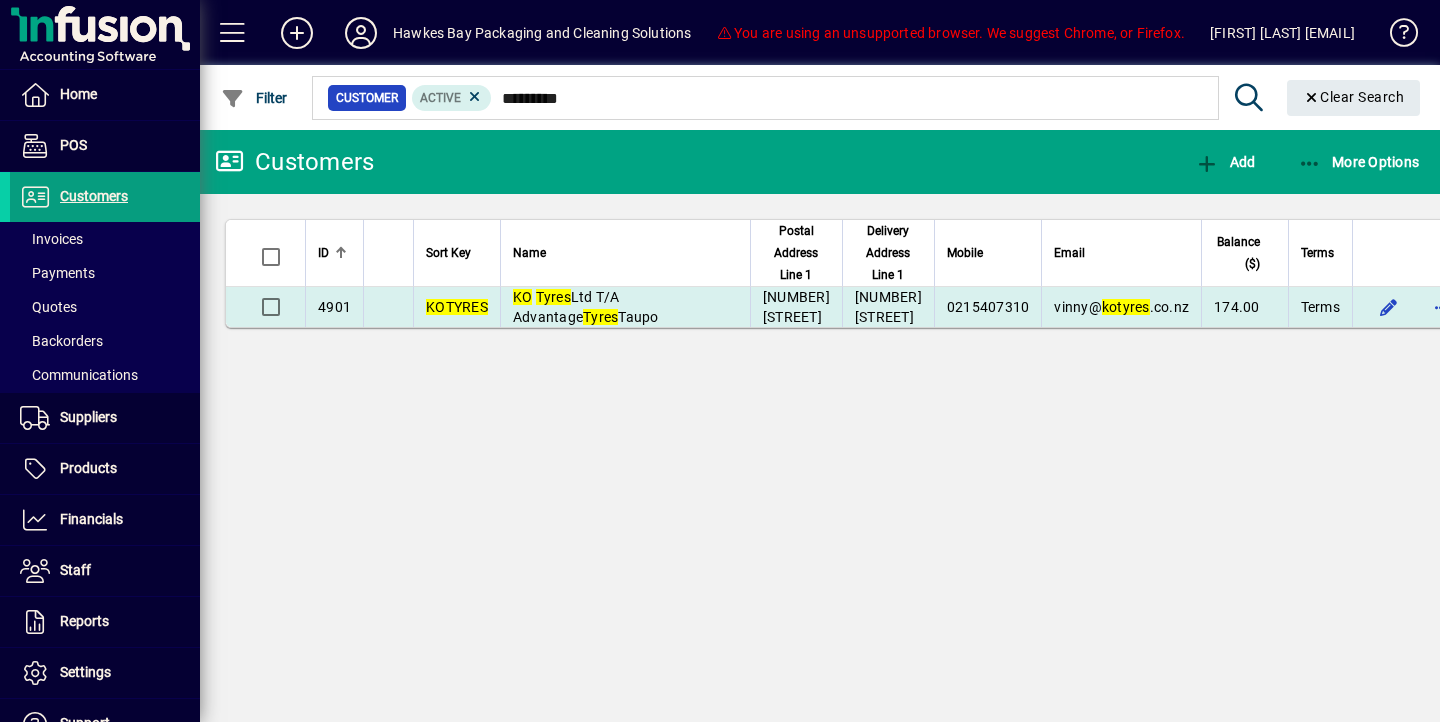 click at bounding box center (388, 307) 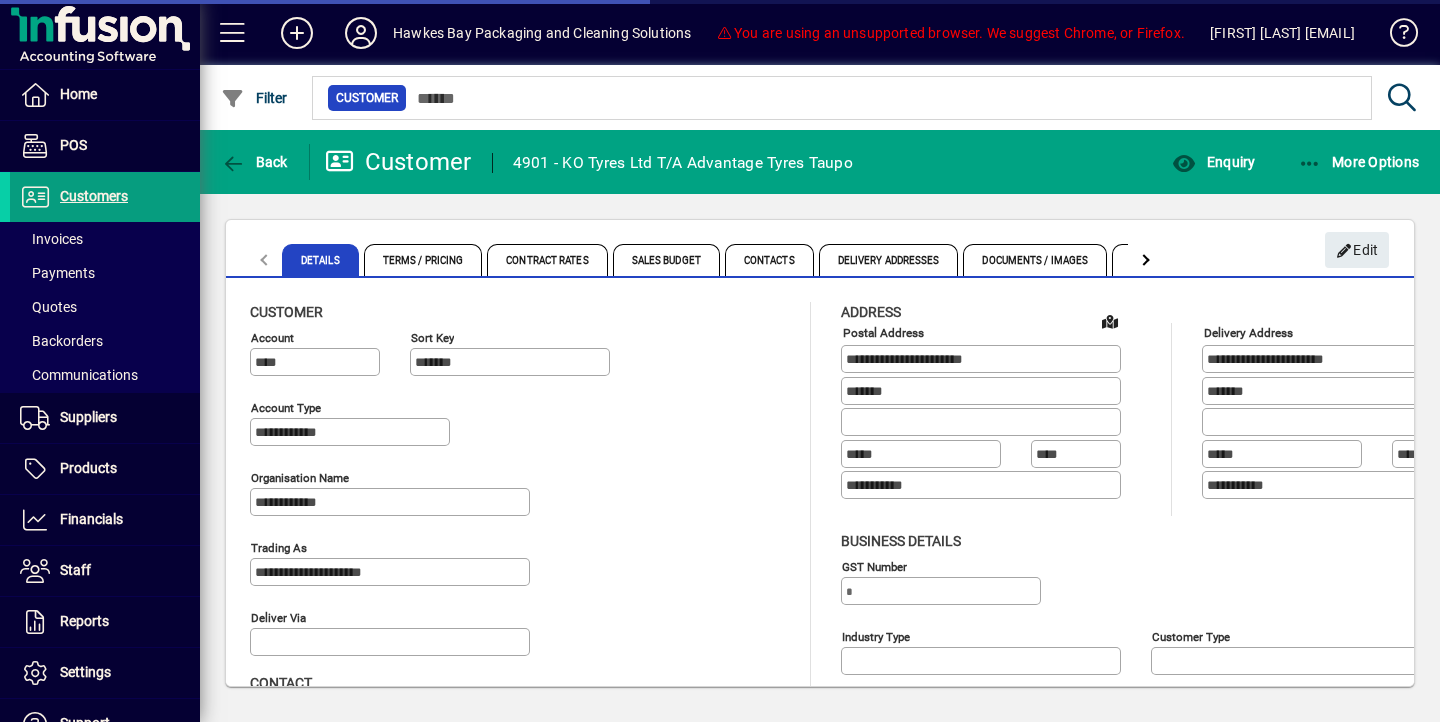 type on "**********" 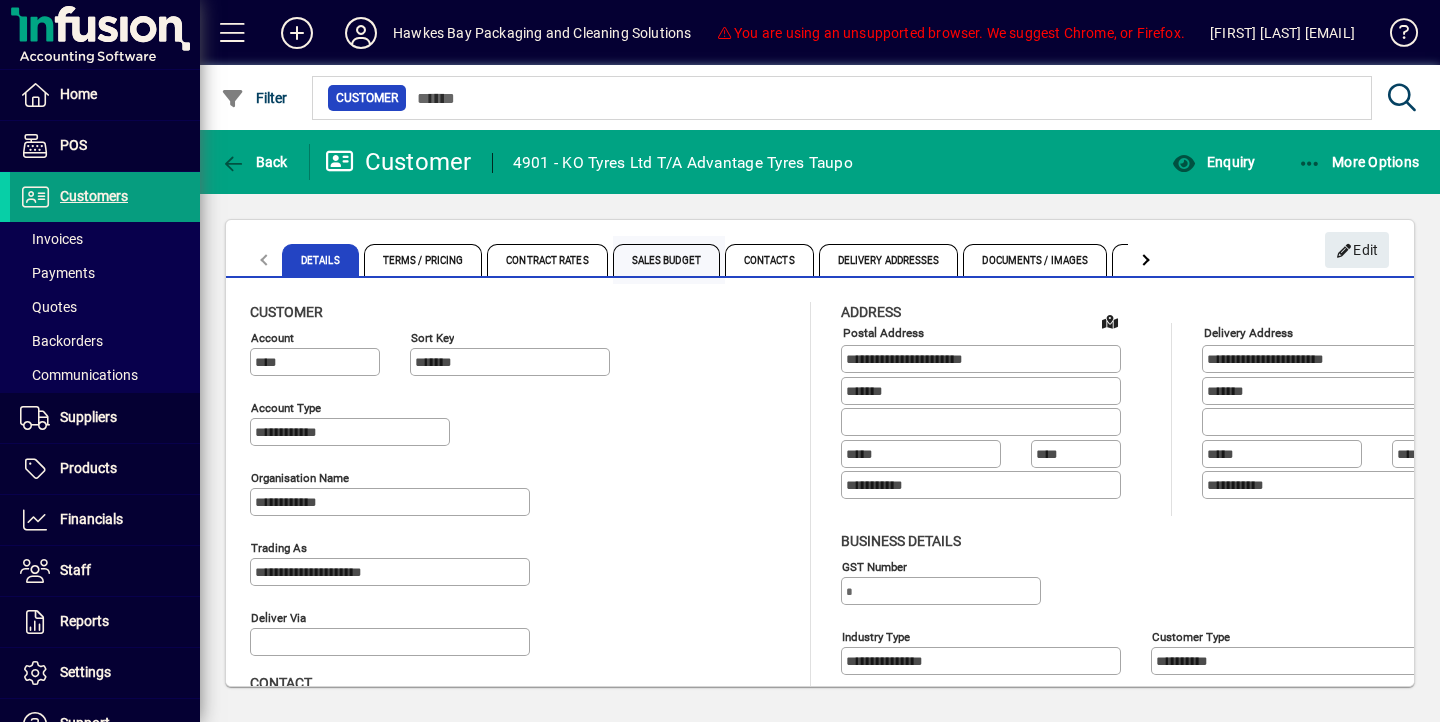 scroll, scrollTop: 0, scrollLeft: 0, axis: both 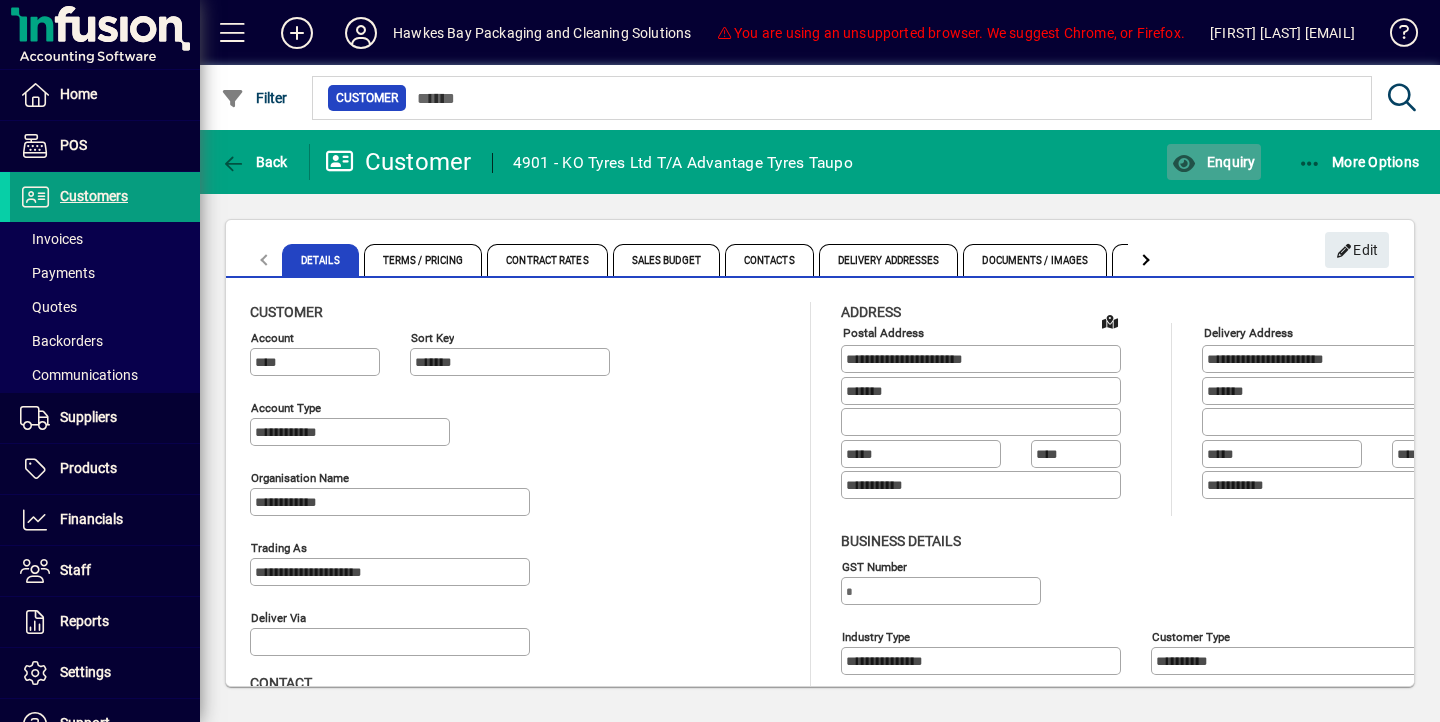 click 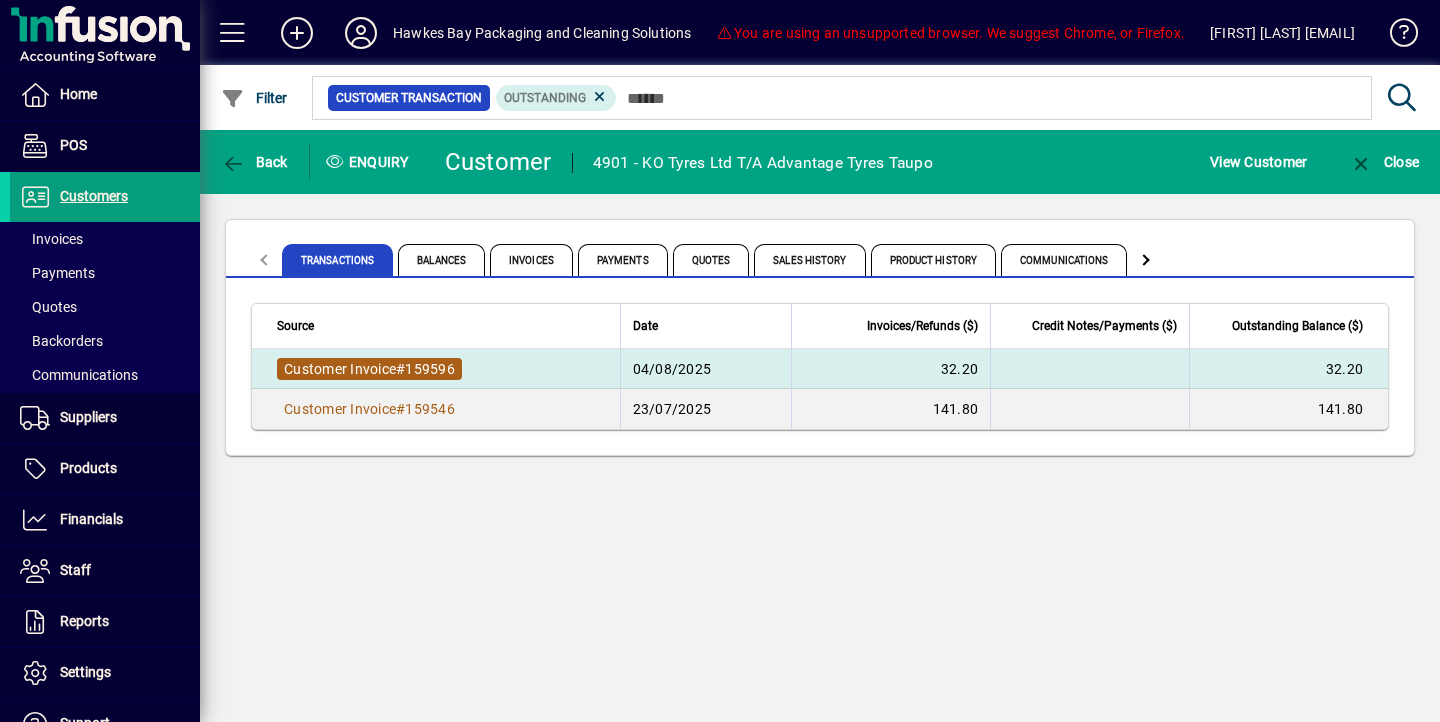 click on "159596" at bounding box center (430, 369) 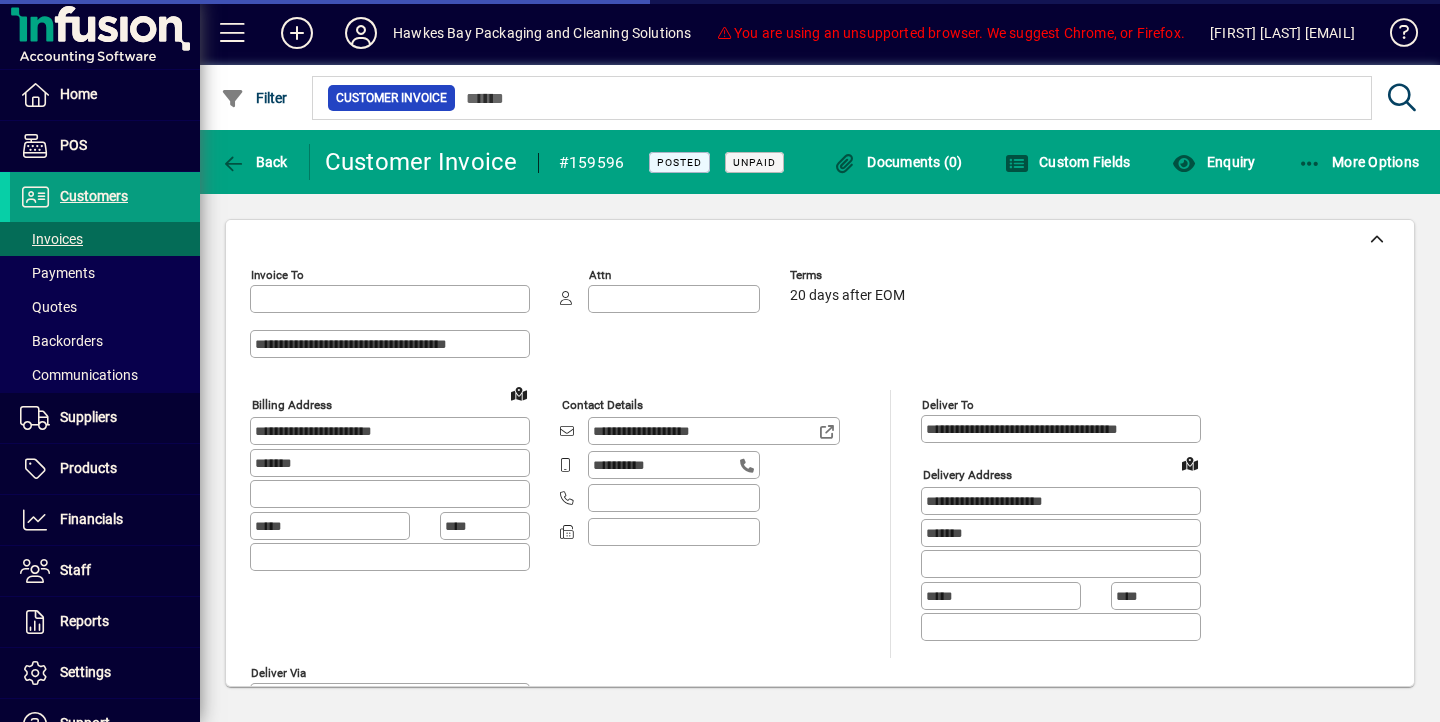 type on "**********" 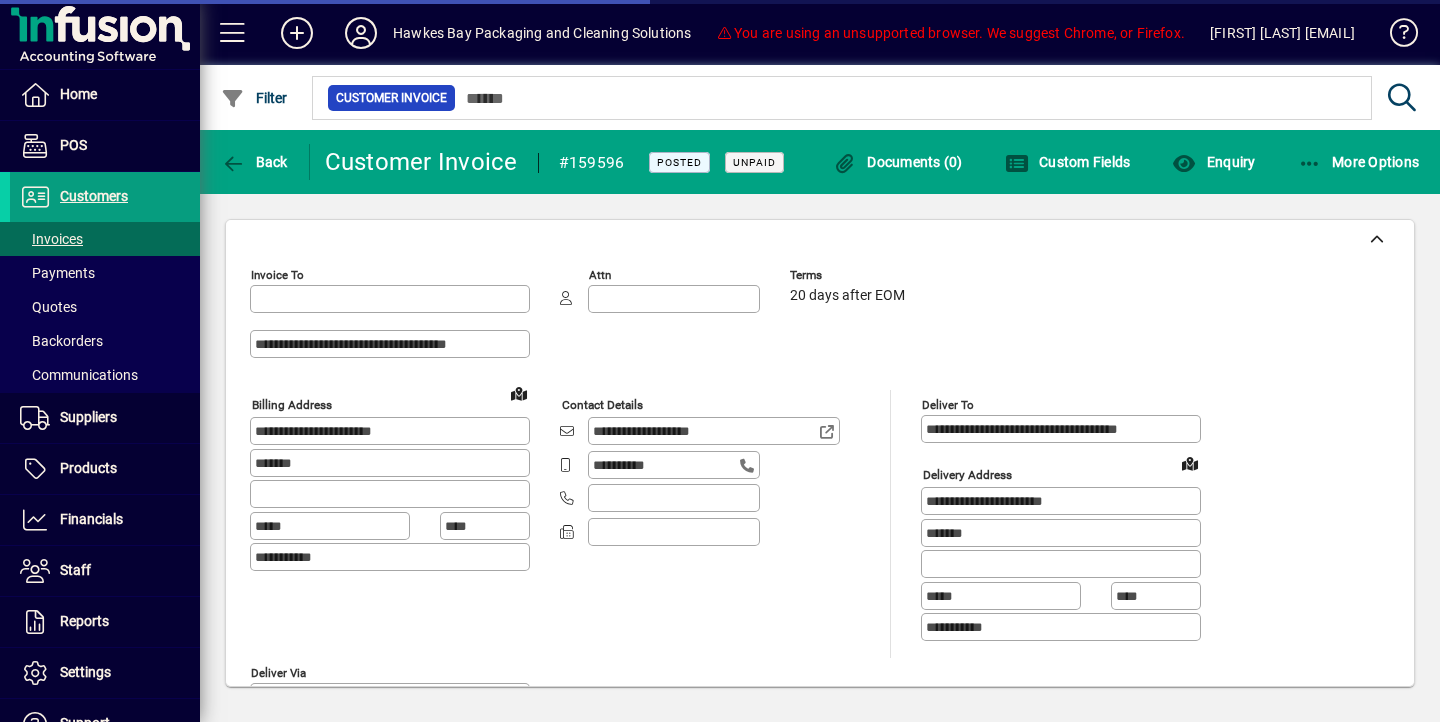 type on "*******" 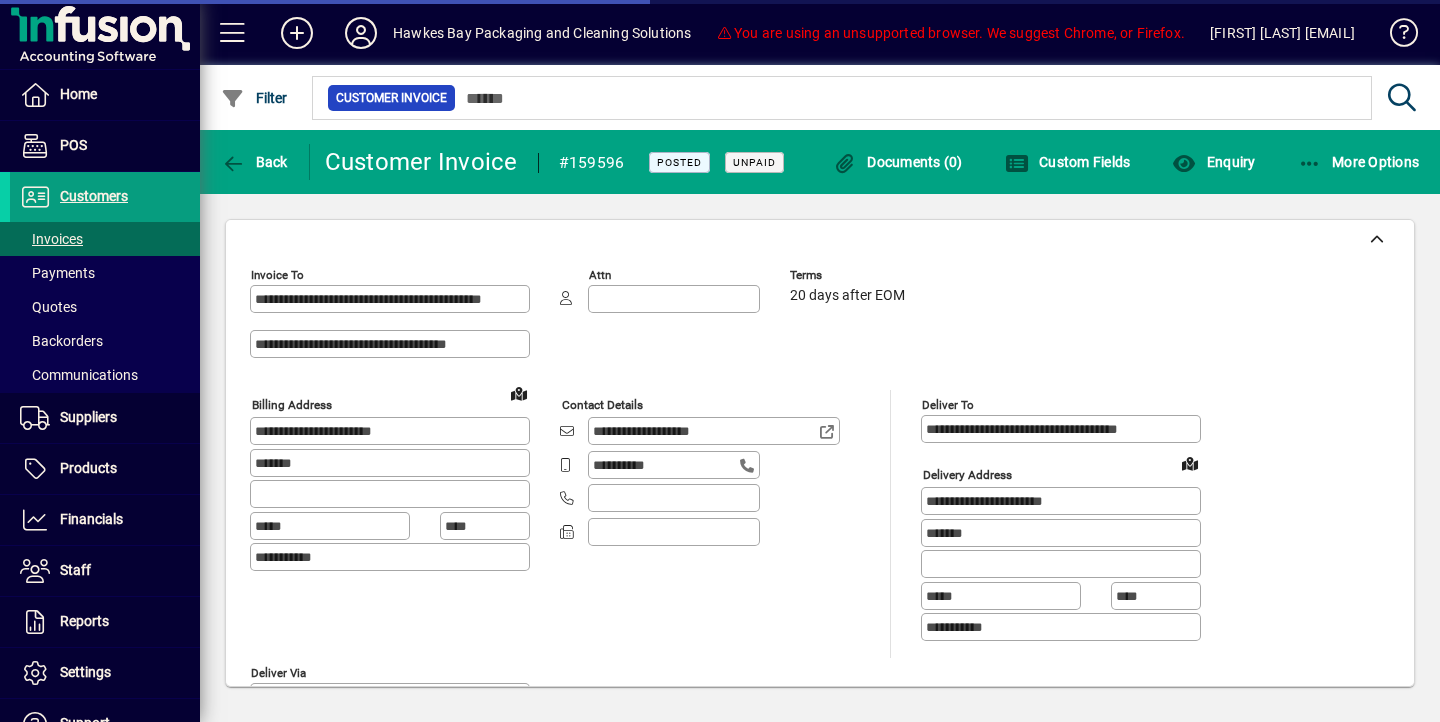scroll, scrollTop: 0, scrollLeft: 0, axis: both 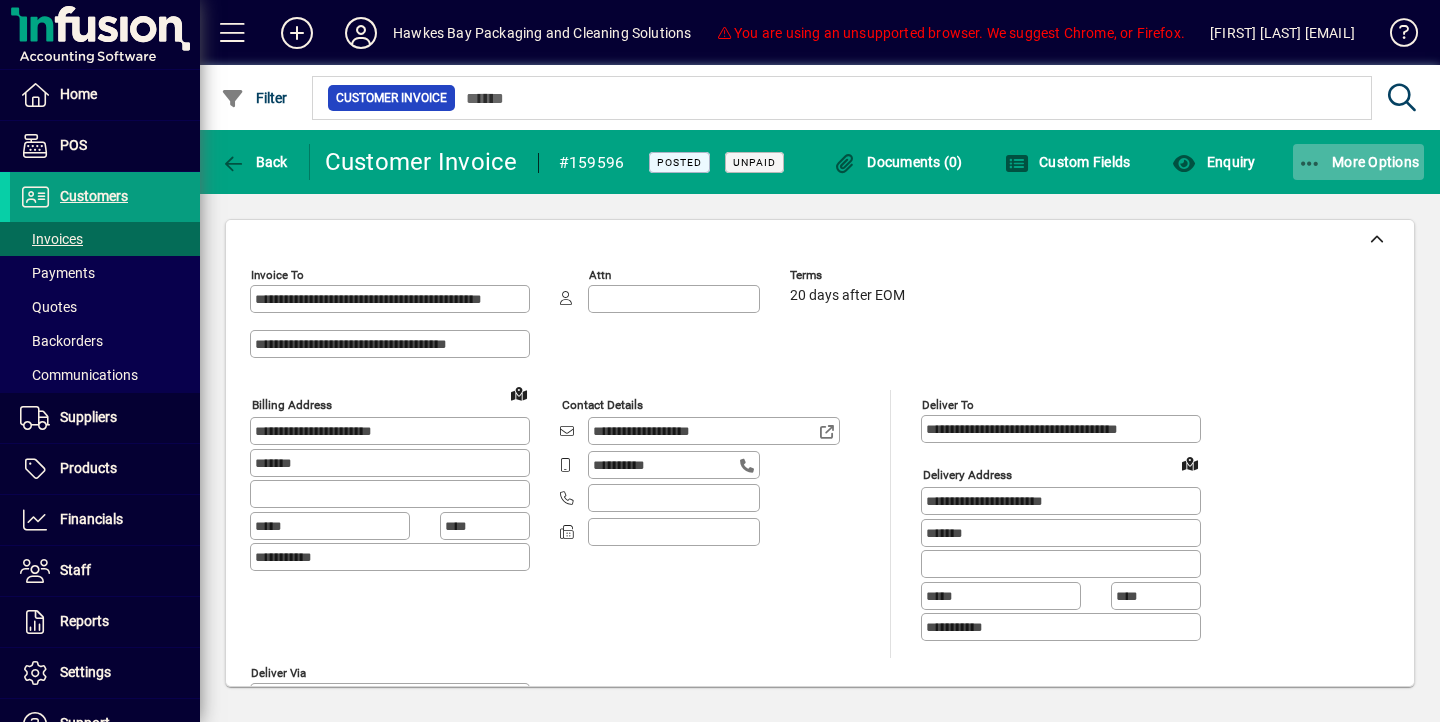click 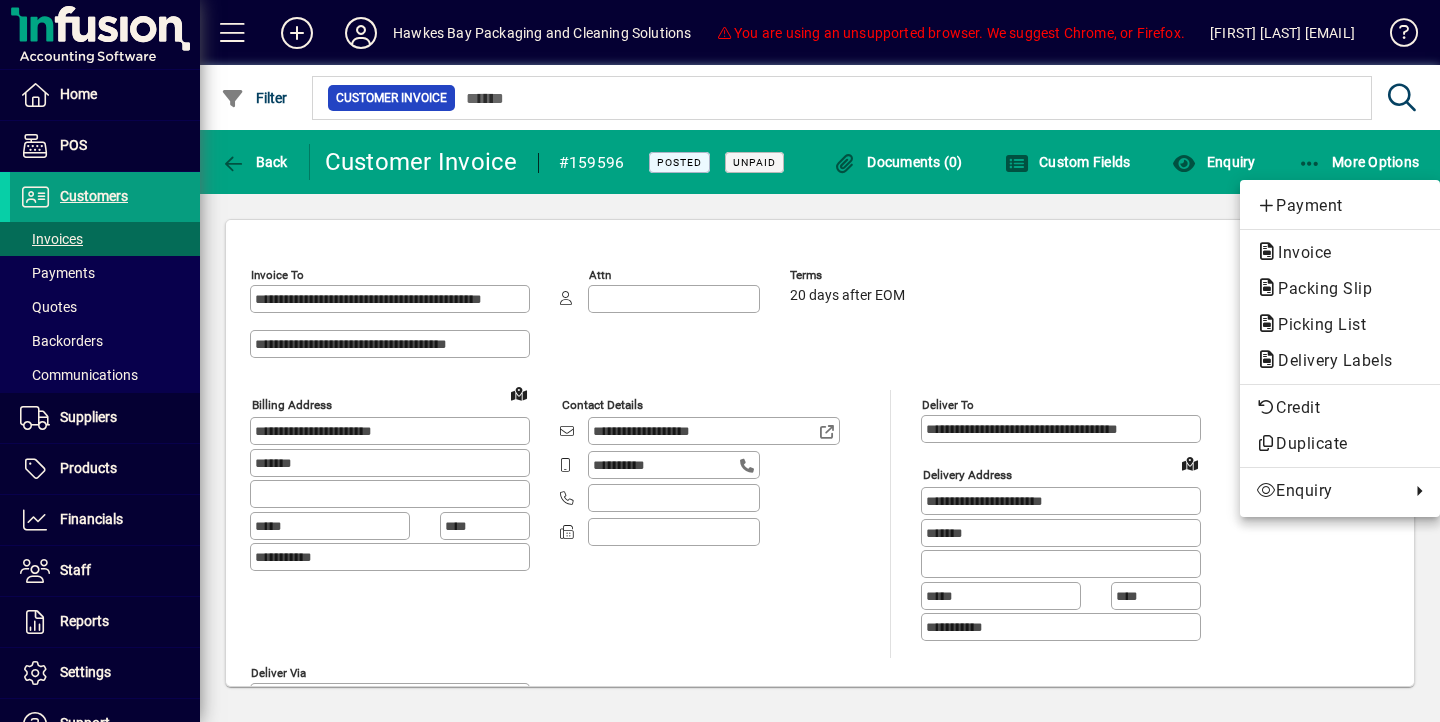 click at bounding box center (720, 361) 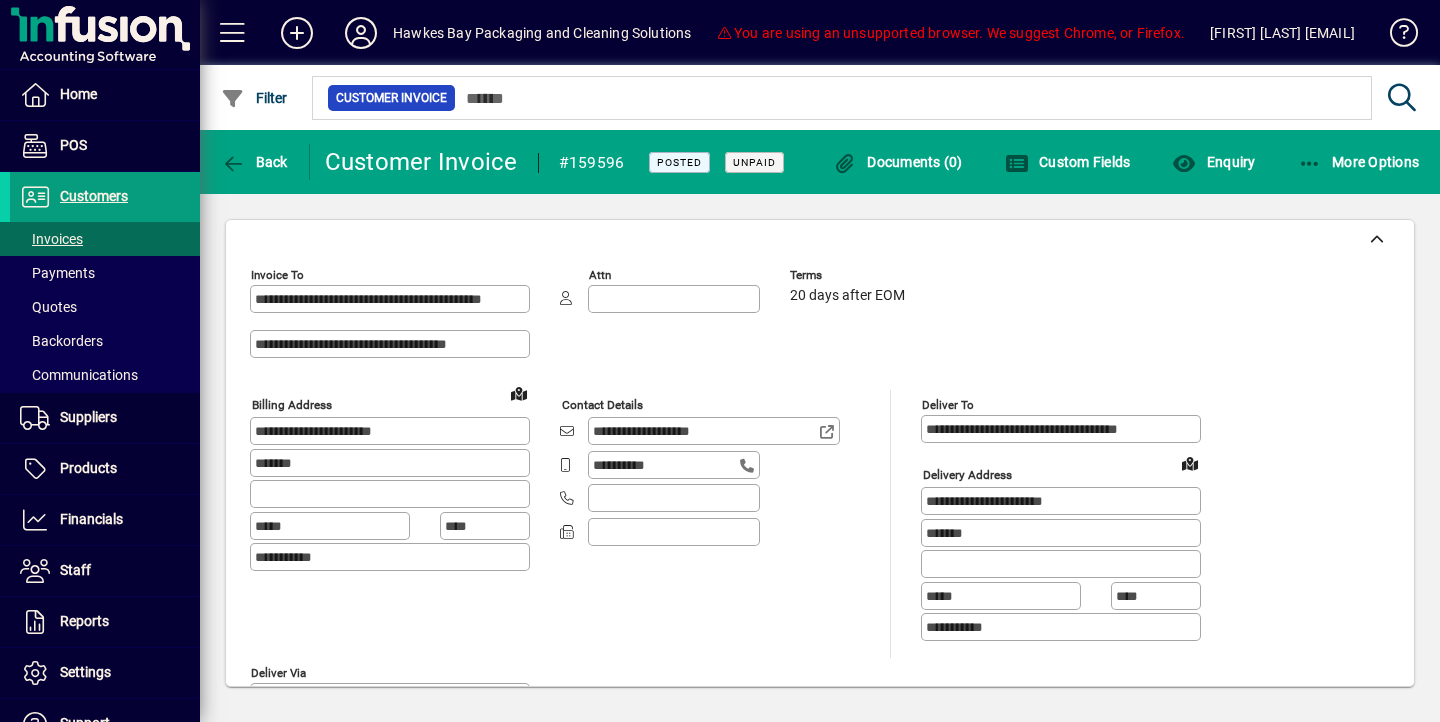 click on "Back" 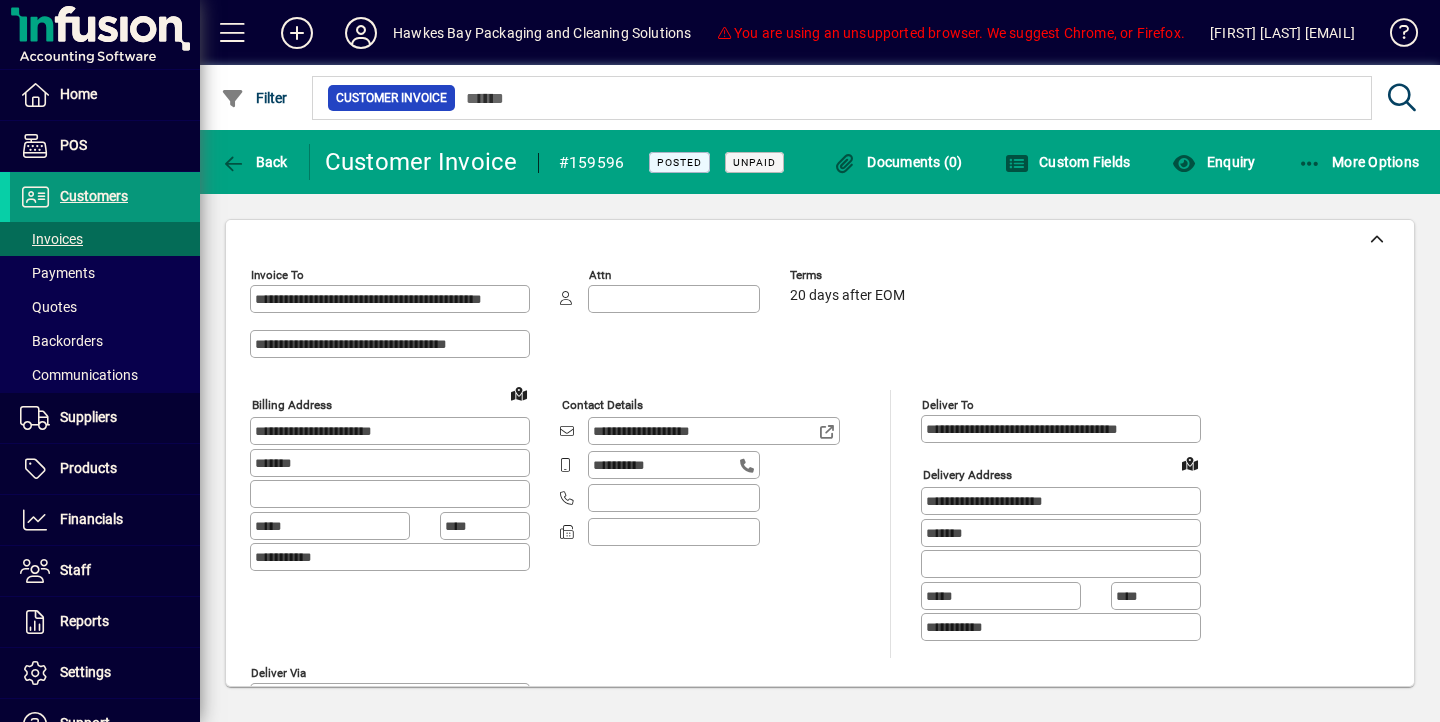 click at bounding box center [105, 197] 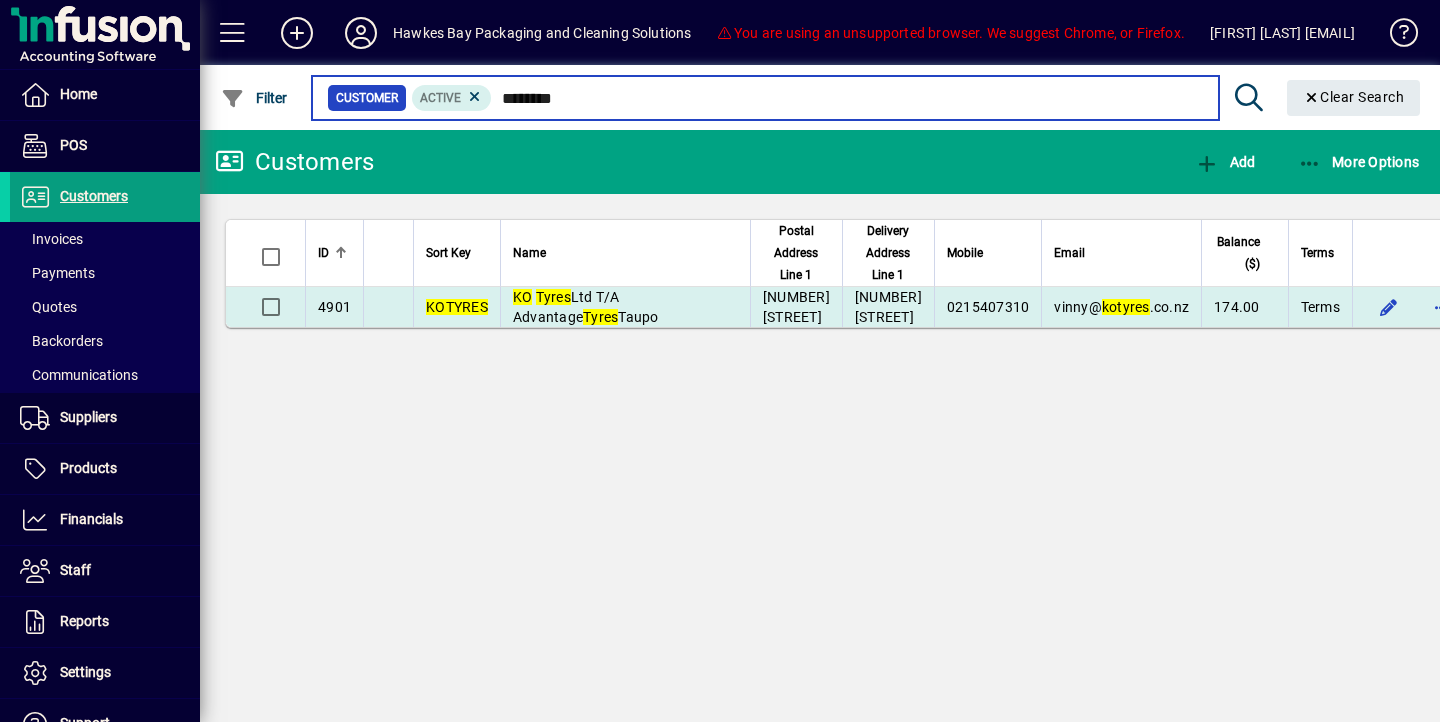 type on "********" 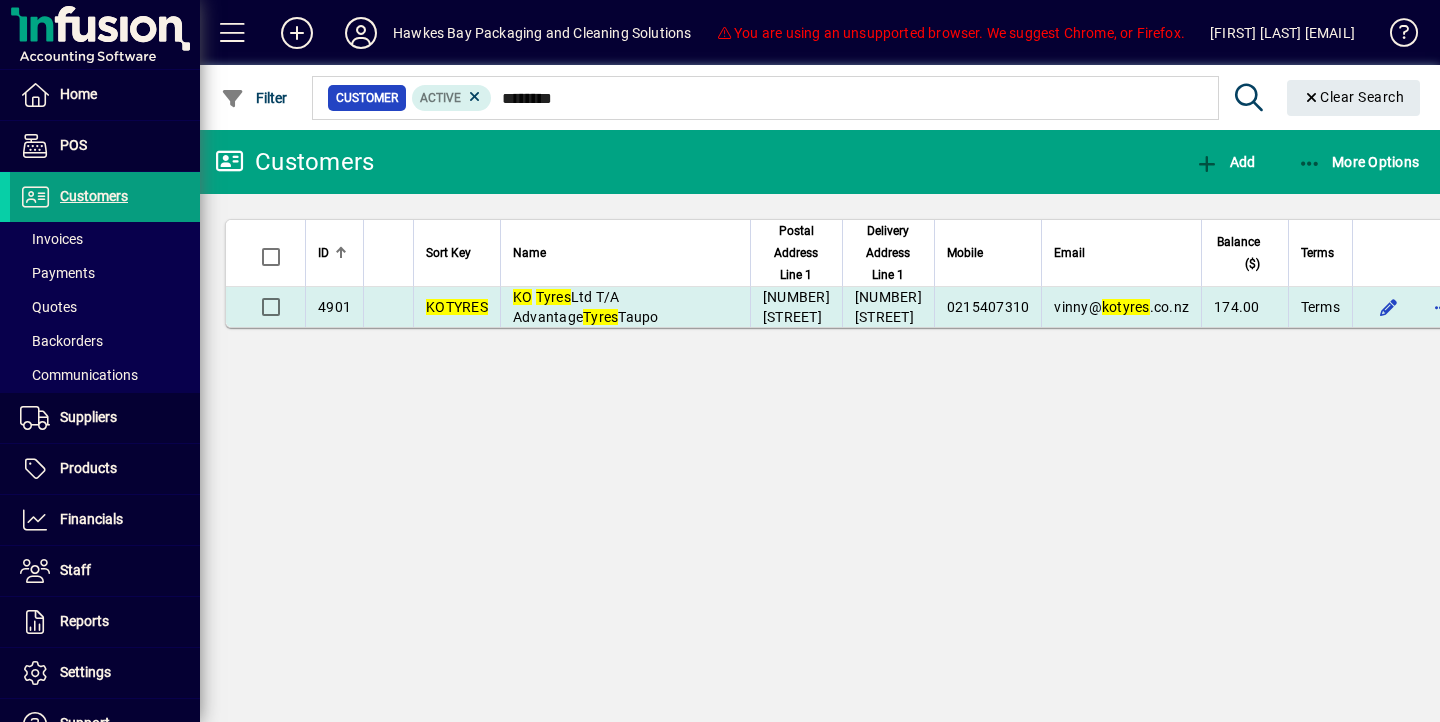 click on "KO   Tyres  Ltd T/A Advantage  Tyres  Taupo" at bounding box center [625, 307] 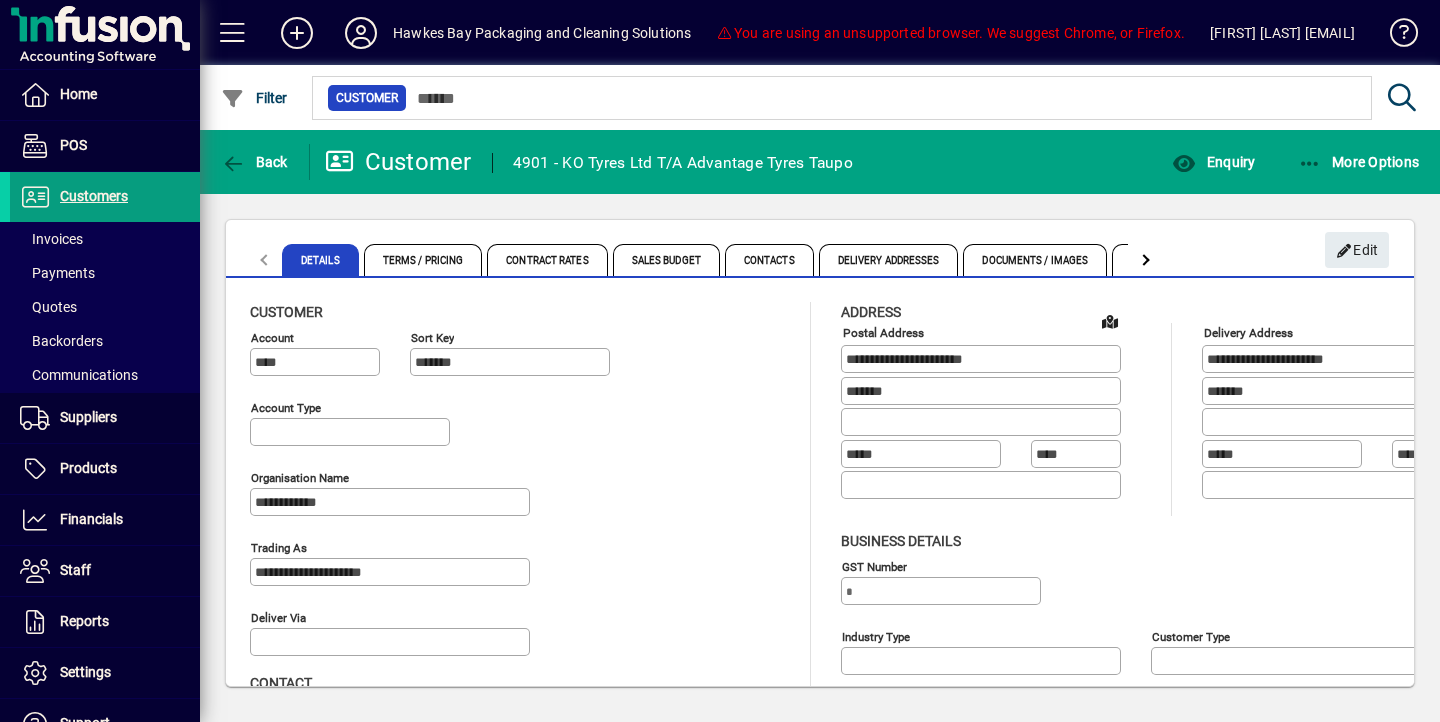 type on "**********" 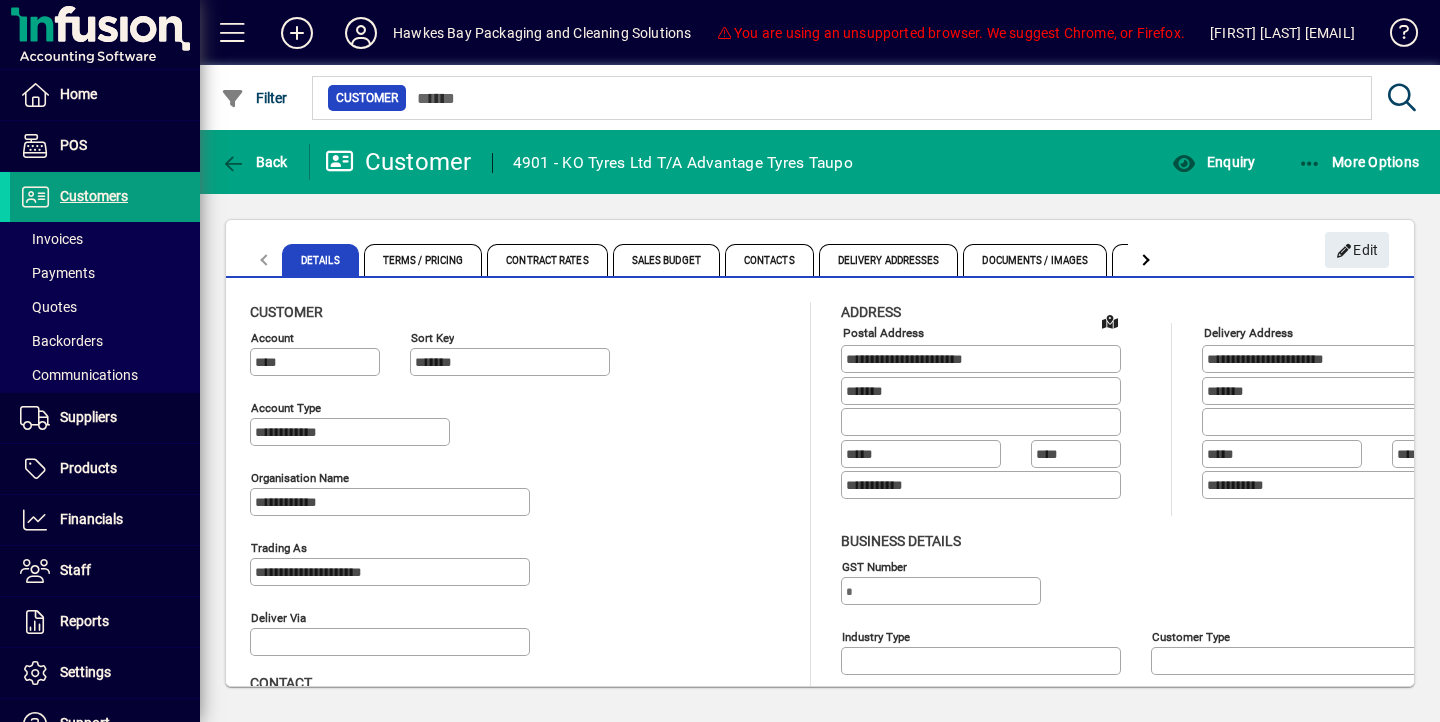 type on "**********" 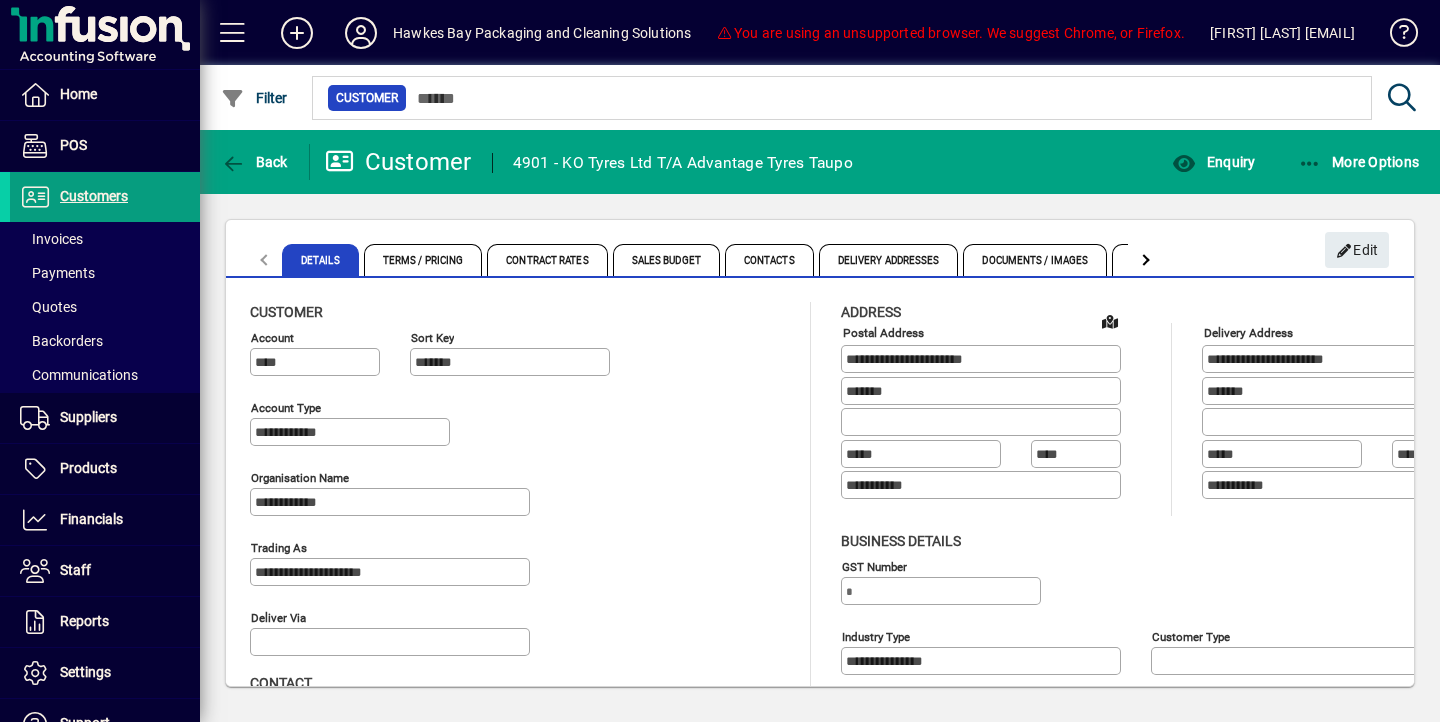type on "**********" 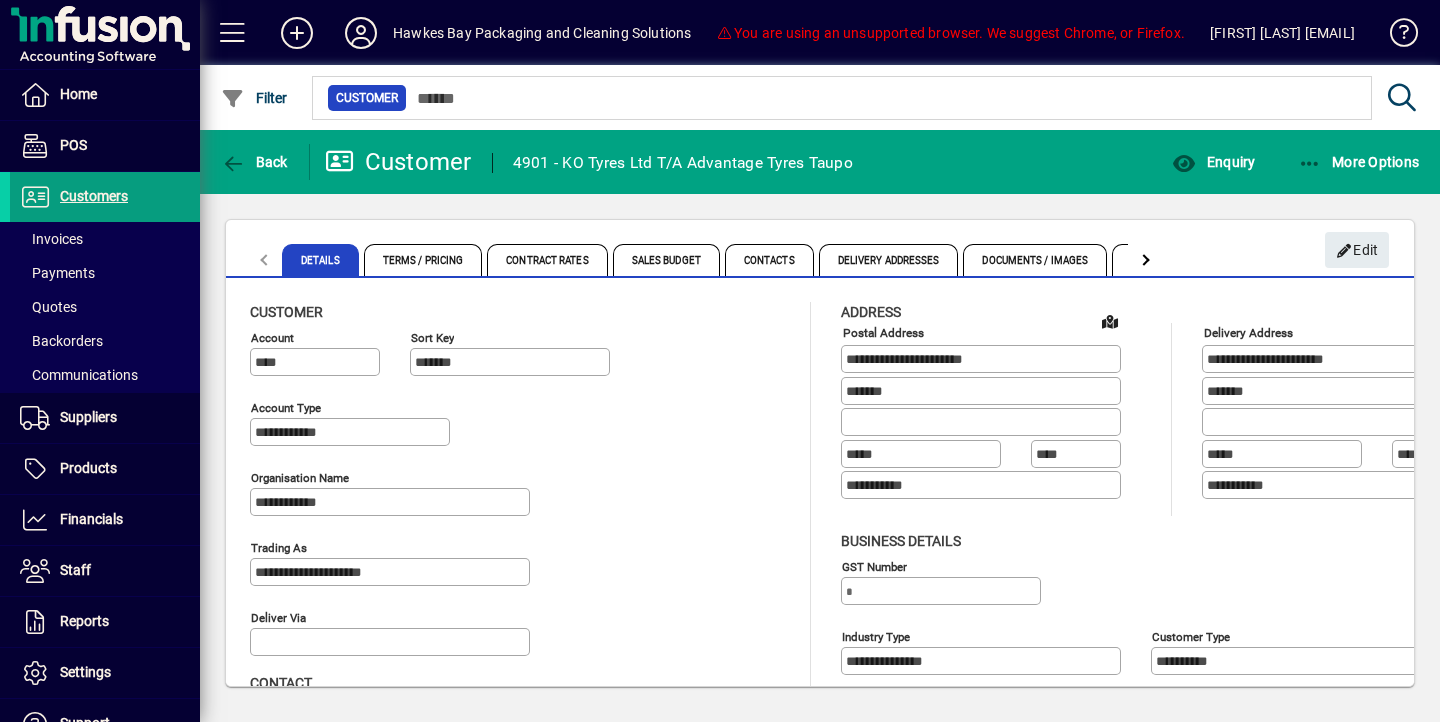 type on "**********" 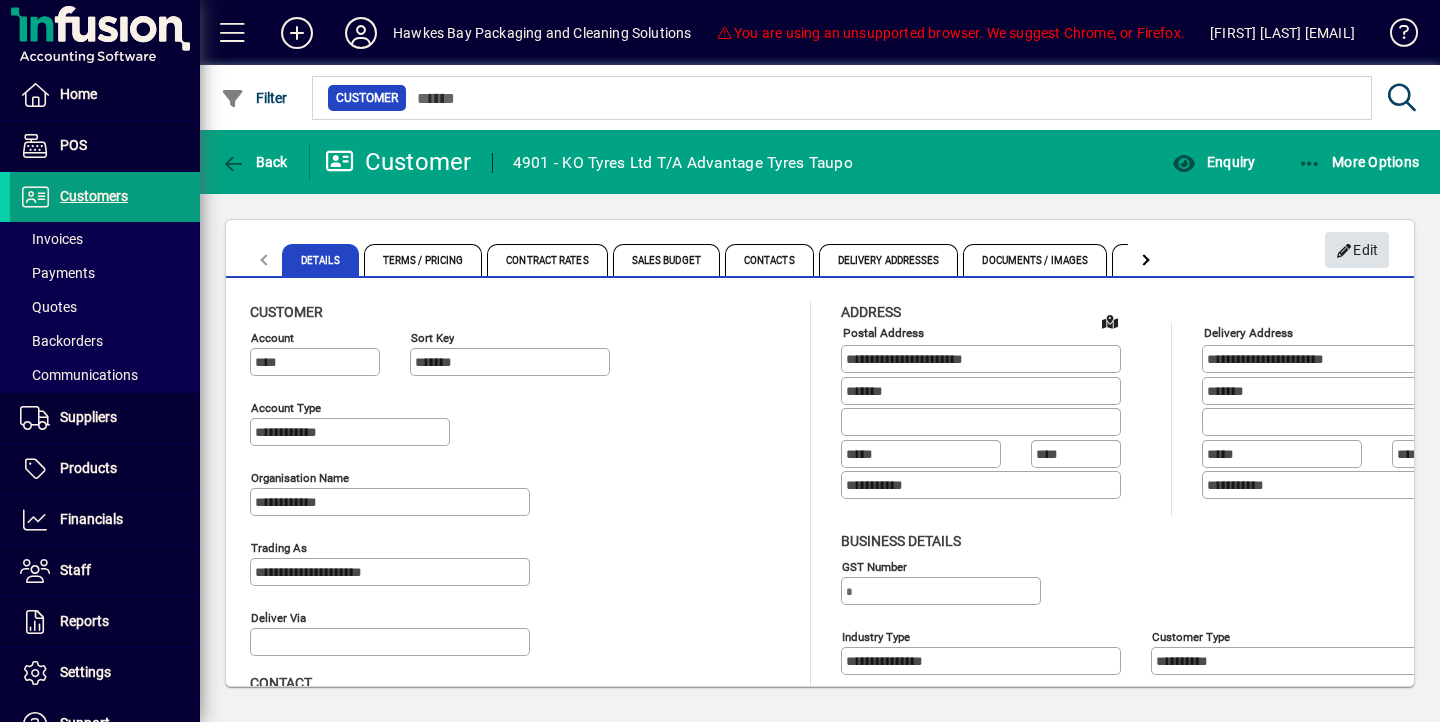 click on "Edit" 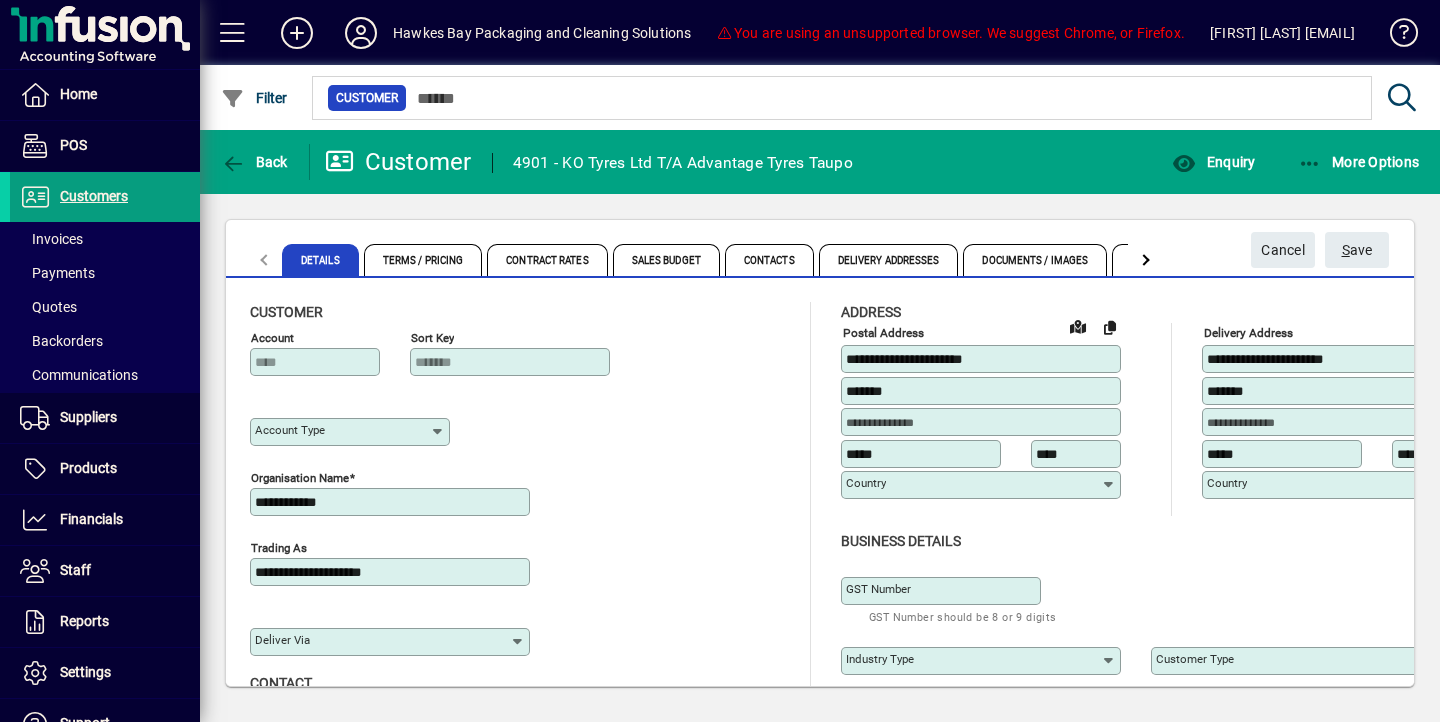 type on "**********" 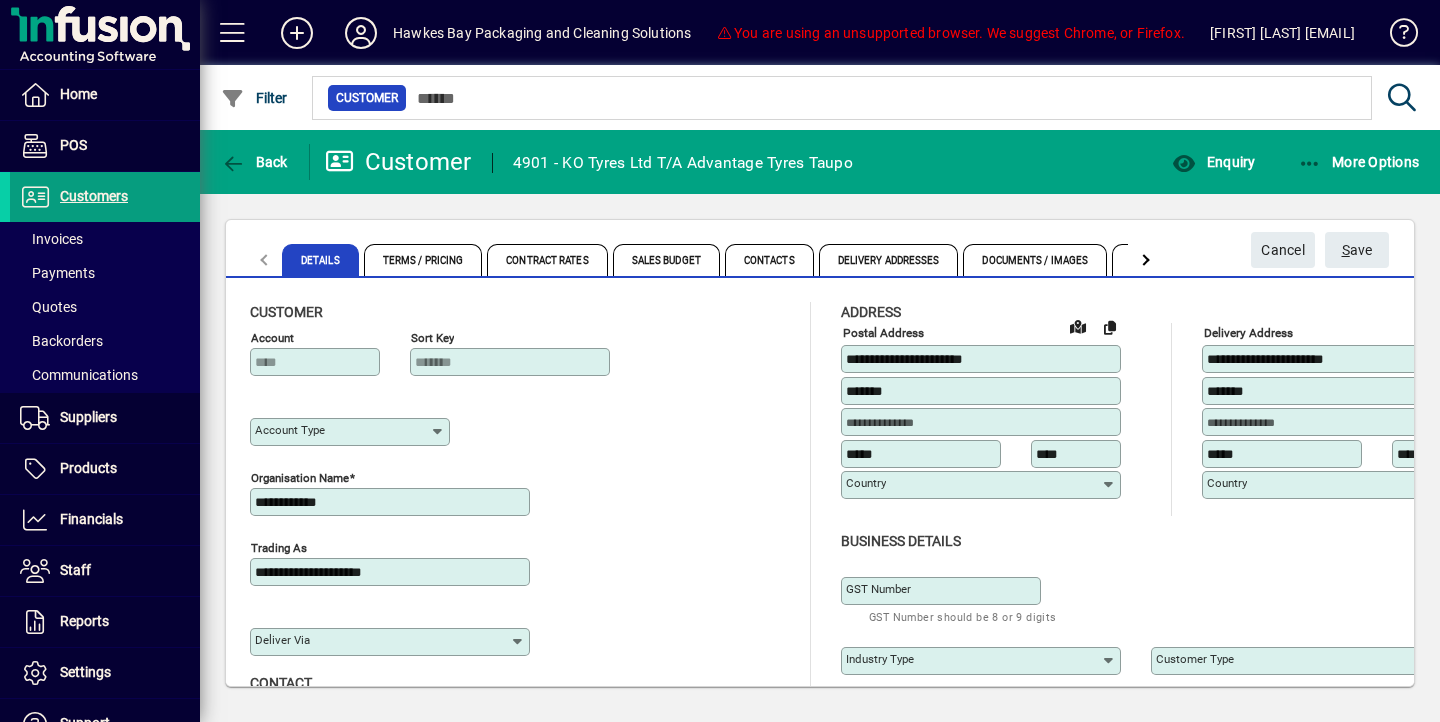 type on "*******" 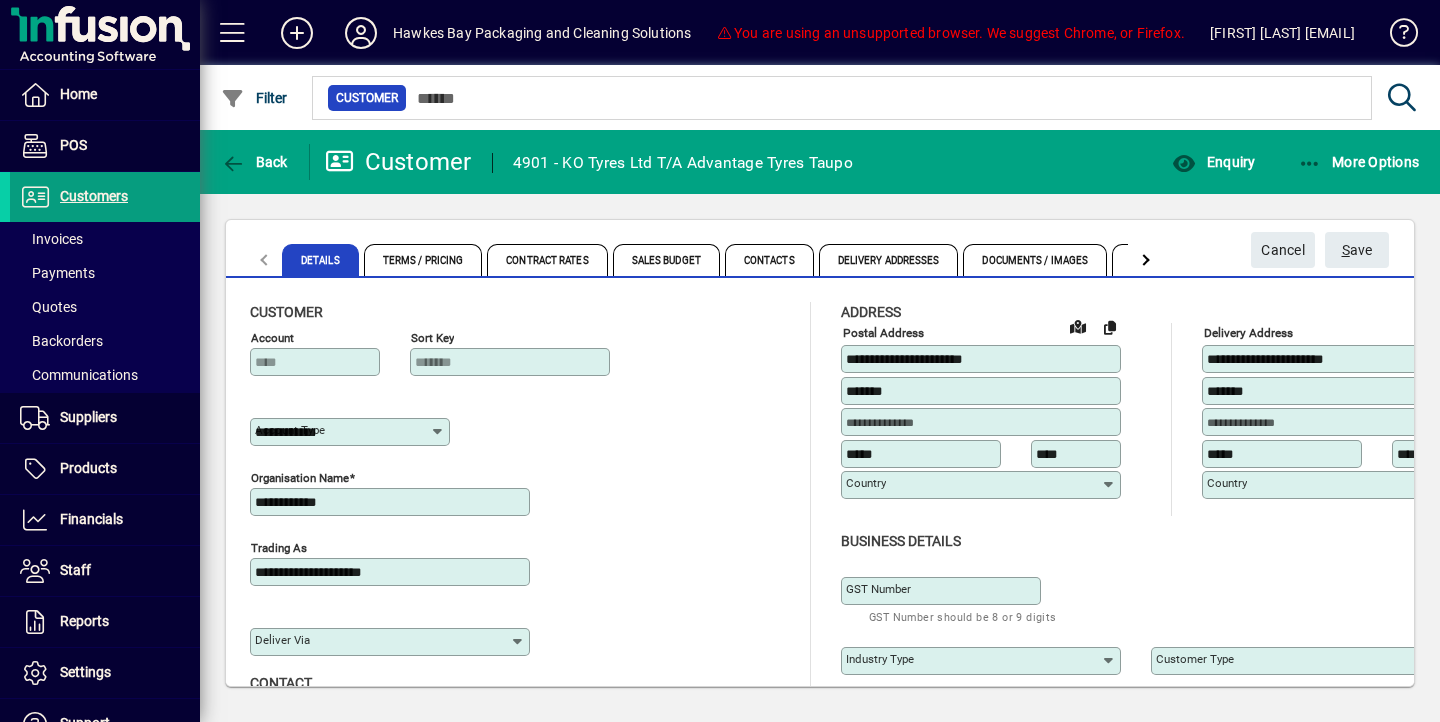 type on "**********" 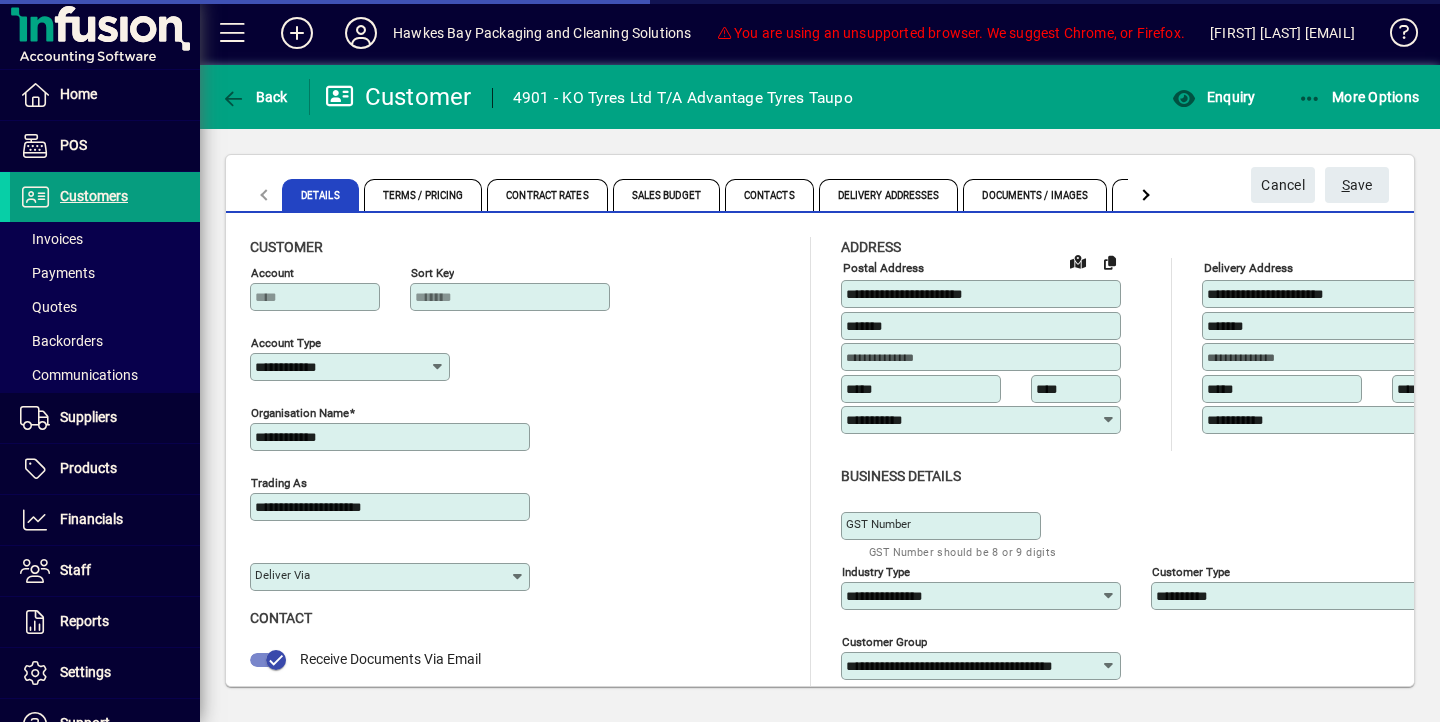 type on "**********" 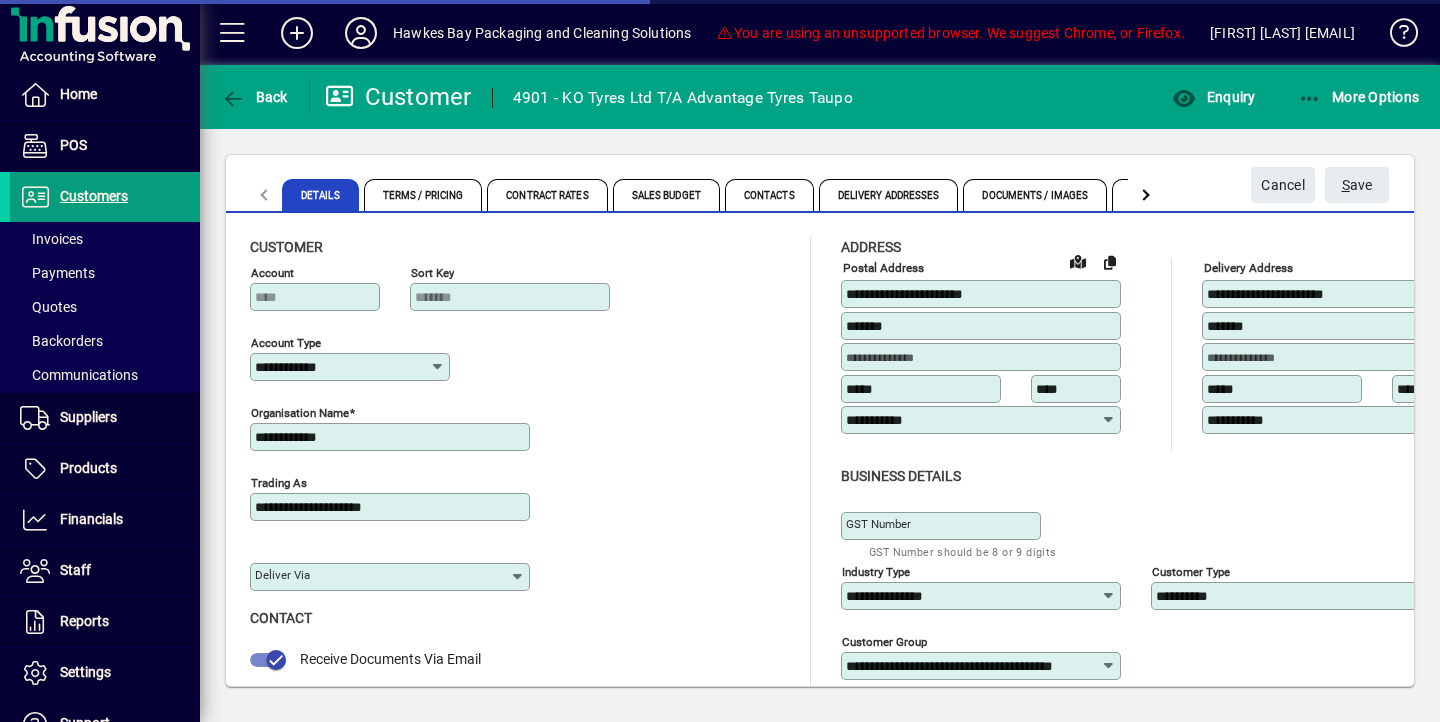 type on "**********" 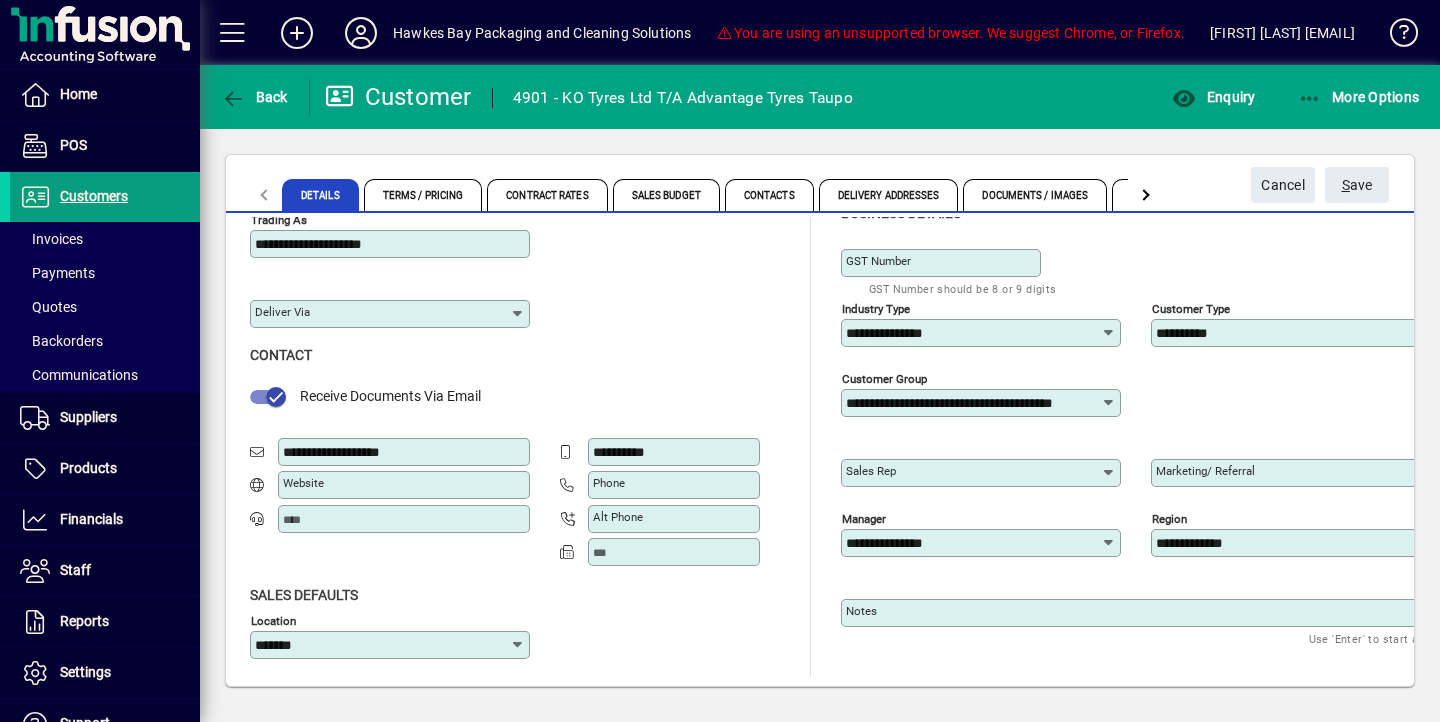 scroll, scrollTop: 263, scrollLeft: 0, axis: vertical 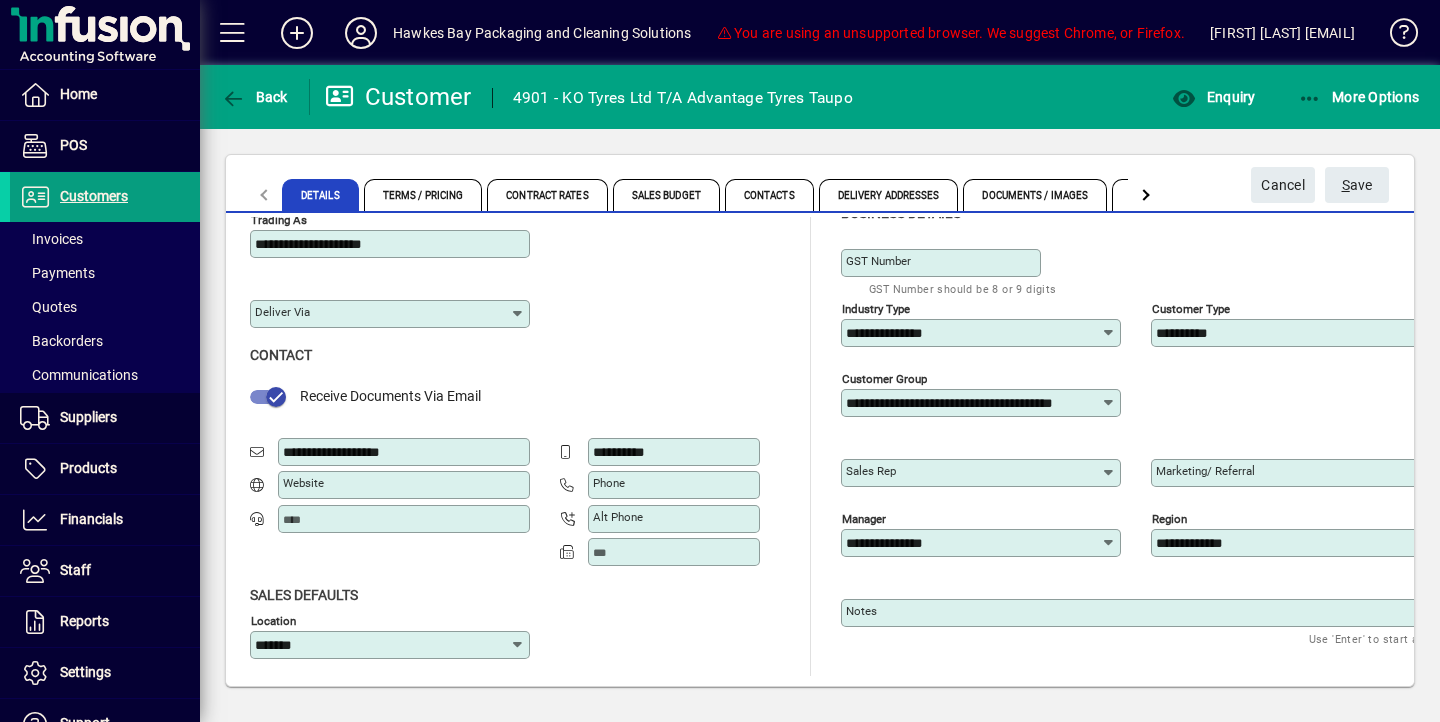 drag, startPoint x: 423, startPoint y: 447, endPoint x: 241, endPoint y: 441, distance: 182.09888 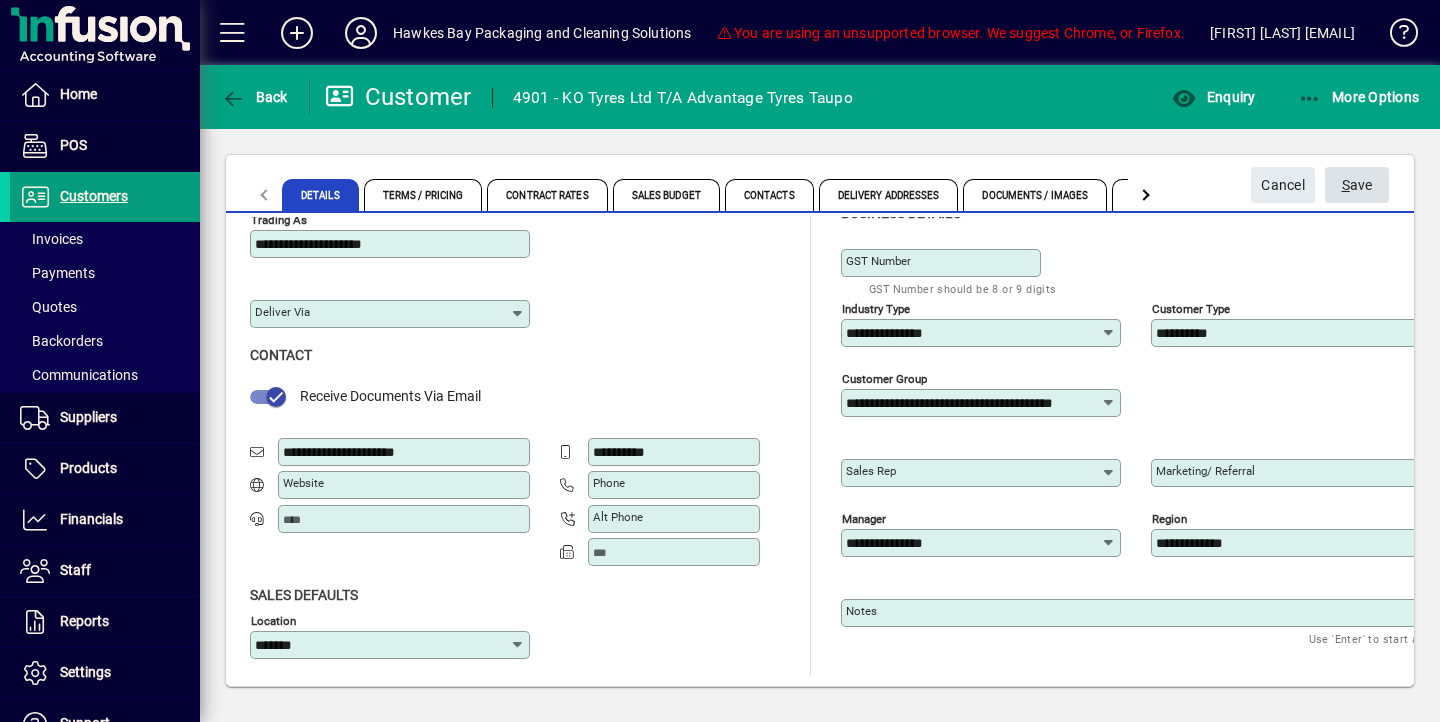 type on "**********" 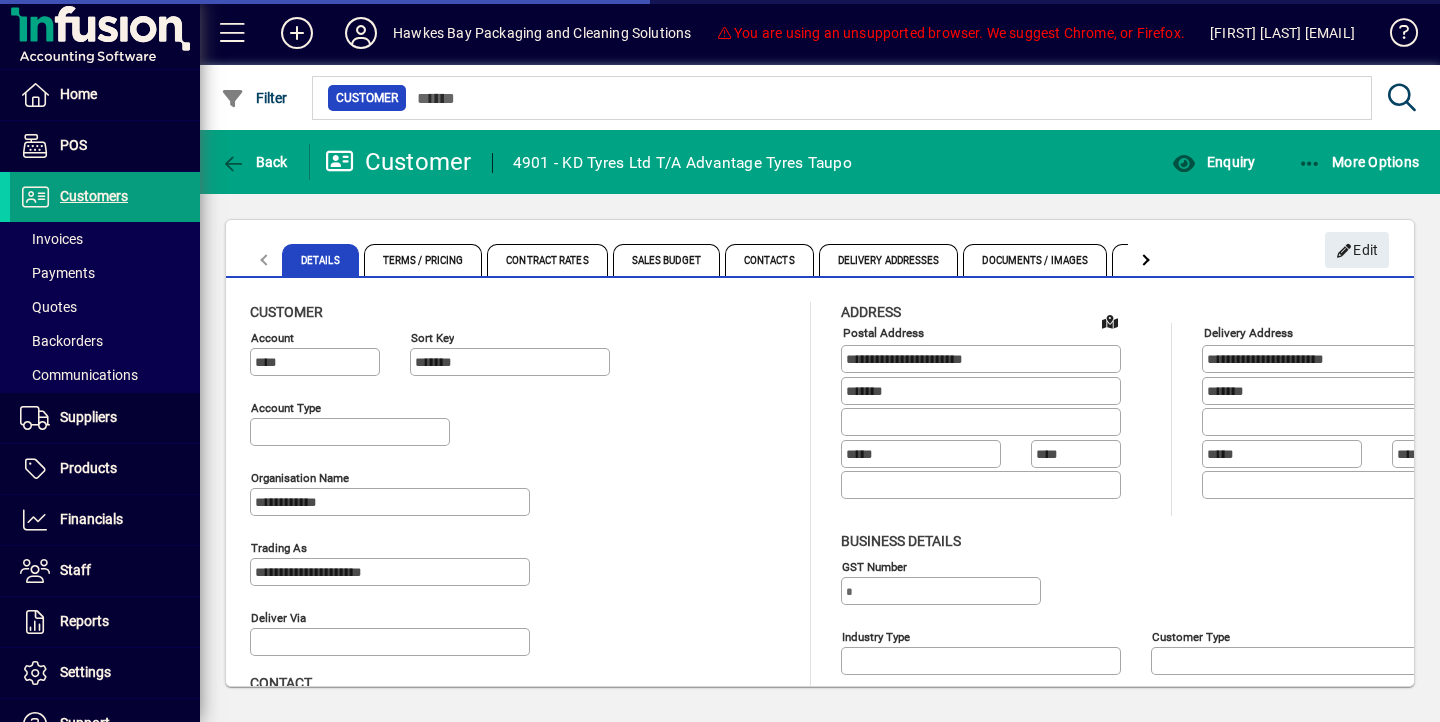 type on "**********" 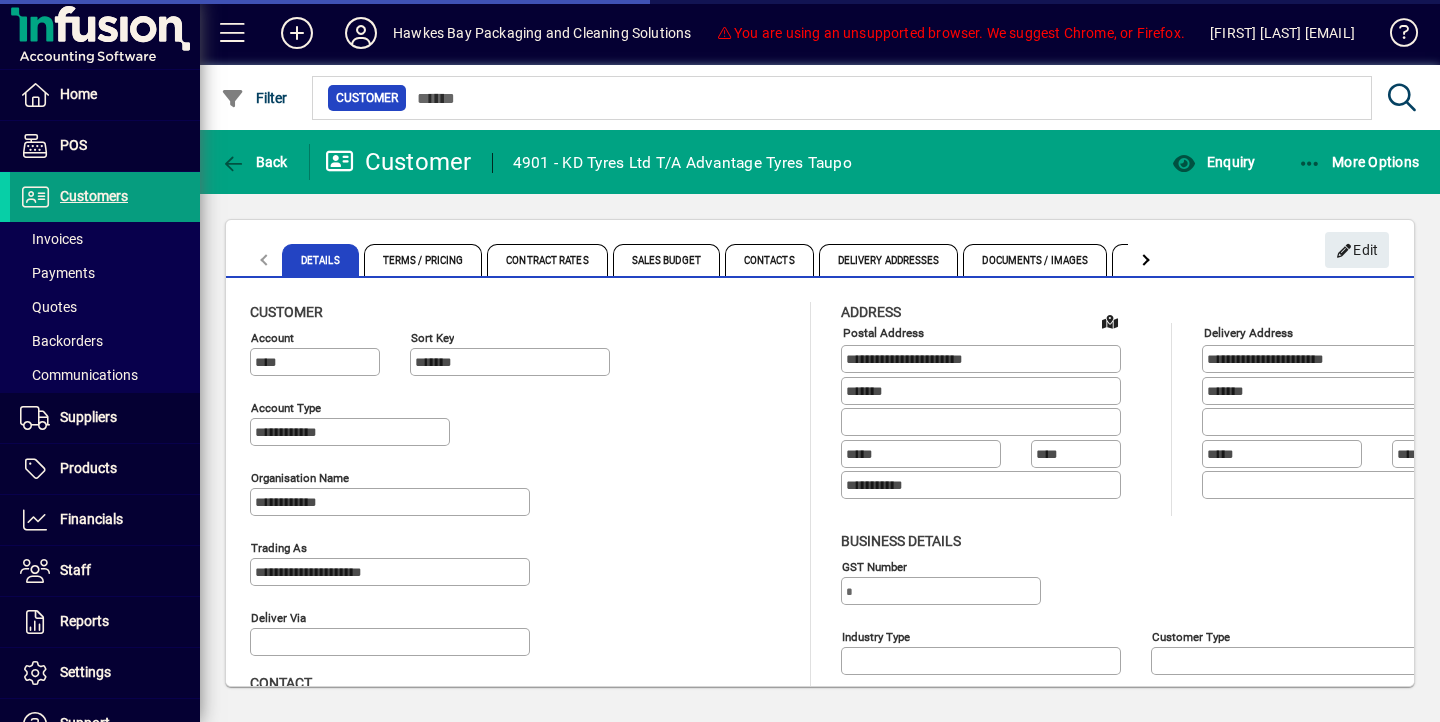 type on "**********" 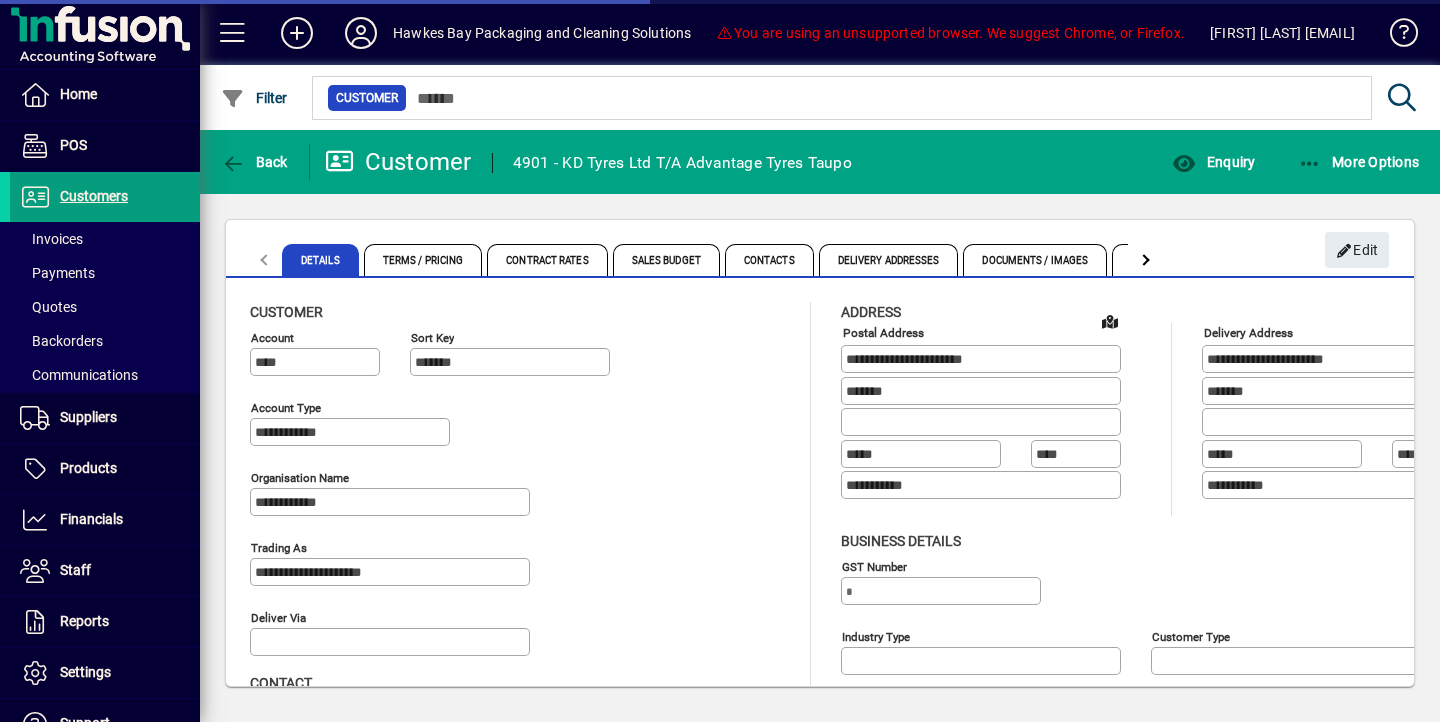 type on "**********" 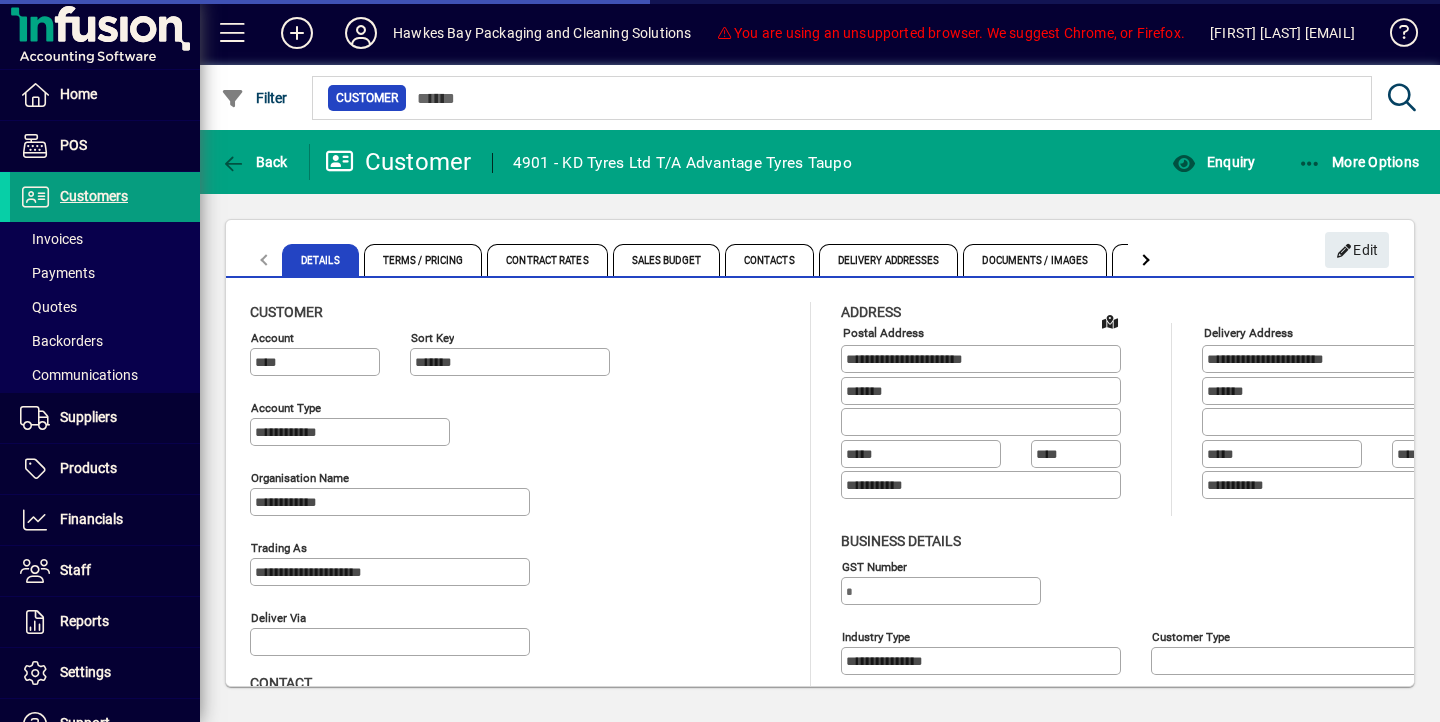 type on "**********" 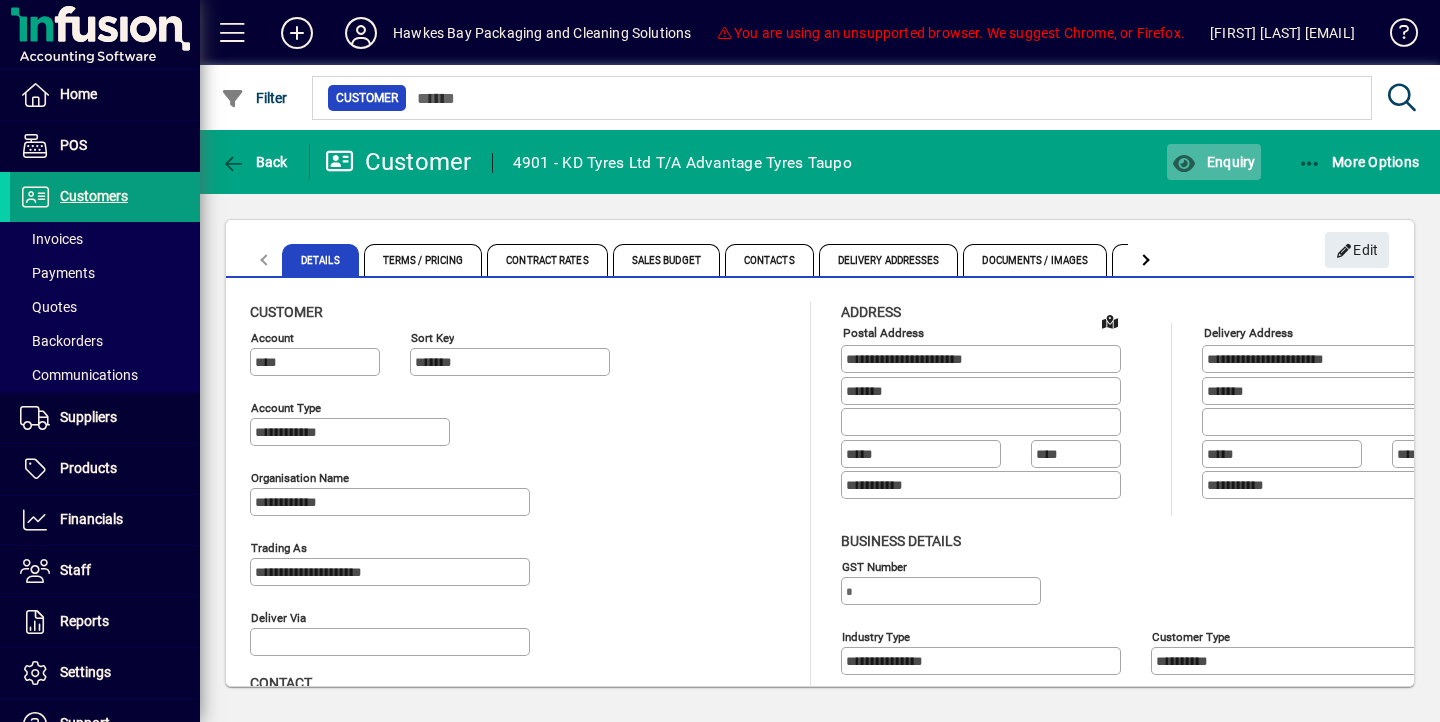 click 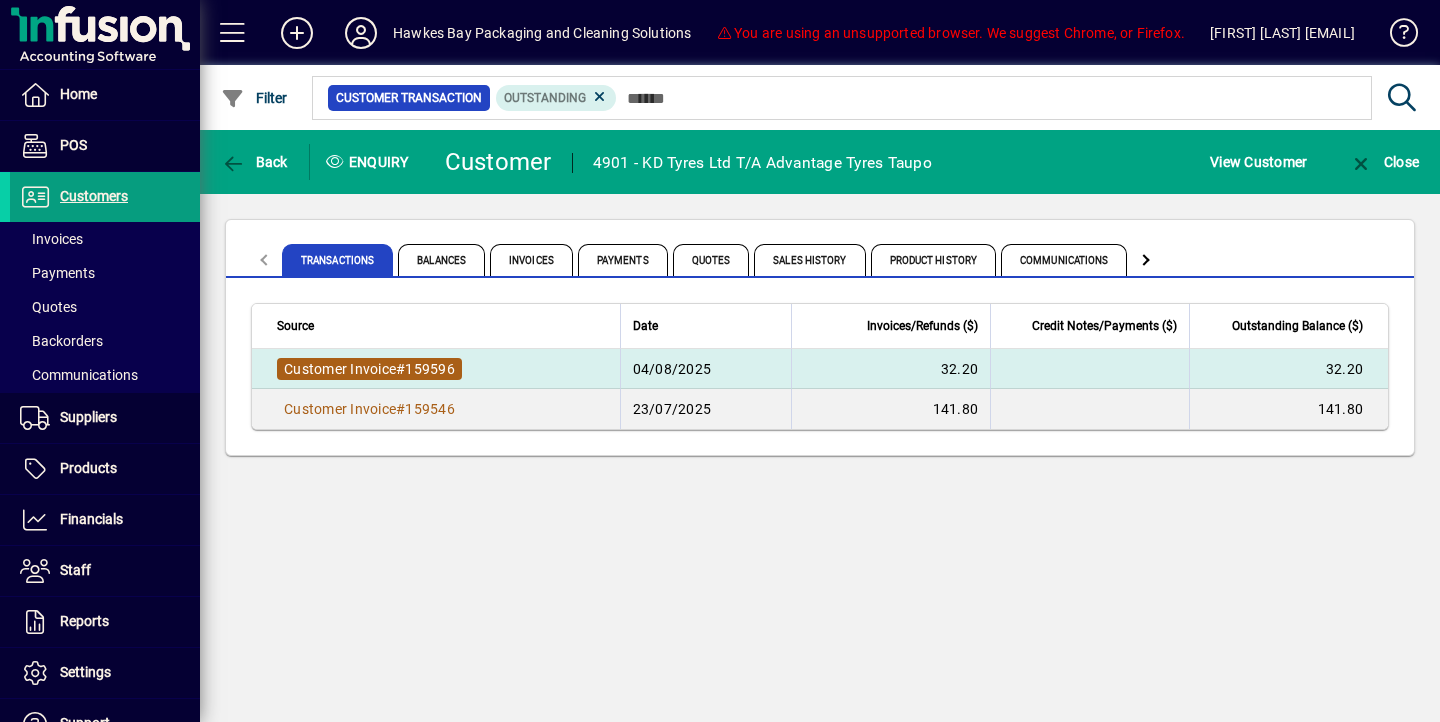 click on "Customer Invoice" at bounding box center (340, 369) 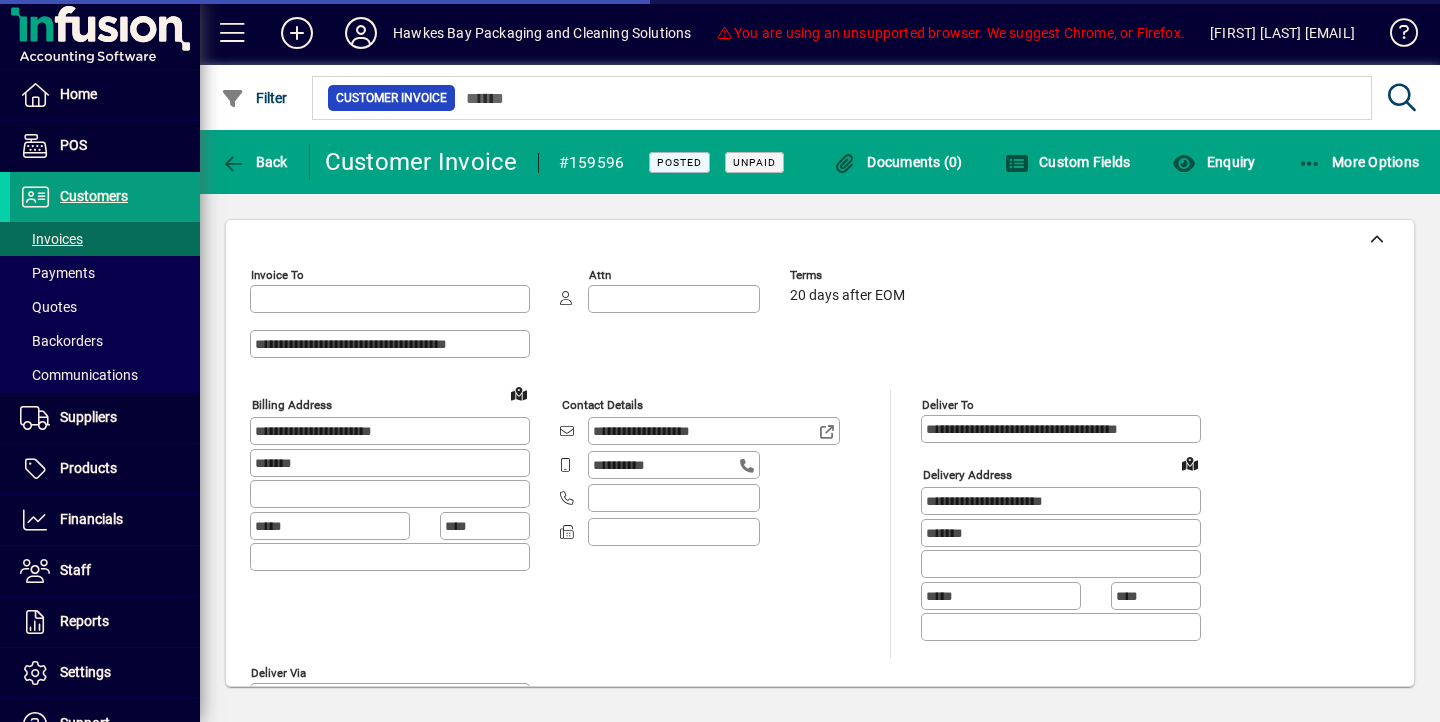 type on "**********" 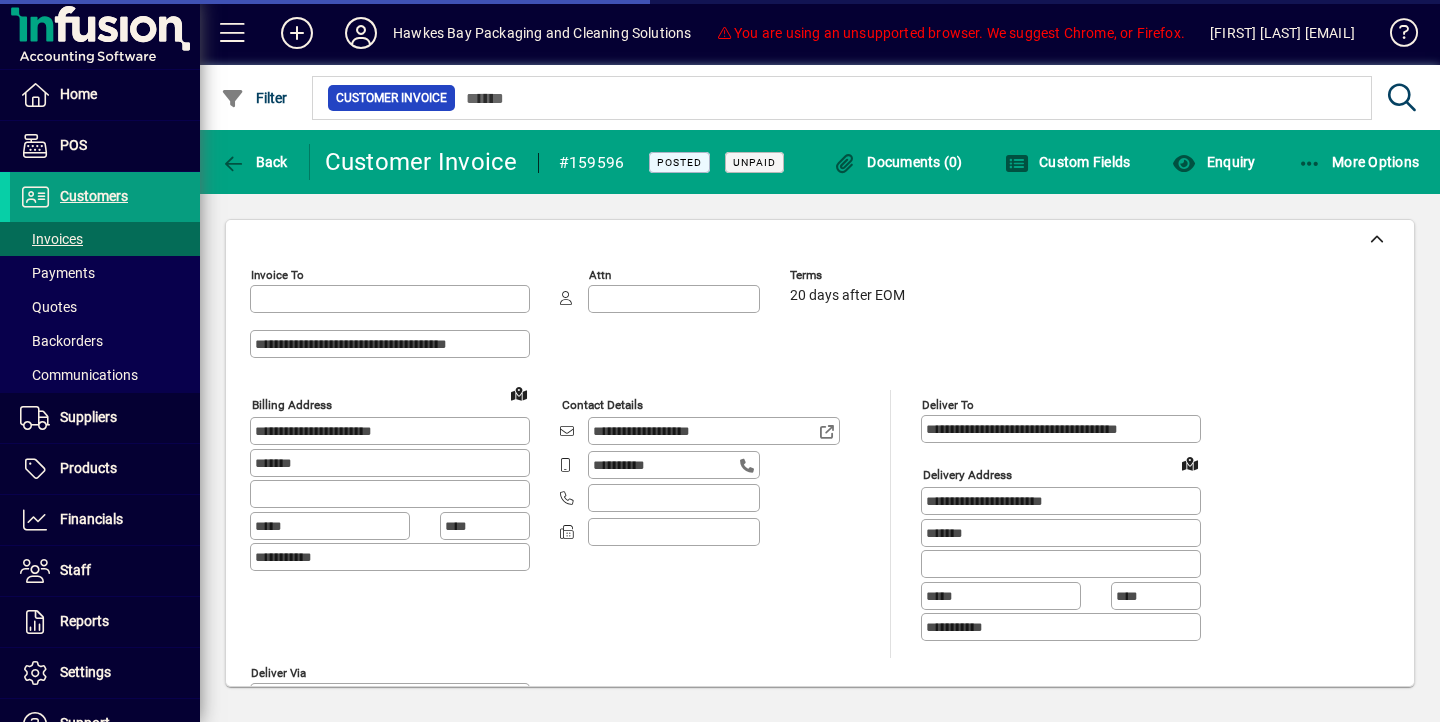 type on "**********" 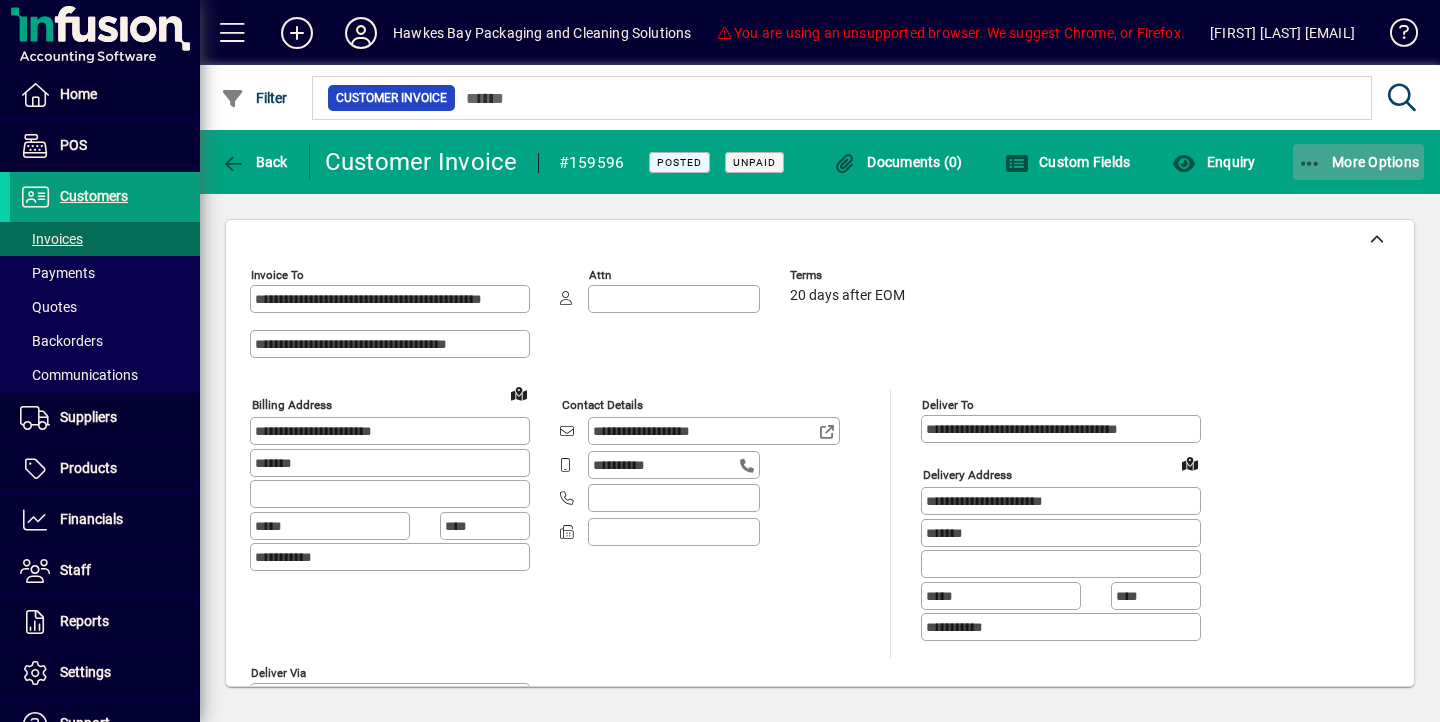 click on "More Options" 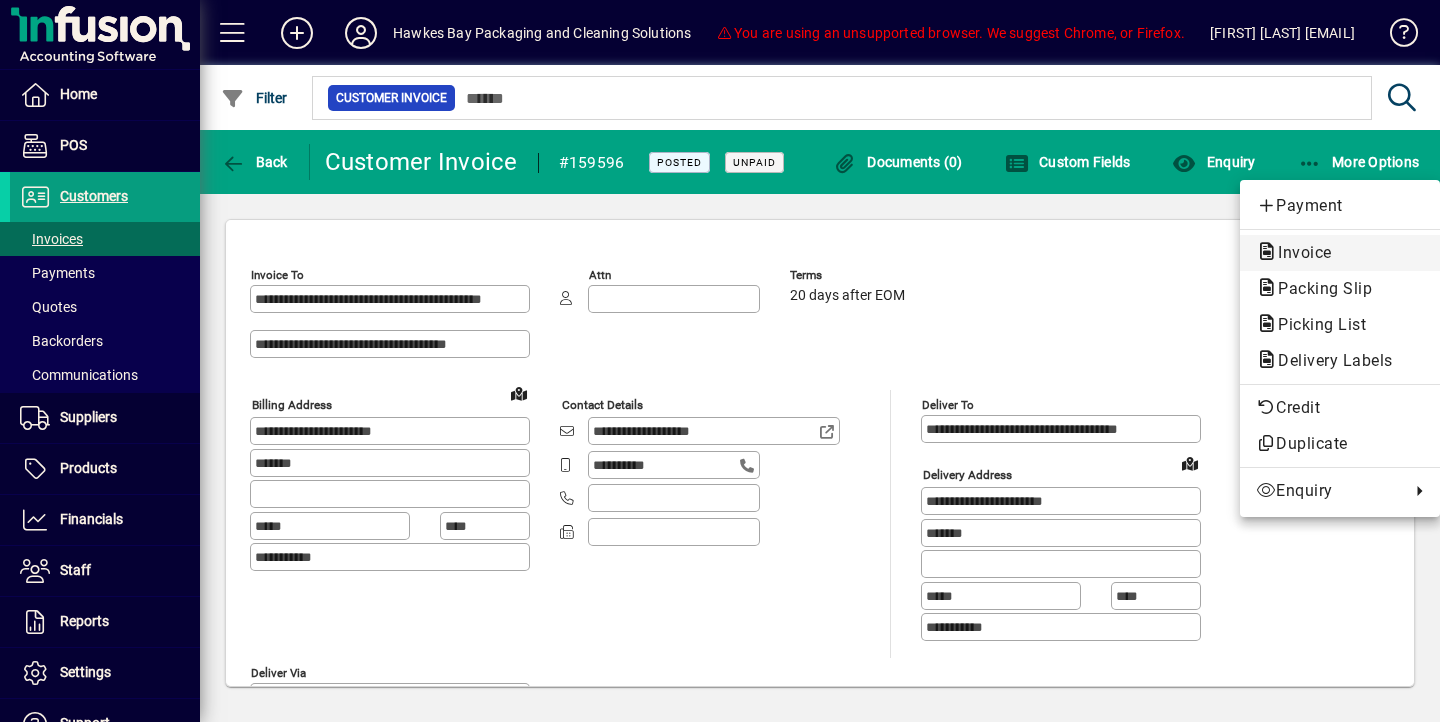 click on "Invoice" at bounding box center [1340, 289] 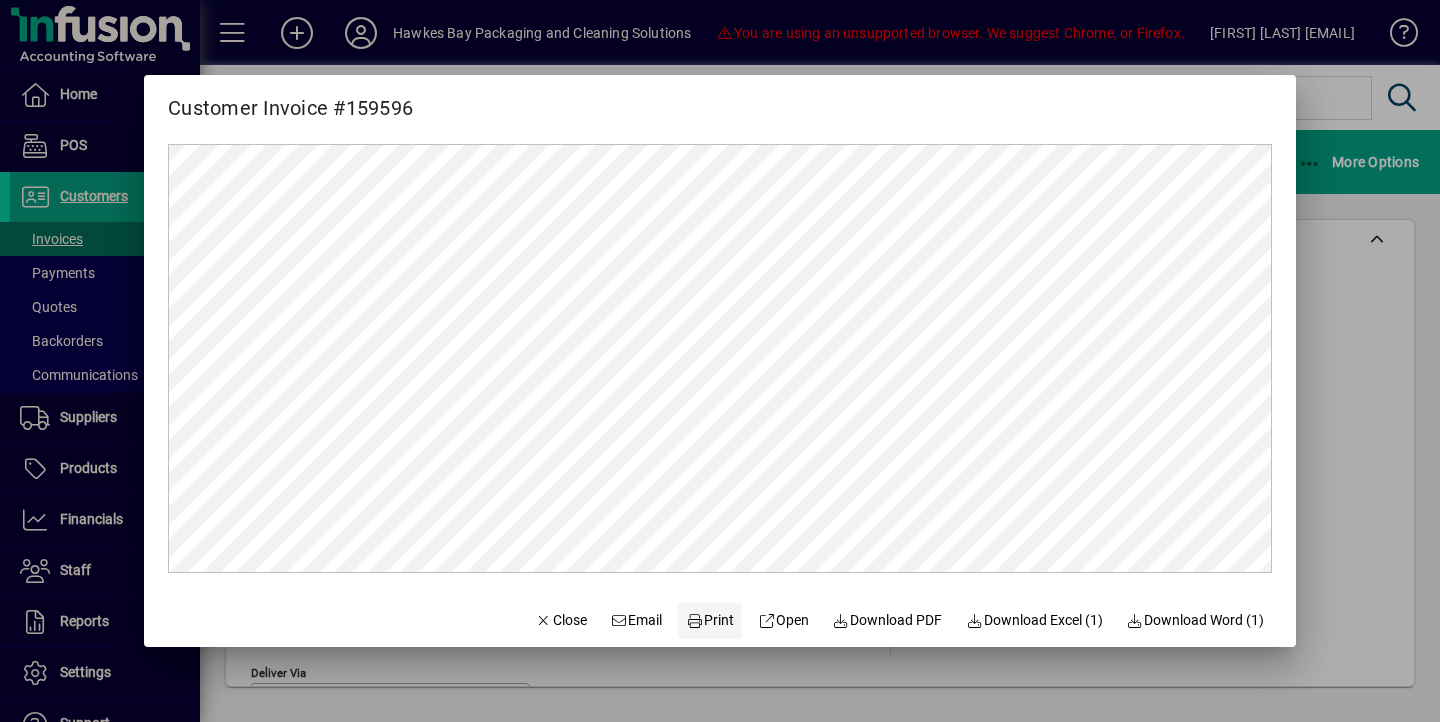 scroll, scrollTop: 0, scrollLeft: 0, axis: both 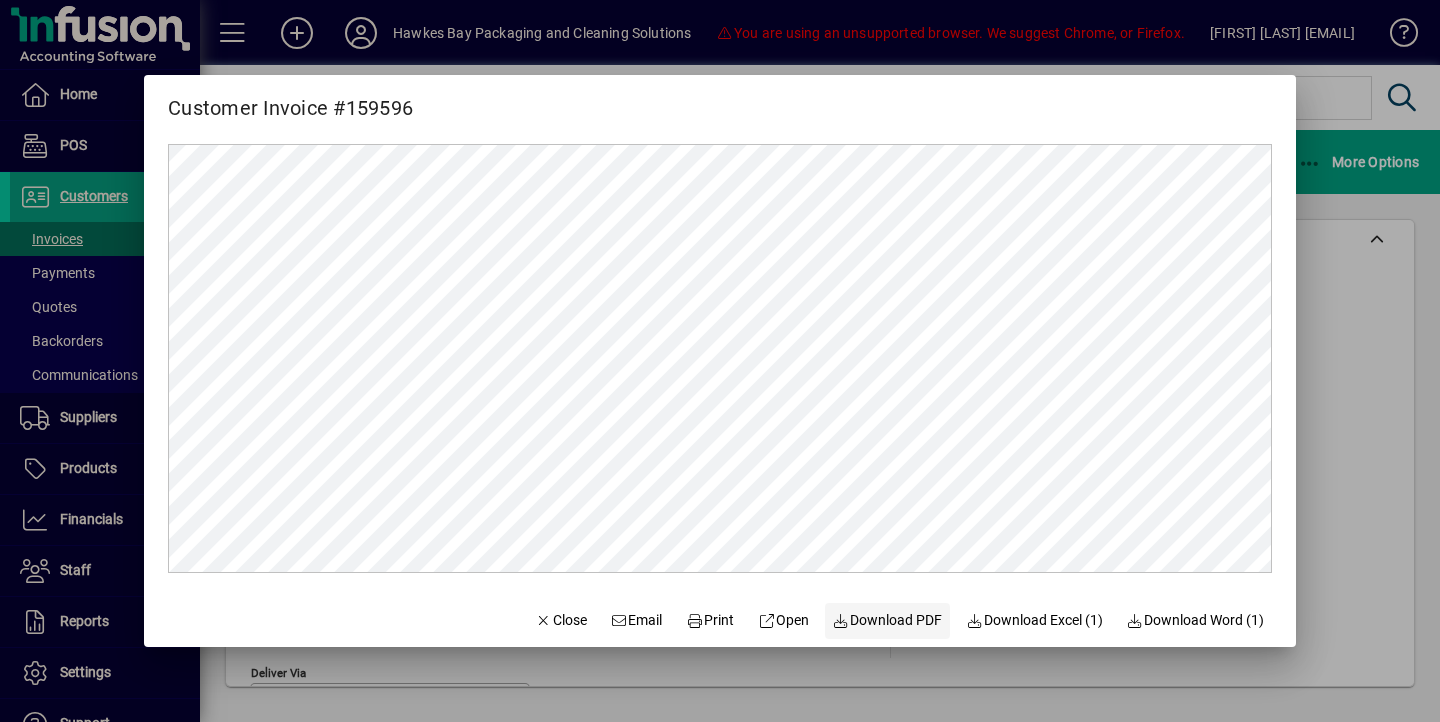 click on "Download PDF" 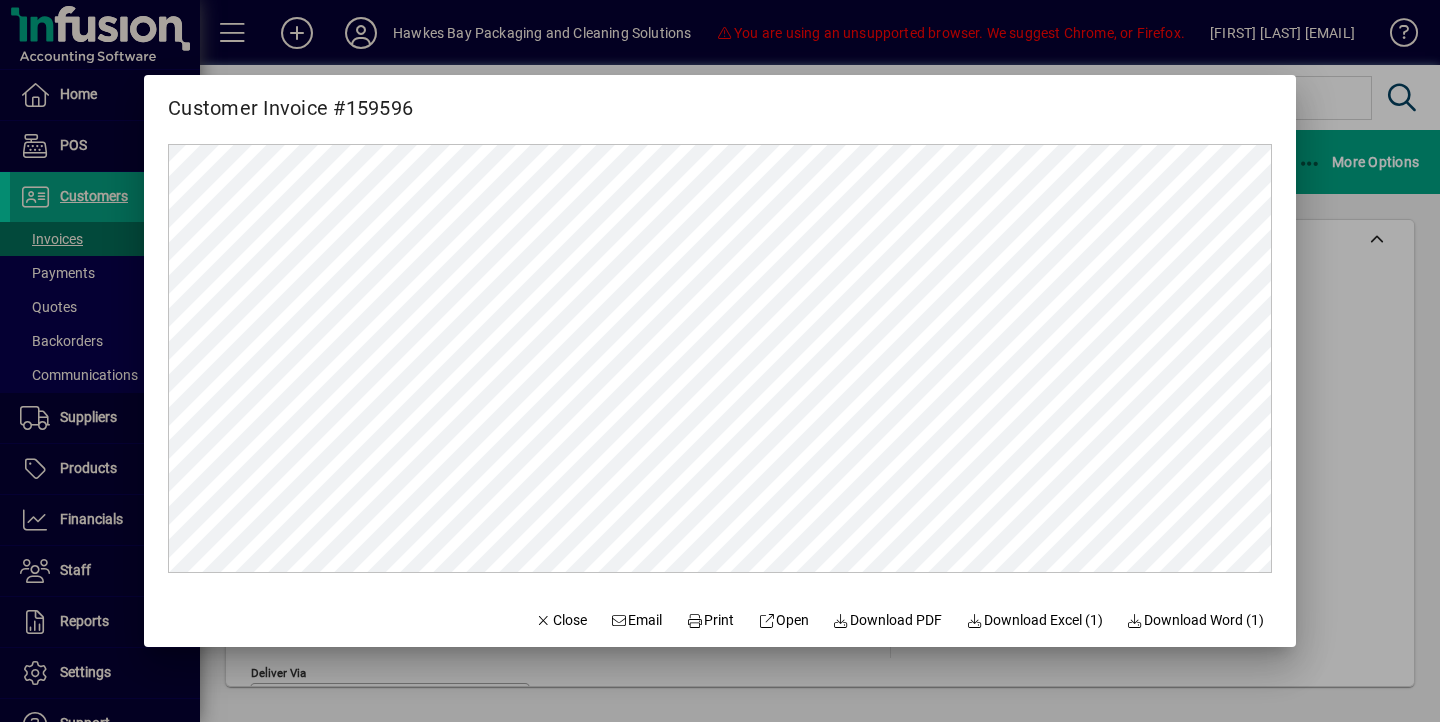 click at bounding box center (720, 361) 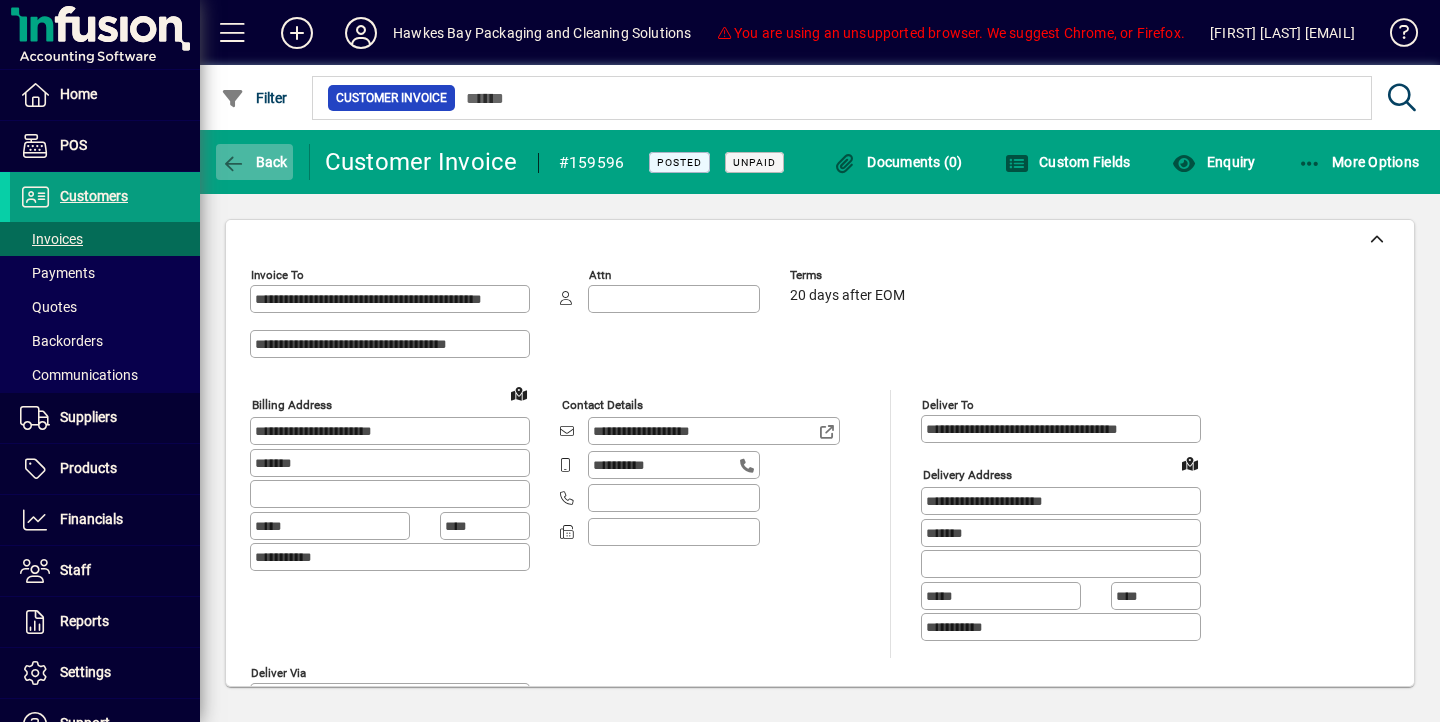 click on "Back" 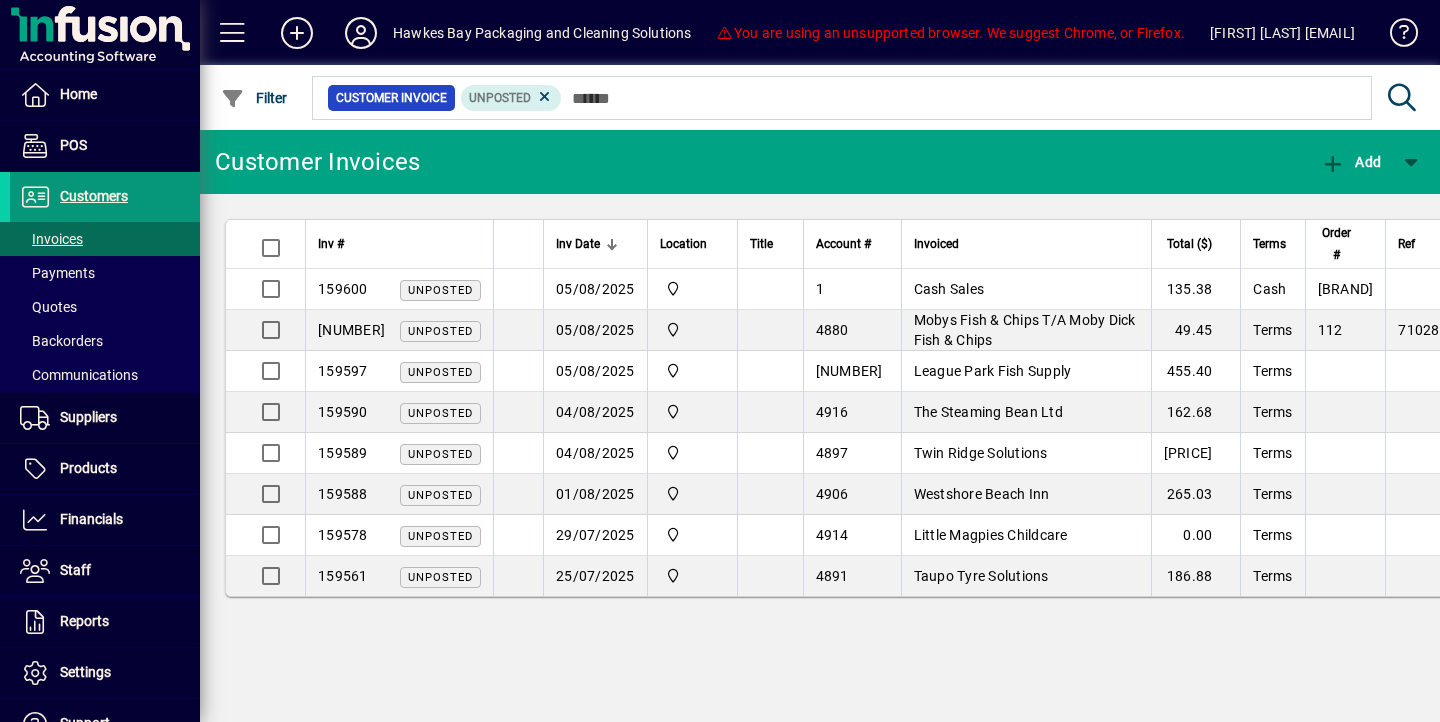 click on "Customers" at bounding box center (94, 196) 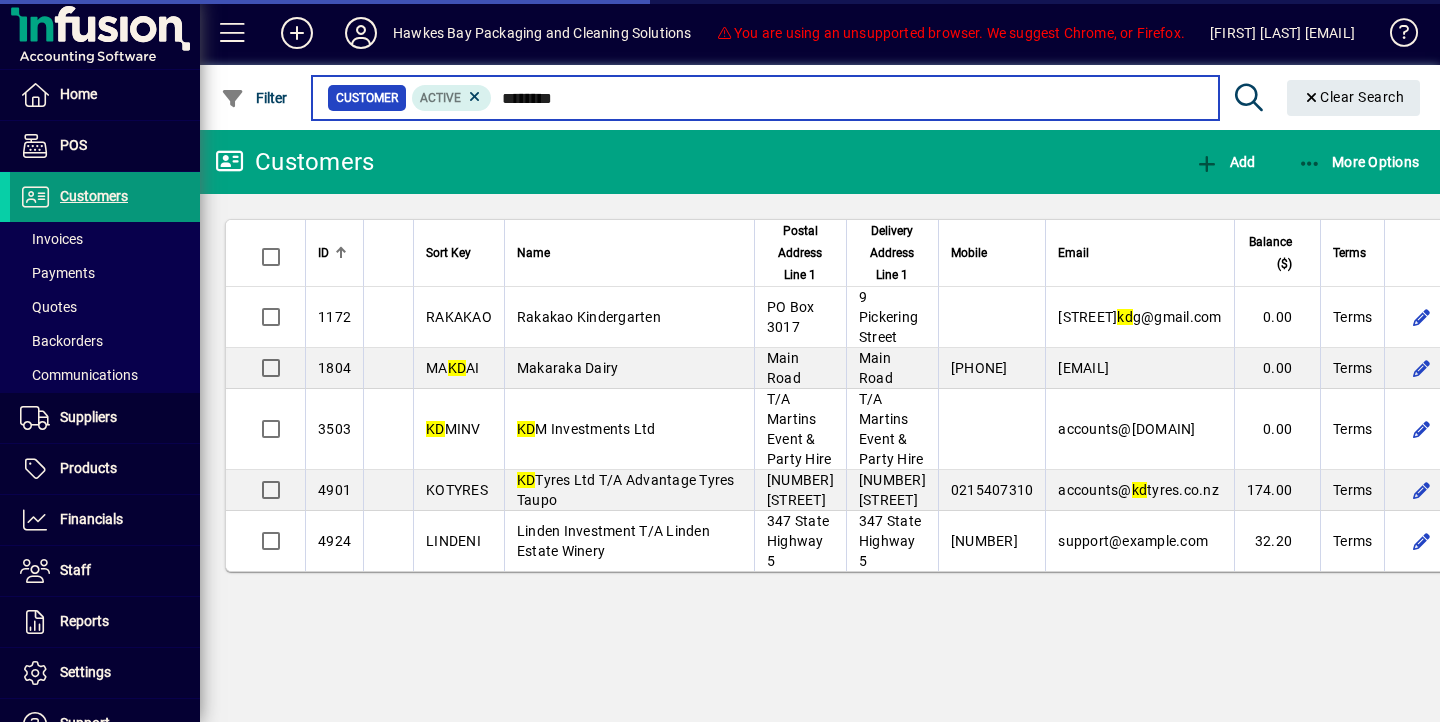 type on "********" 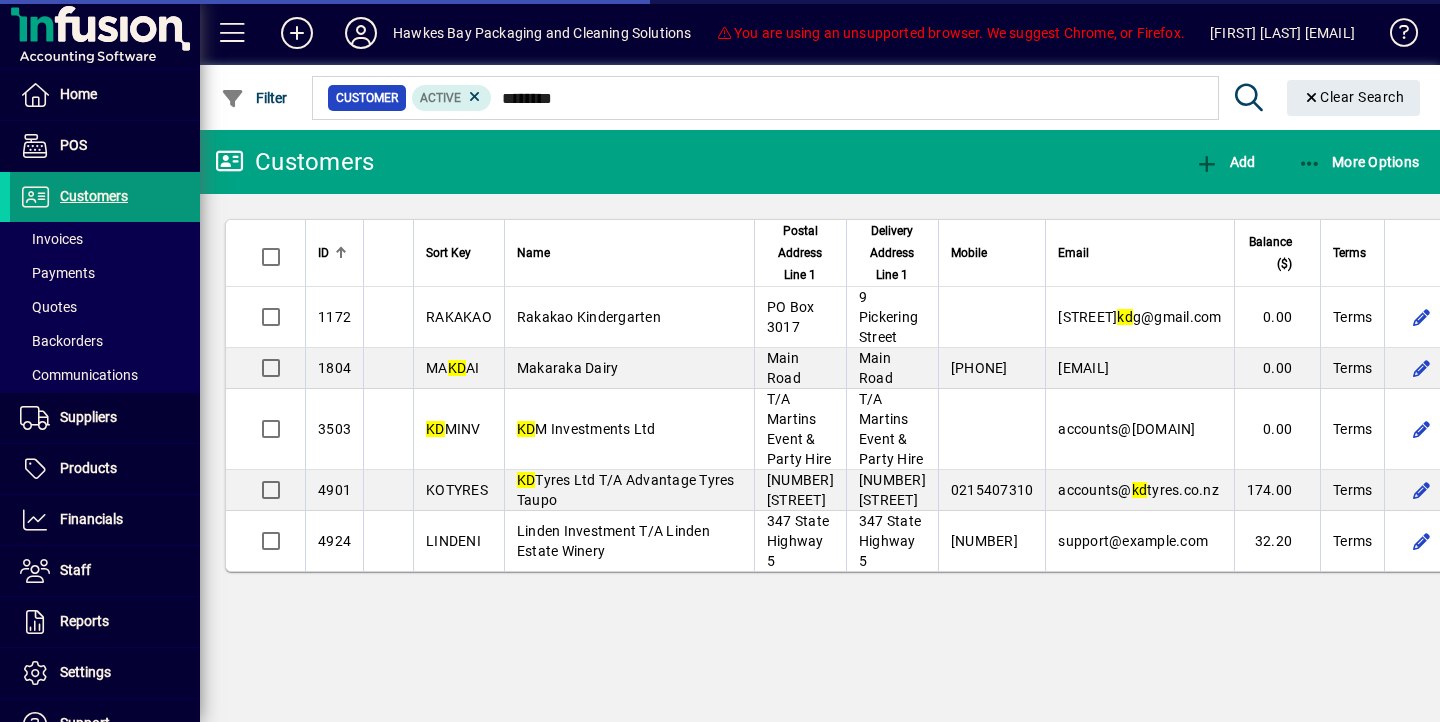 click on "Customers" at bounding box center (94, 196) 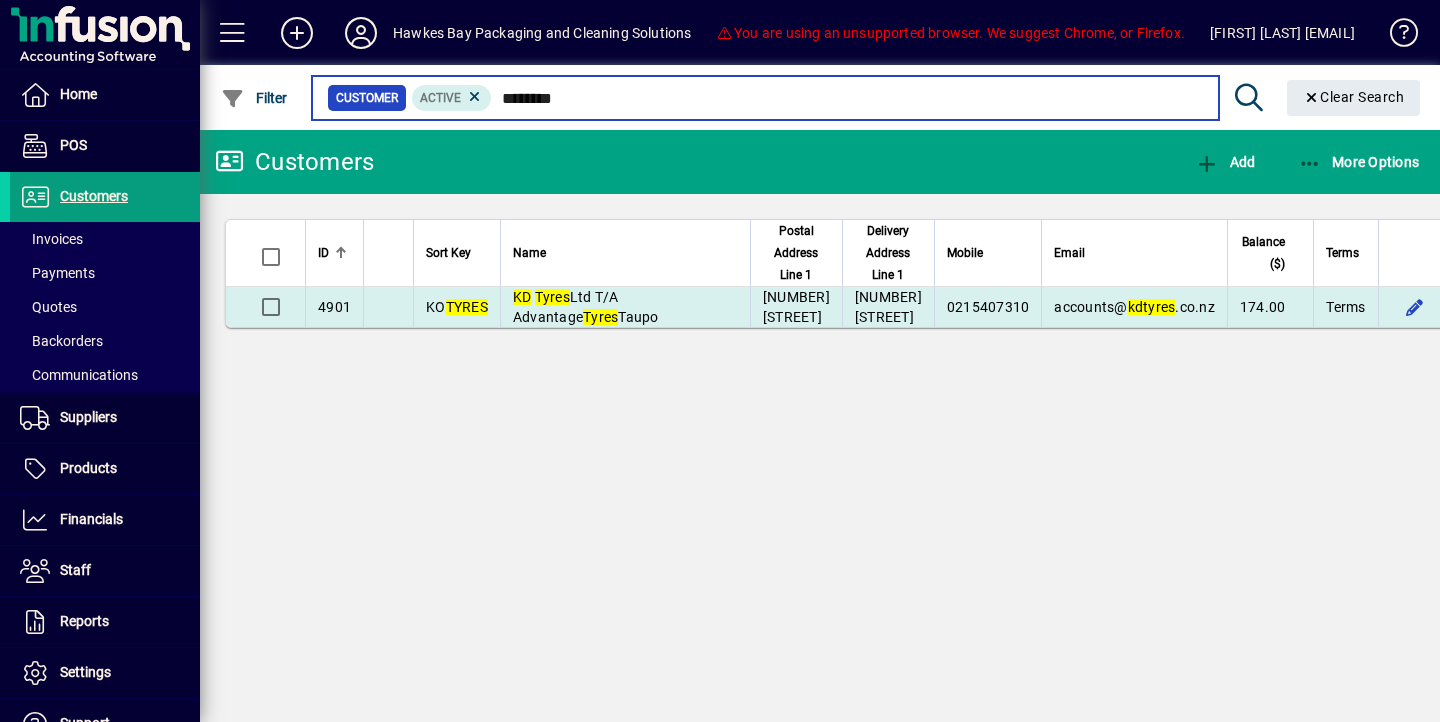 type on "********" 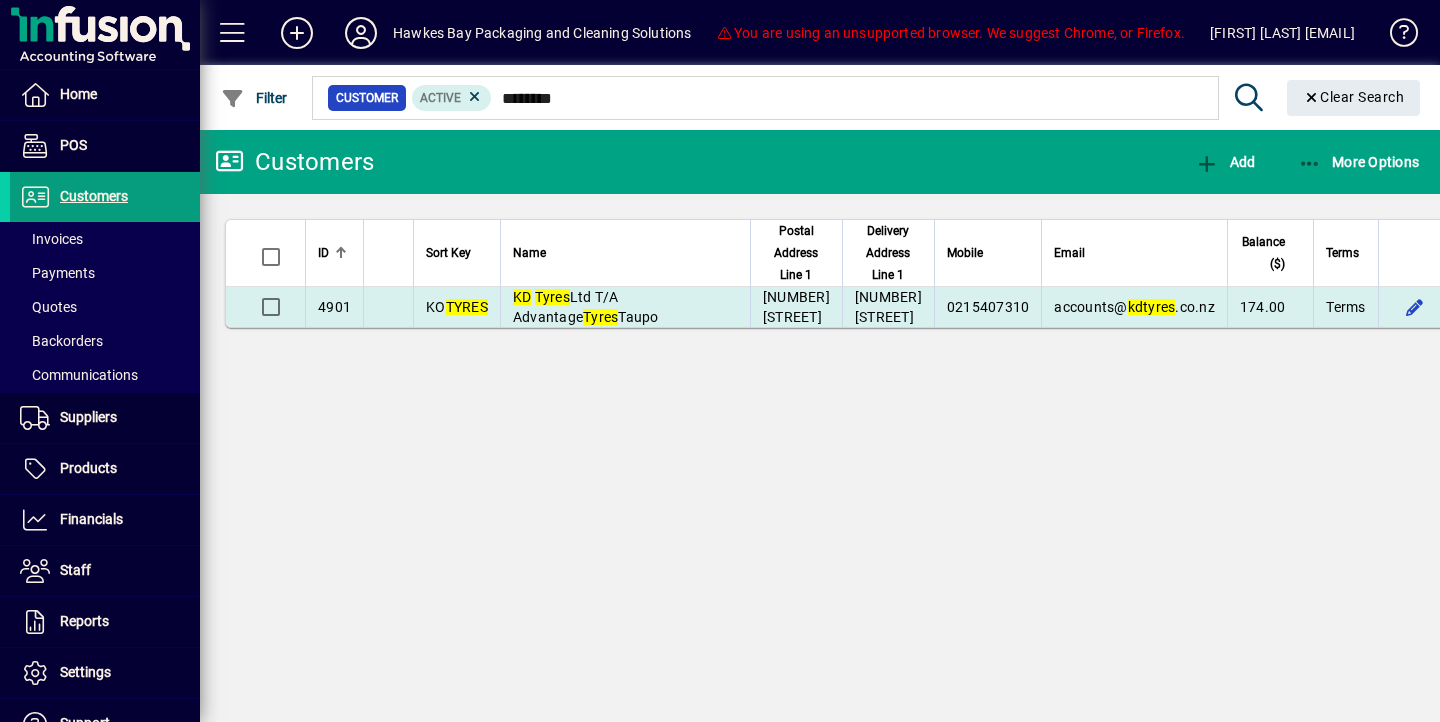 click on "TYRES" at bounding box center (467, 307) 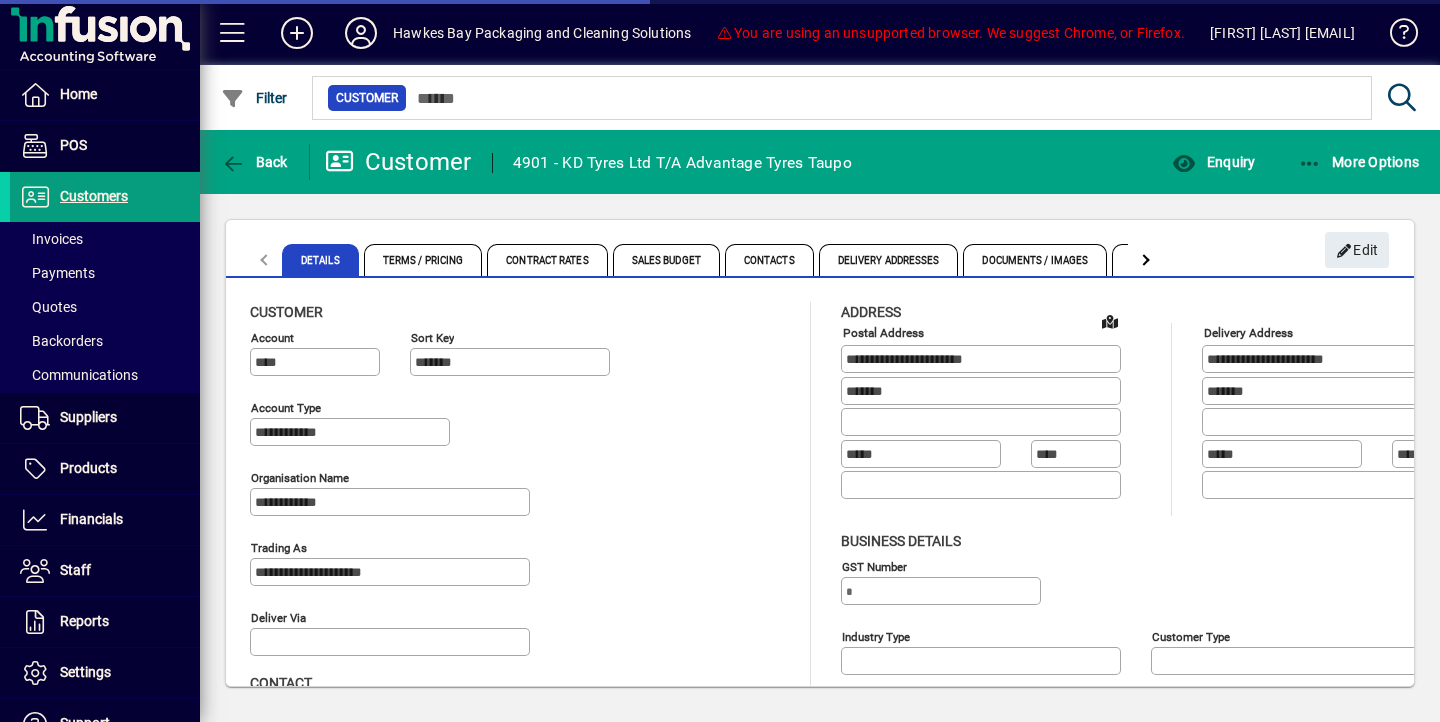 type on "**********" 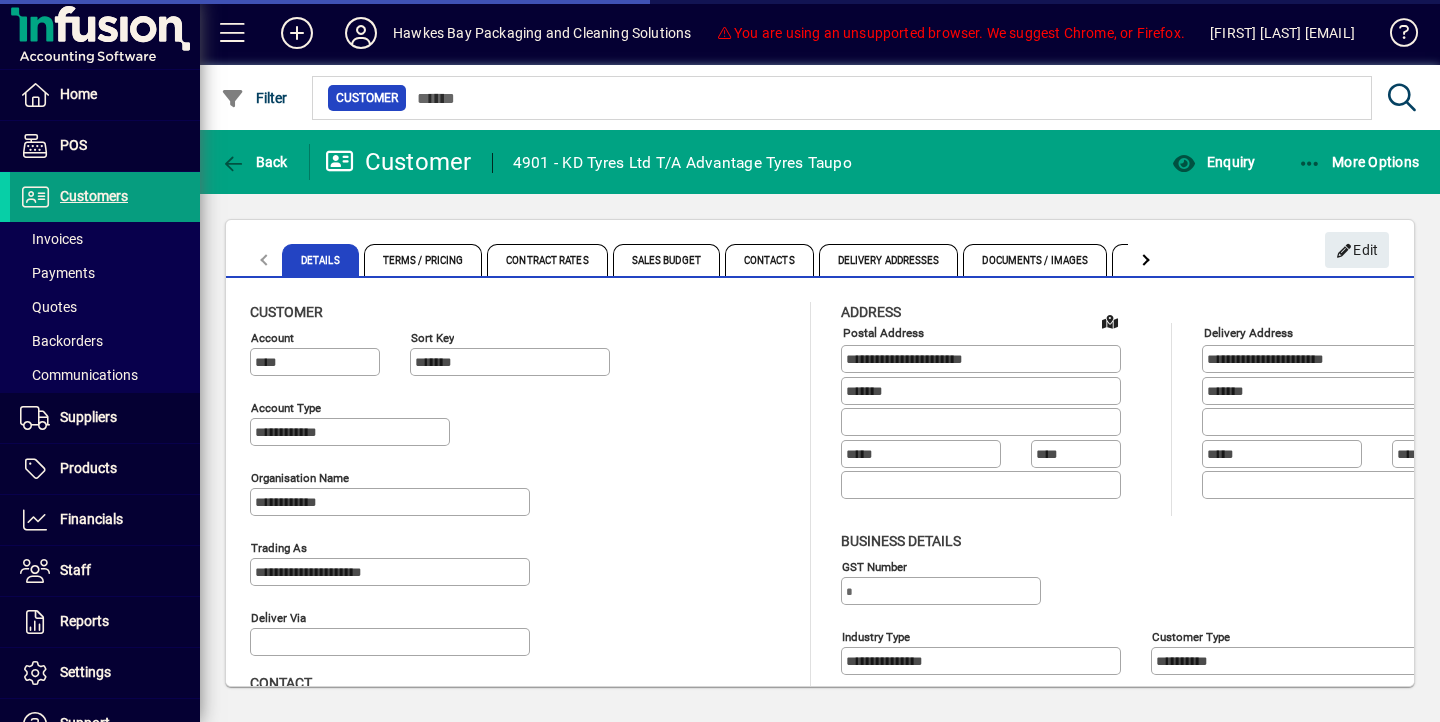 type on "**********" 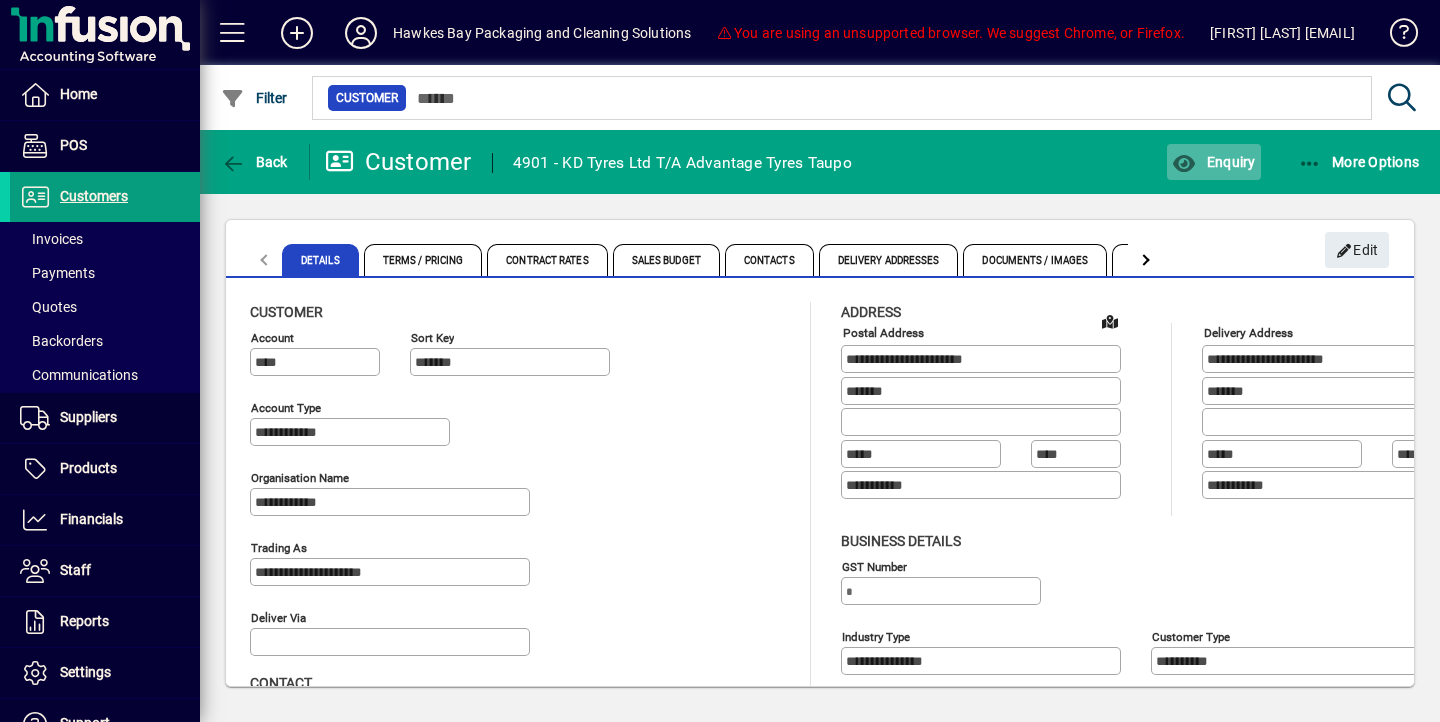 click 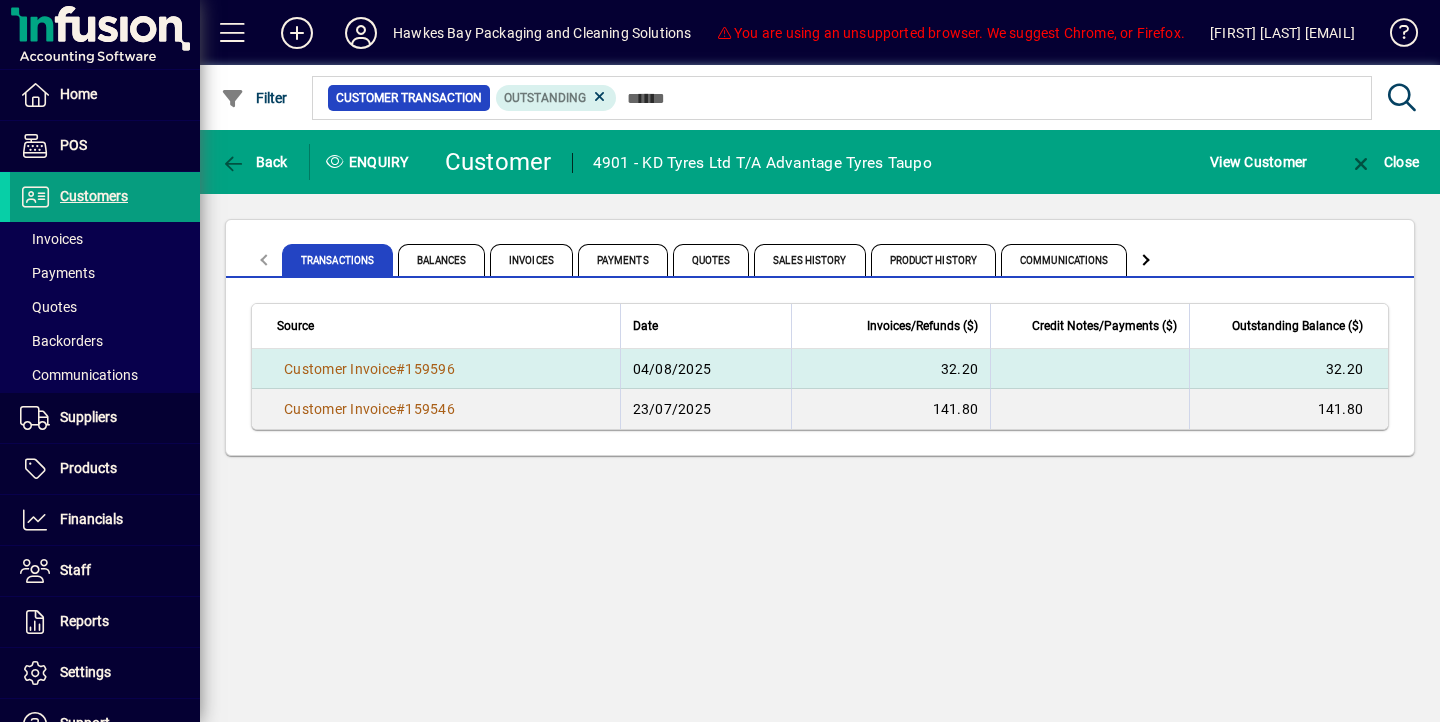 click on "04/08/2025" at bounding box center [706, 369] 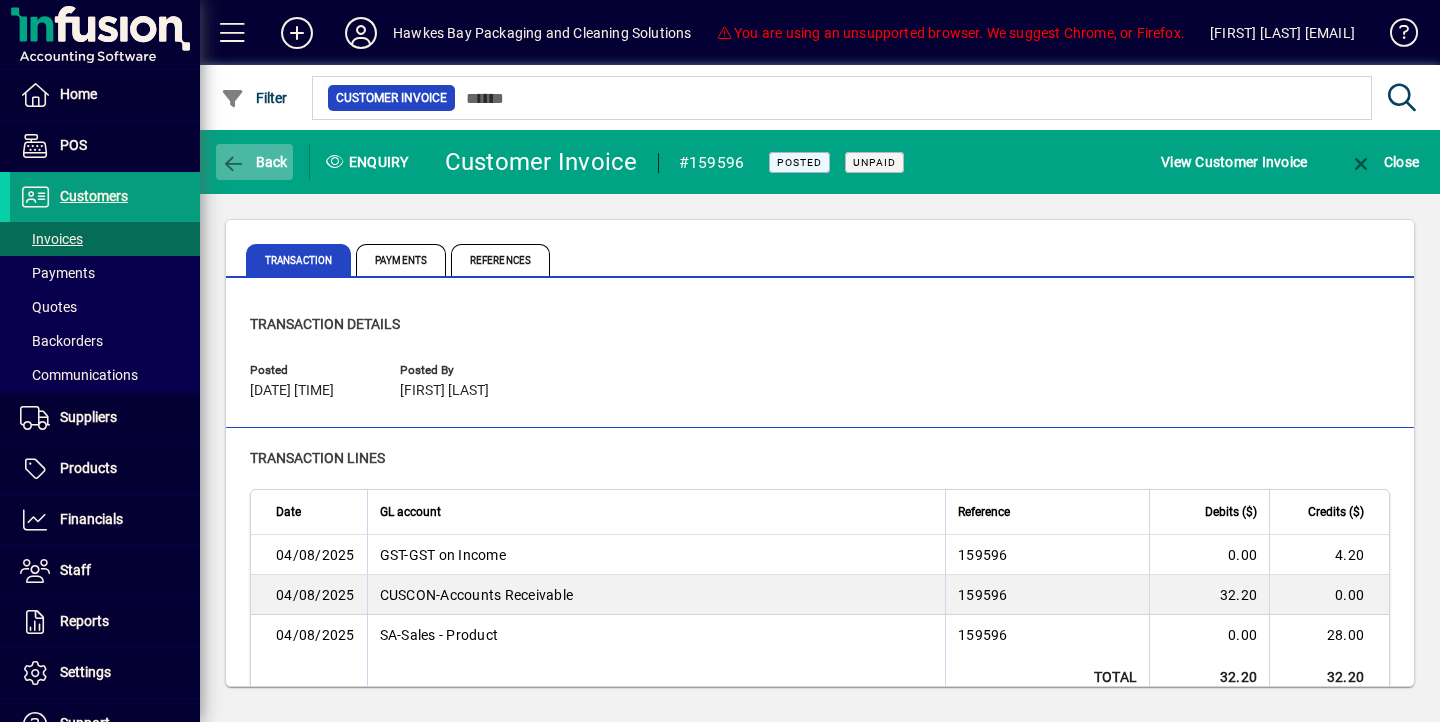 click on "Back" 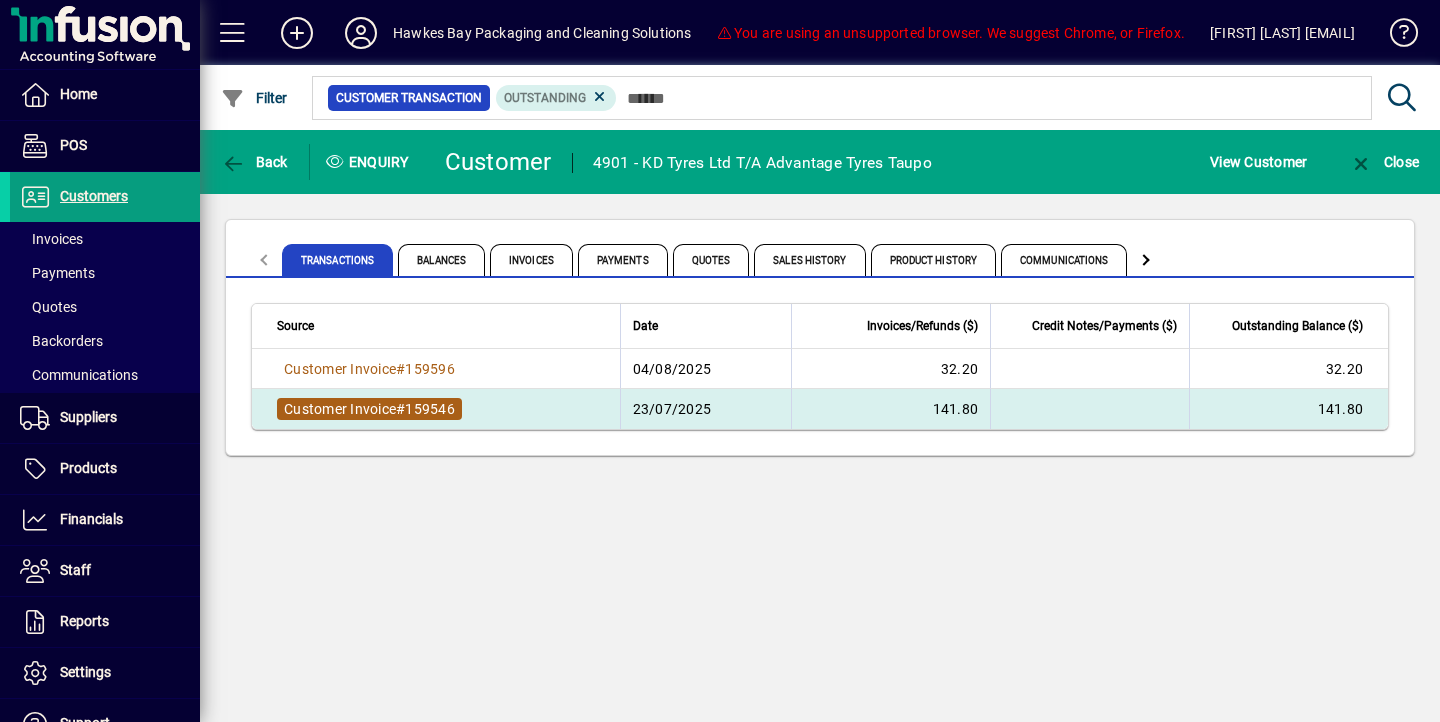 click on "159546" at bounding box center (430, 409) 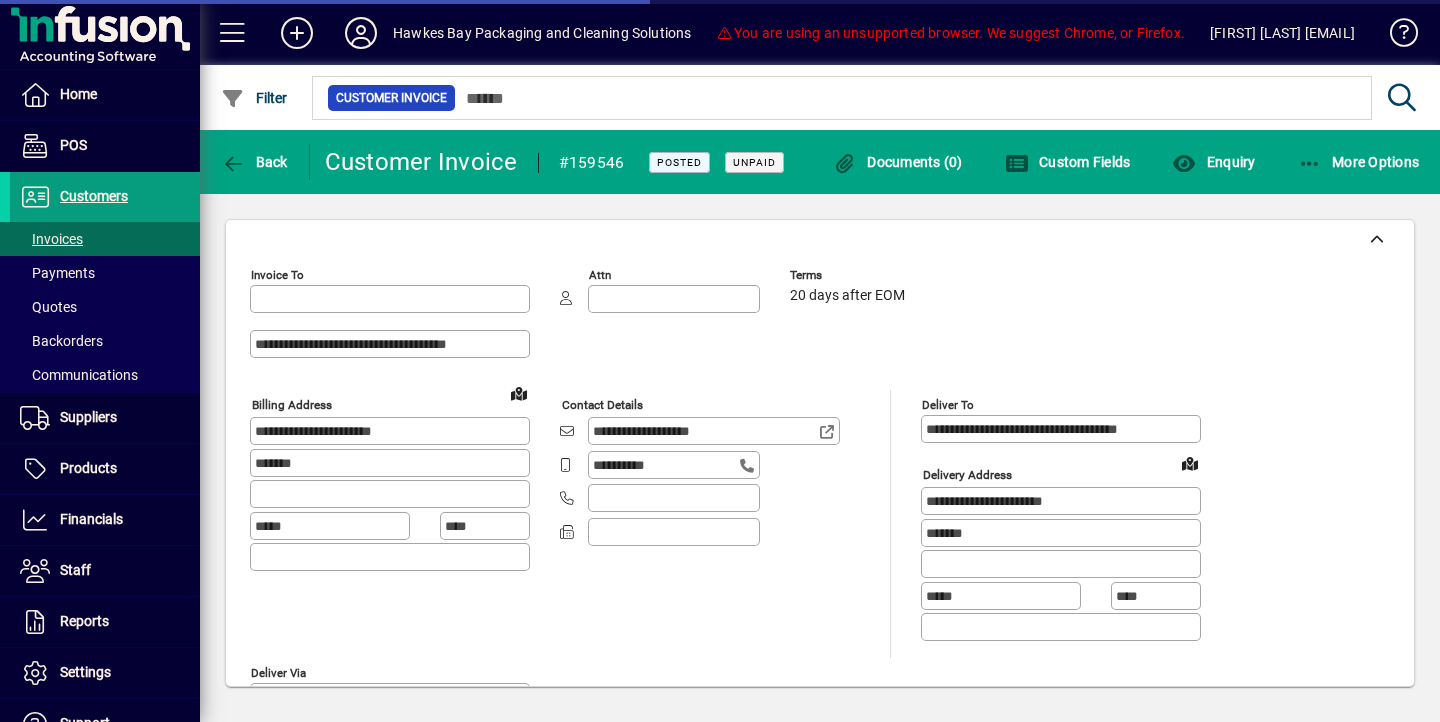 type on "**********" 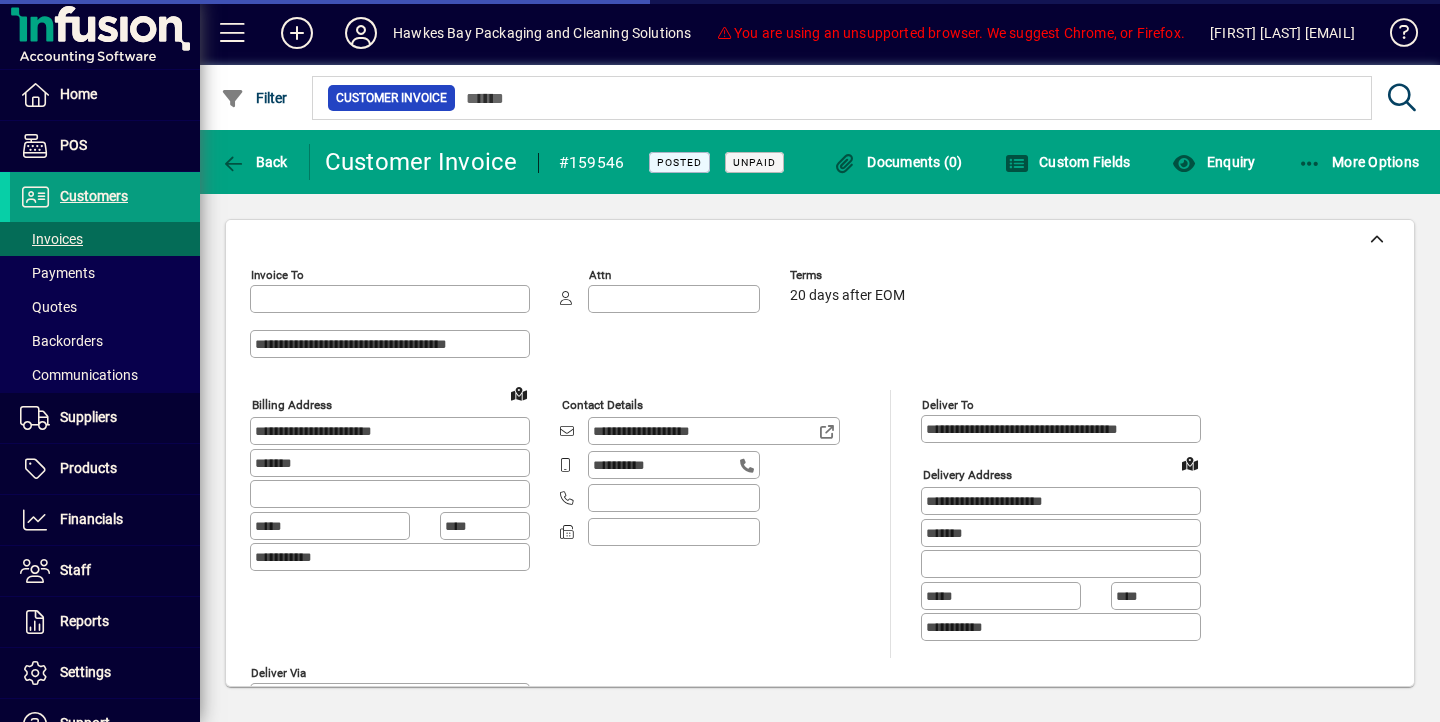 type on "**********" 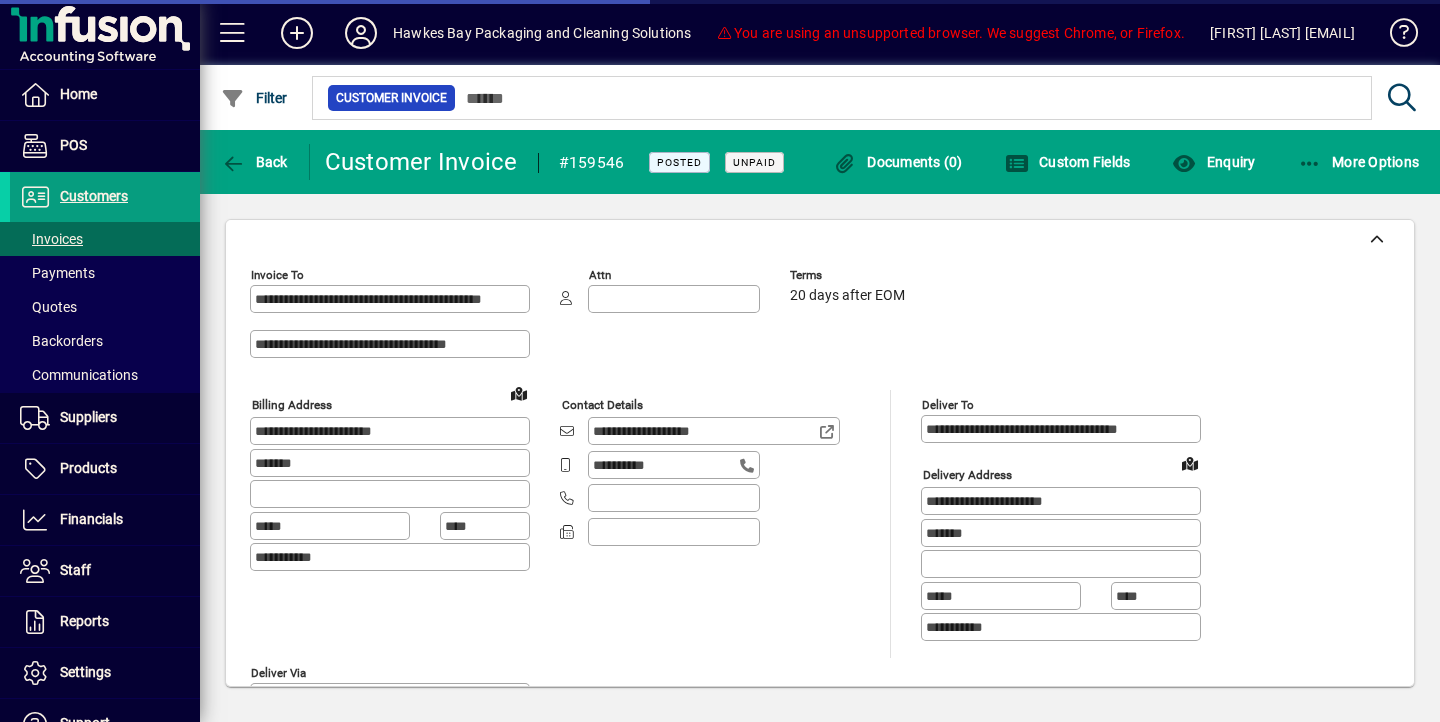 type on "**********" 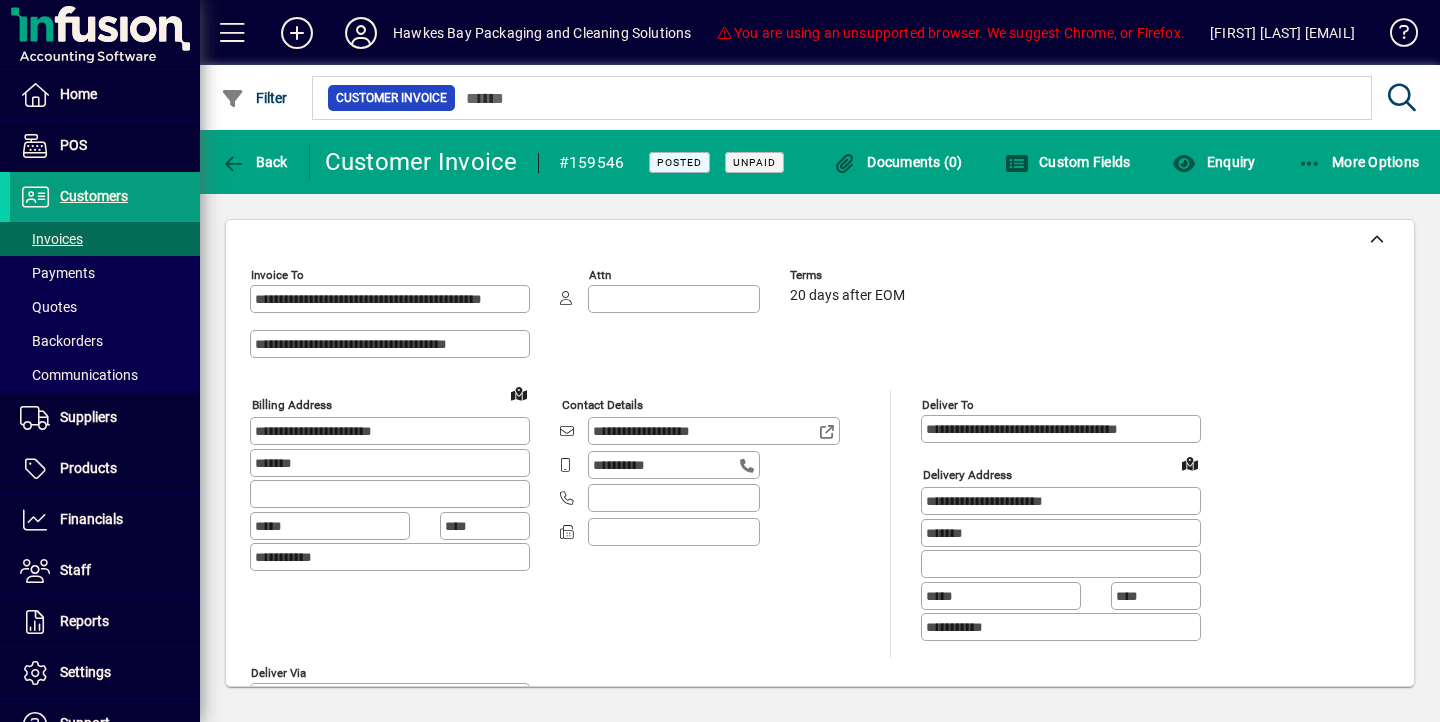 click on "**********" 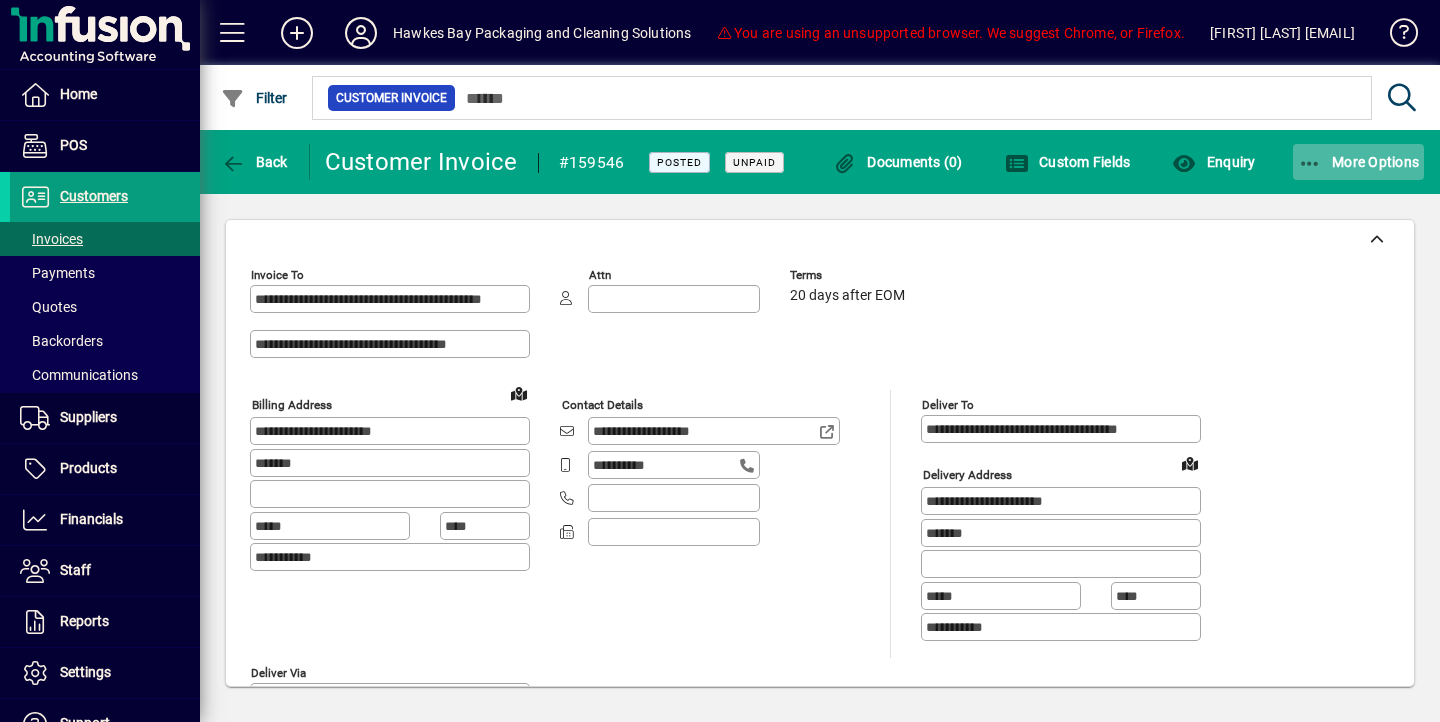 click 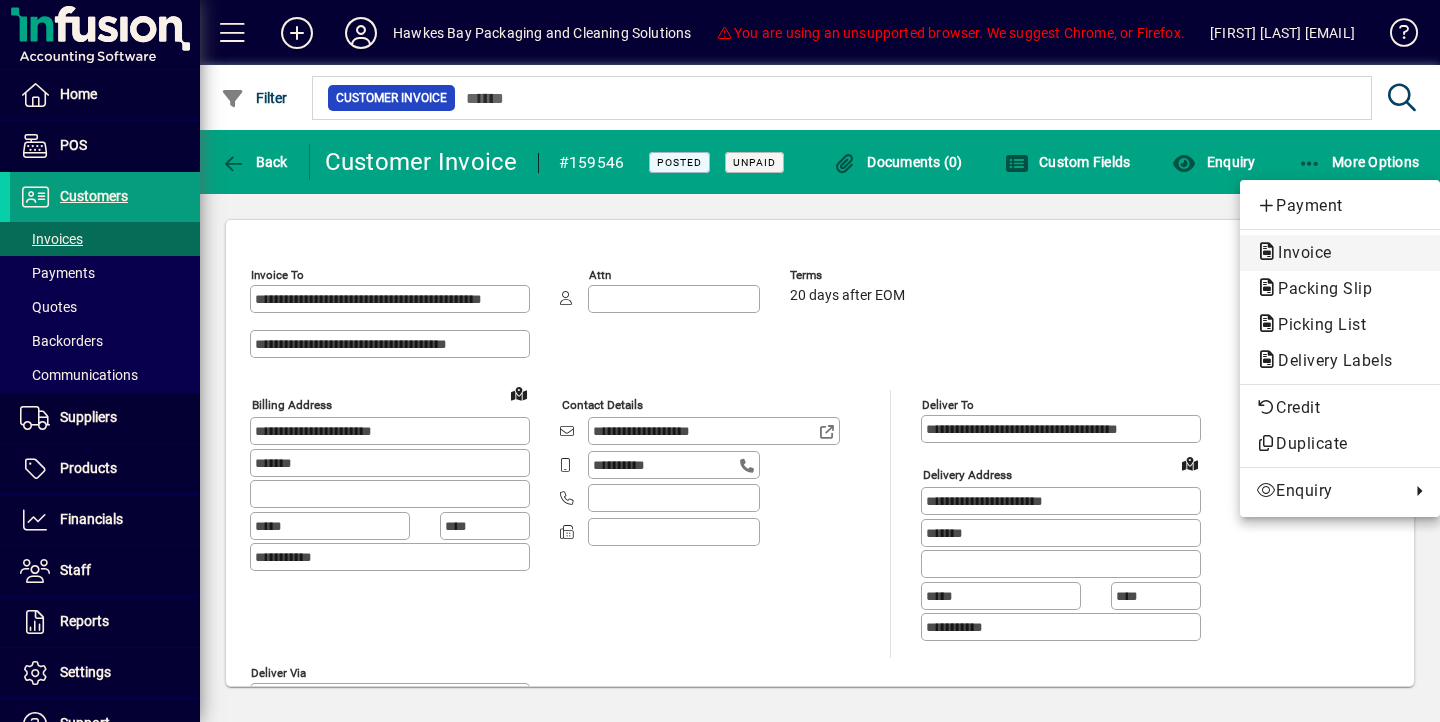 click at bounding box center [1267, 288] 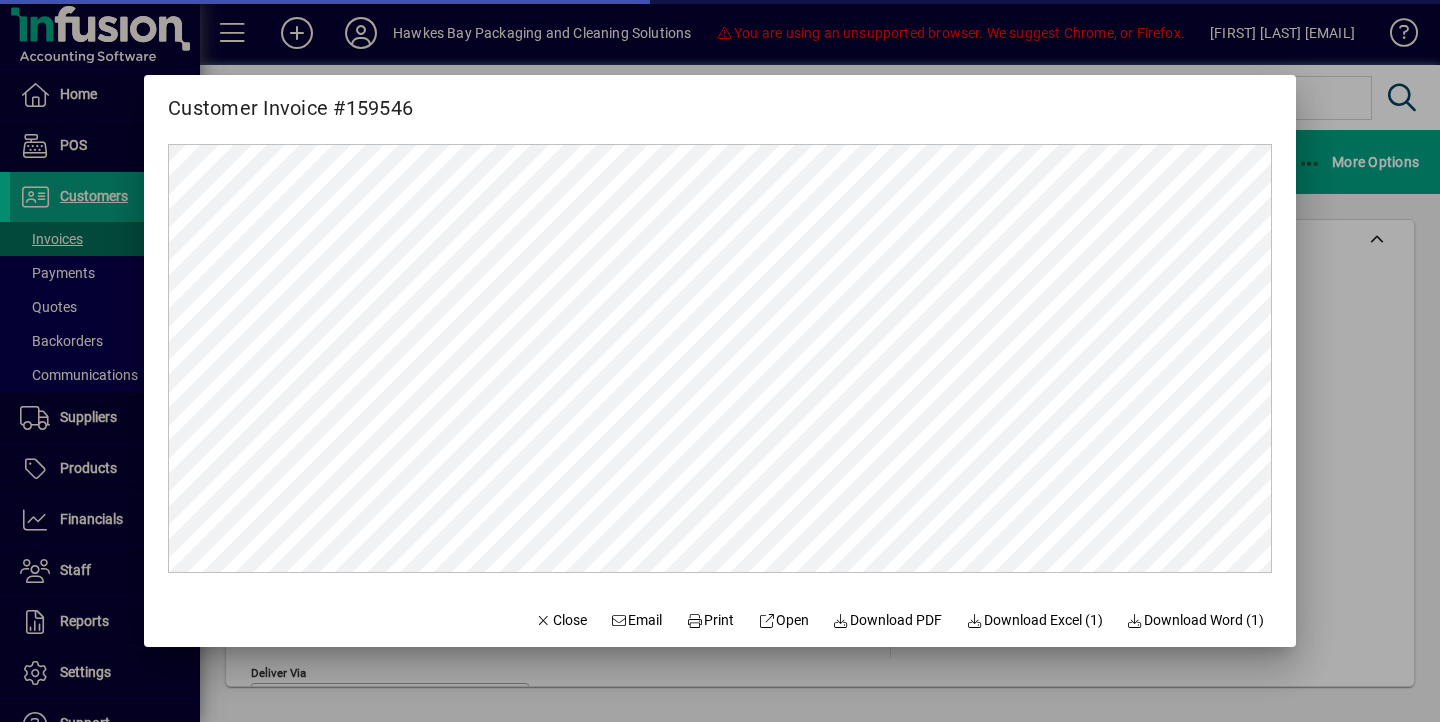 scroll, scrollTop: 0, scrollLeft: 0, axis: both 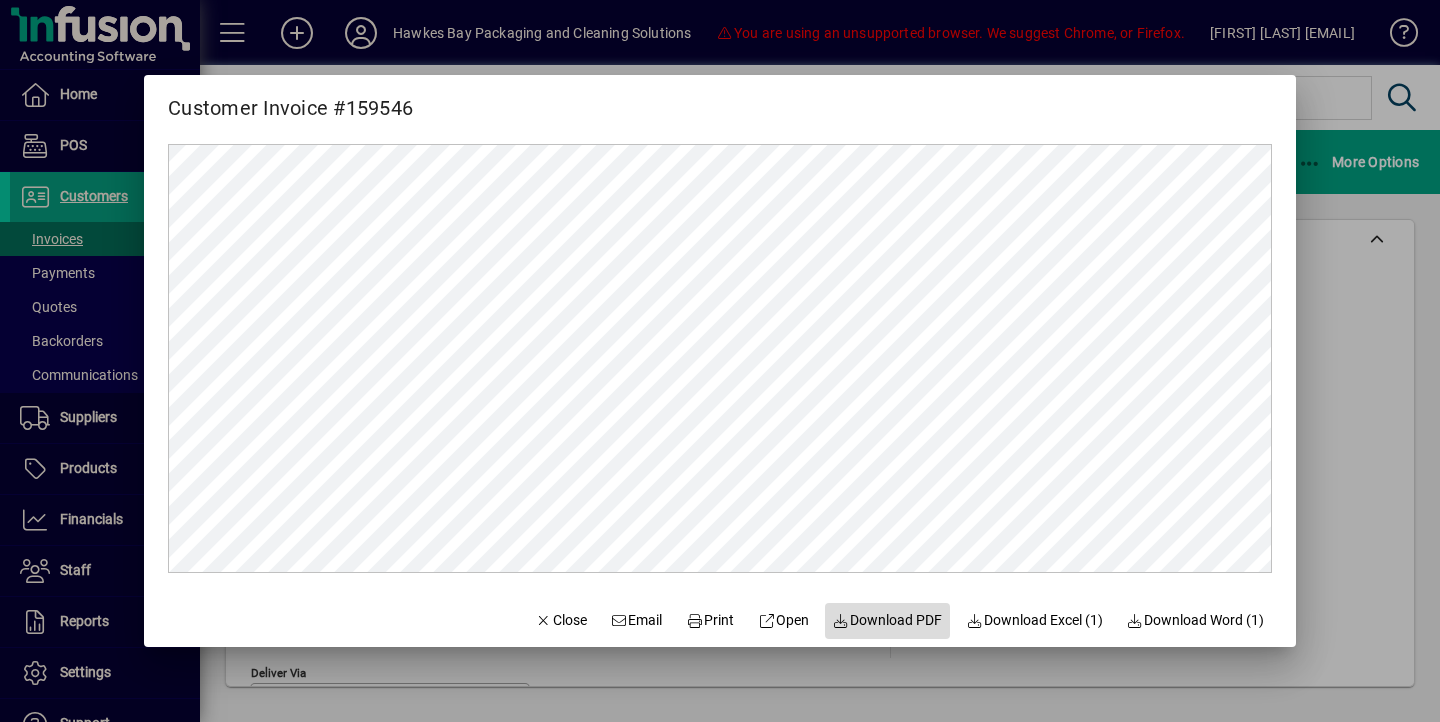 click on "Download PDF" 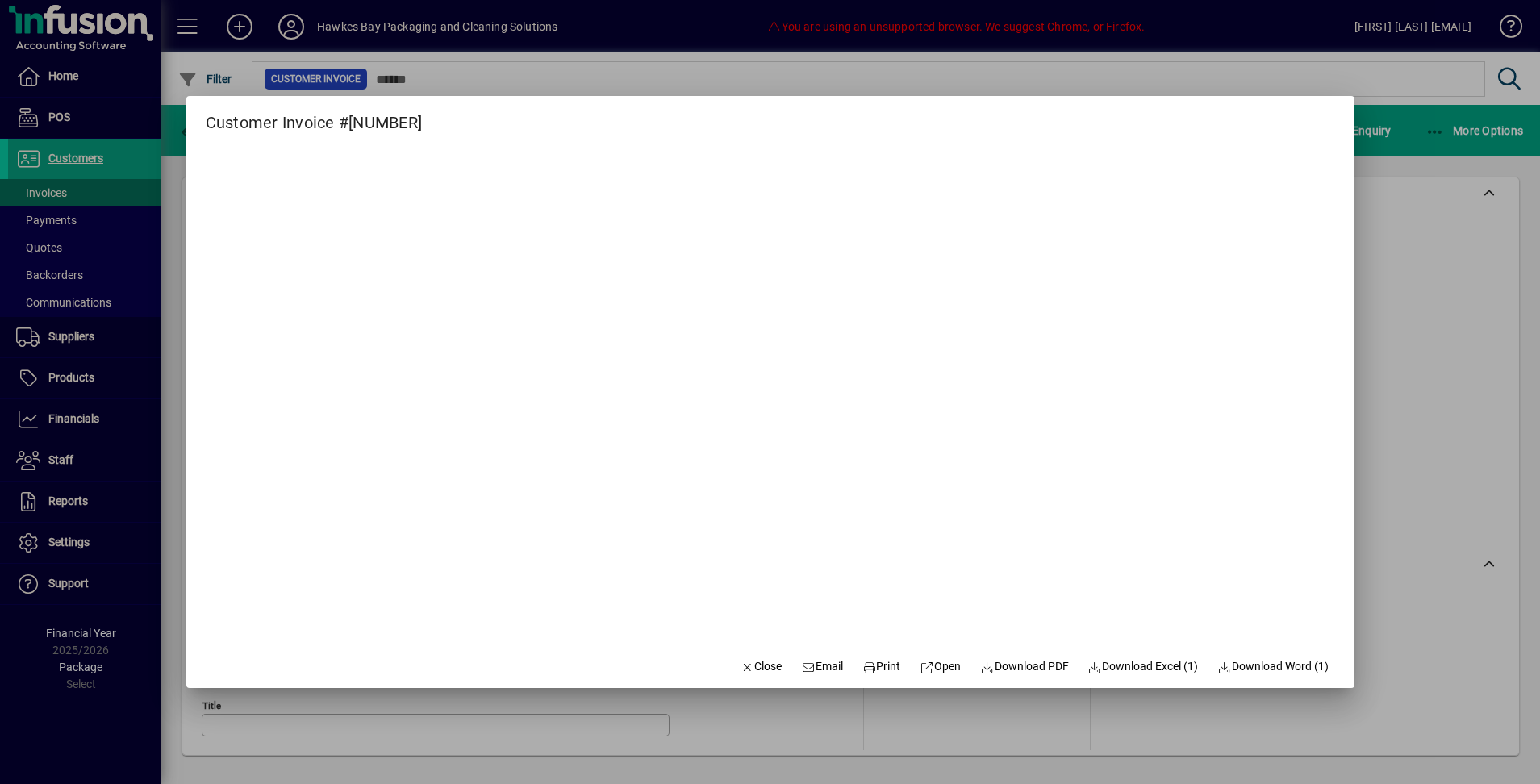 scroll, scrollTop: 0, scrollLeft: 0, axis: both 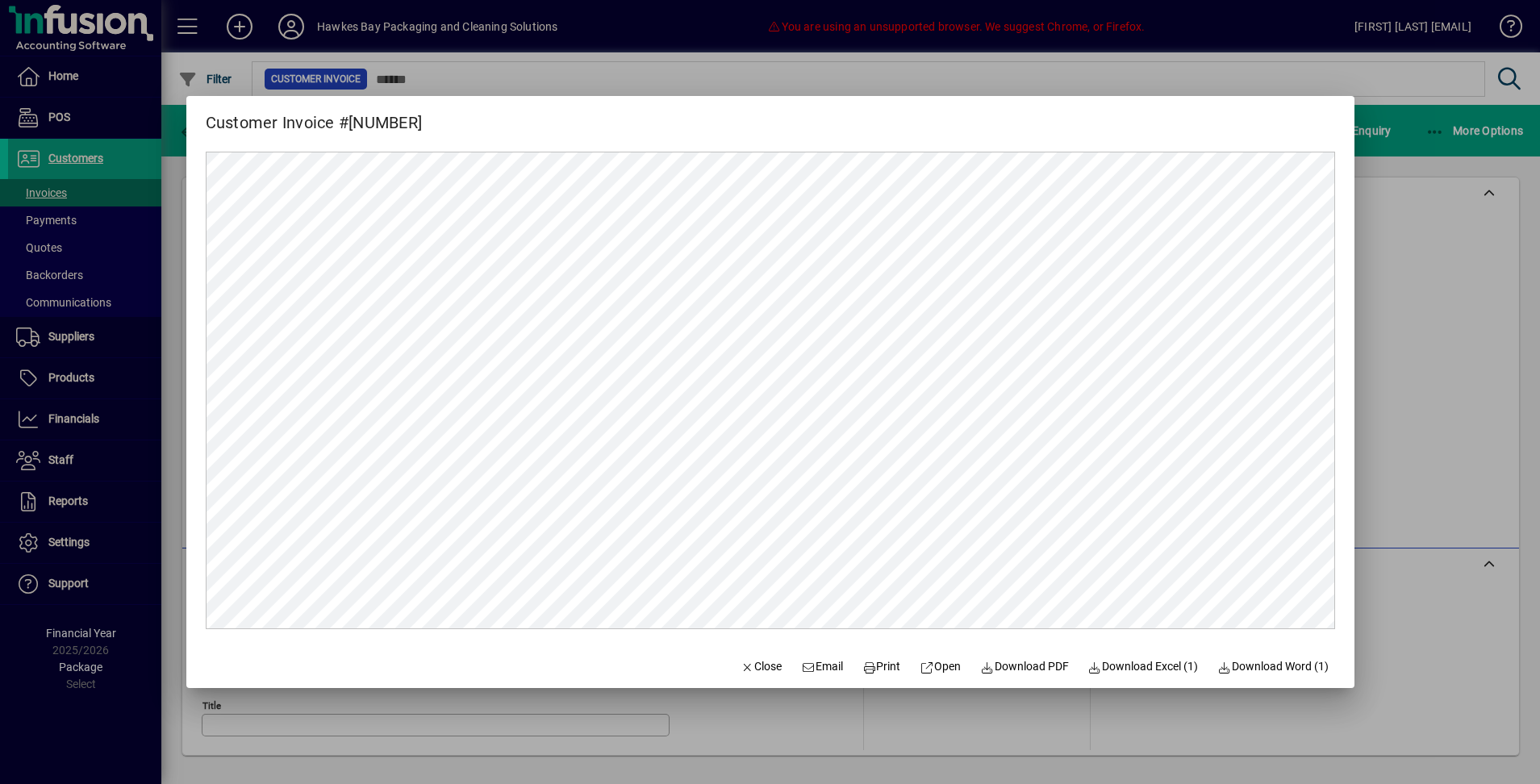 click at bounding box center (770, 392) 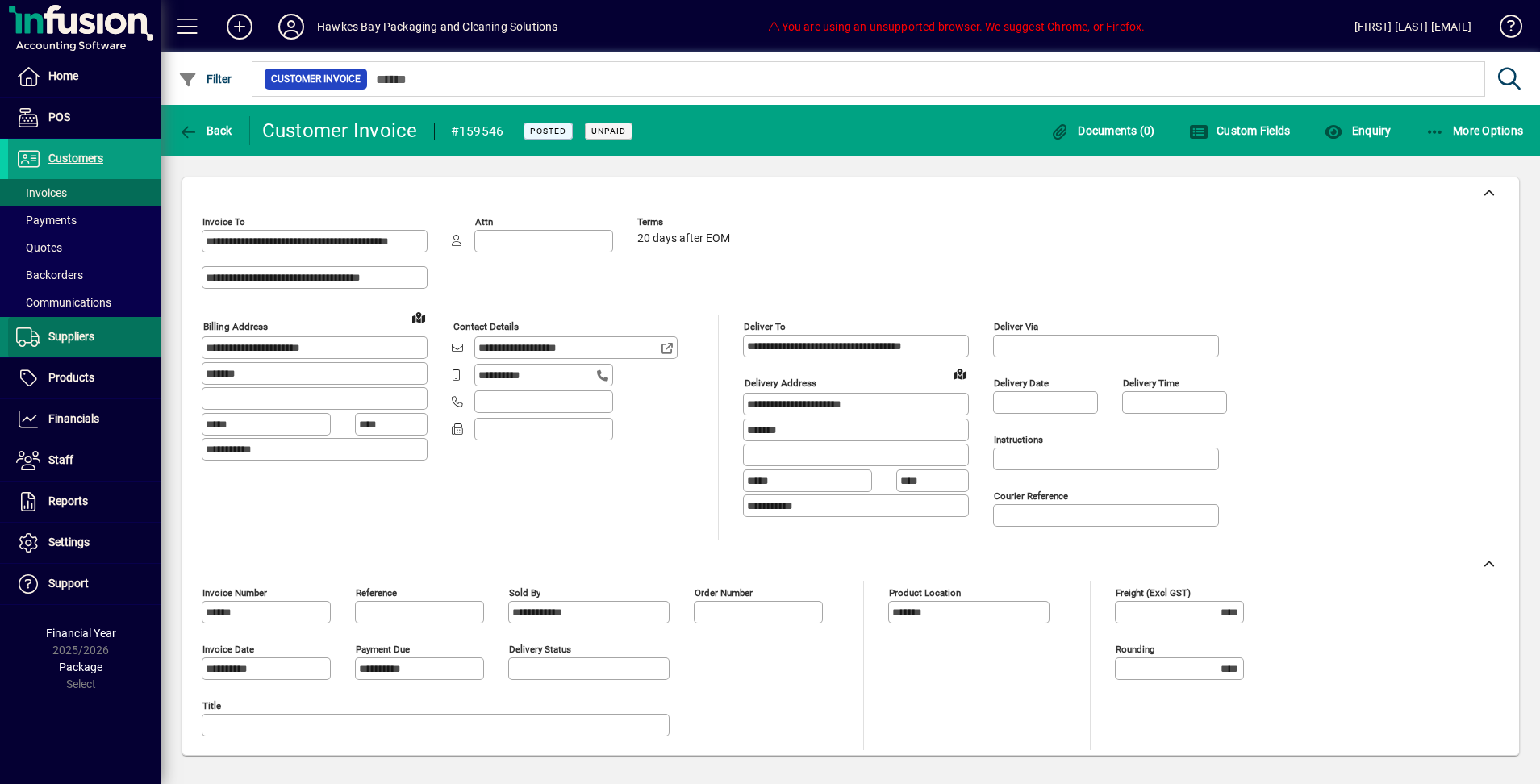 click at bounding box center (85, 337) 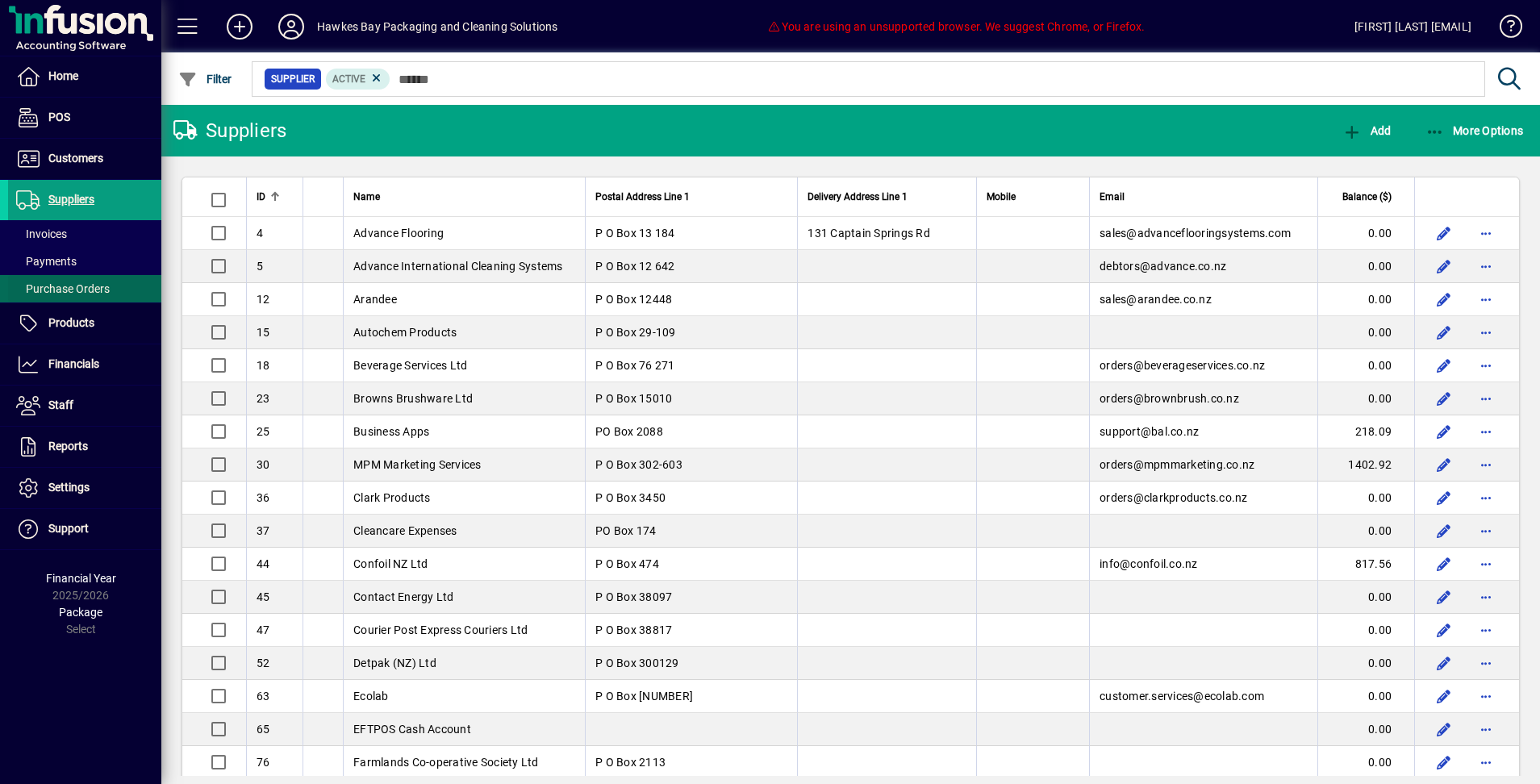 click at bounding box center [85, 289] 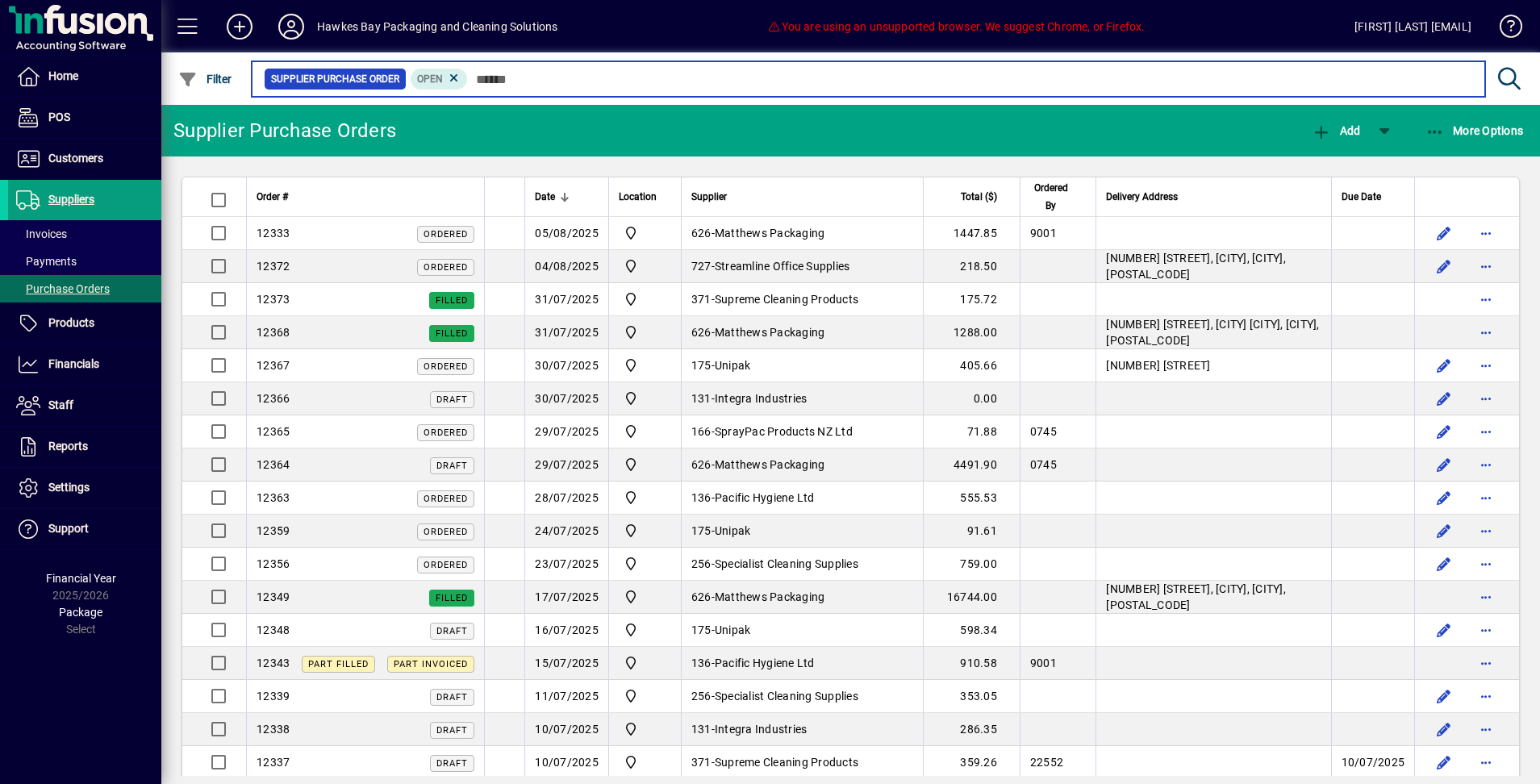 scroll, scrollTop: 0, scrollLeft: 0, axis: both 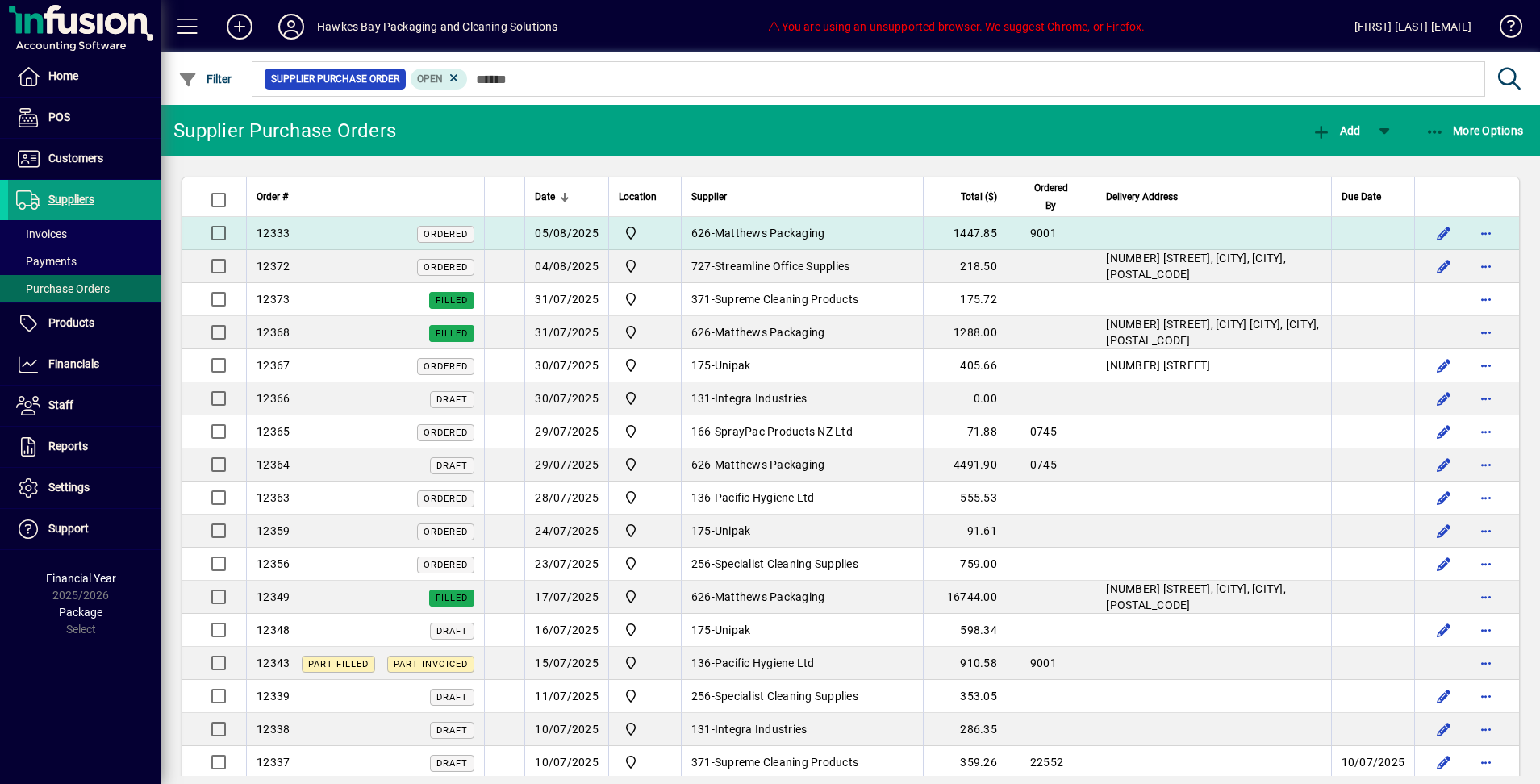 click on "626 - Matthews Packaging" at bounding box center (802, 233) 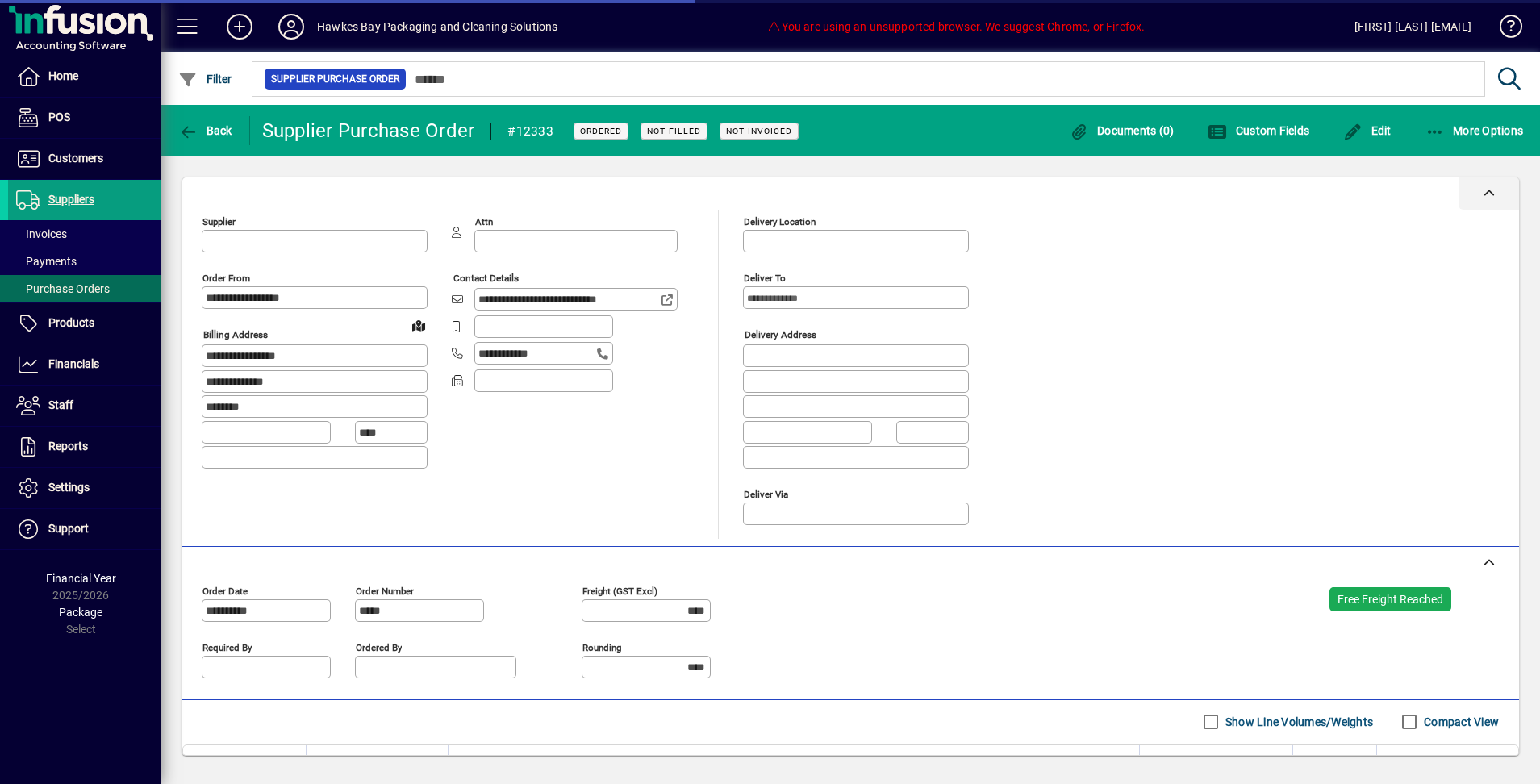 type on "**********" 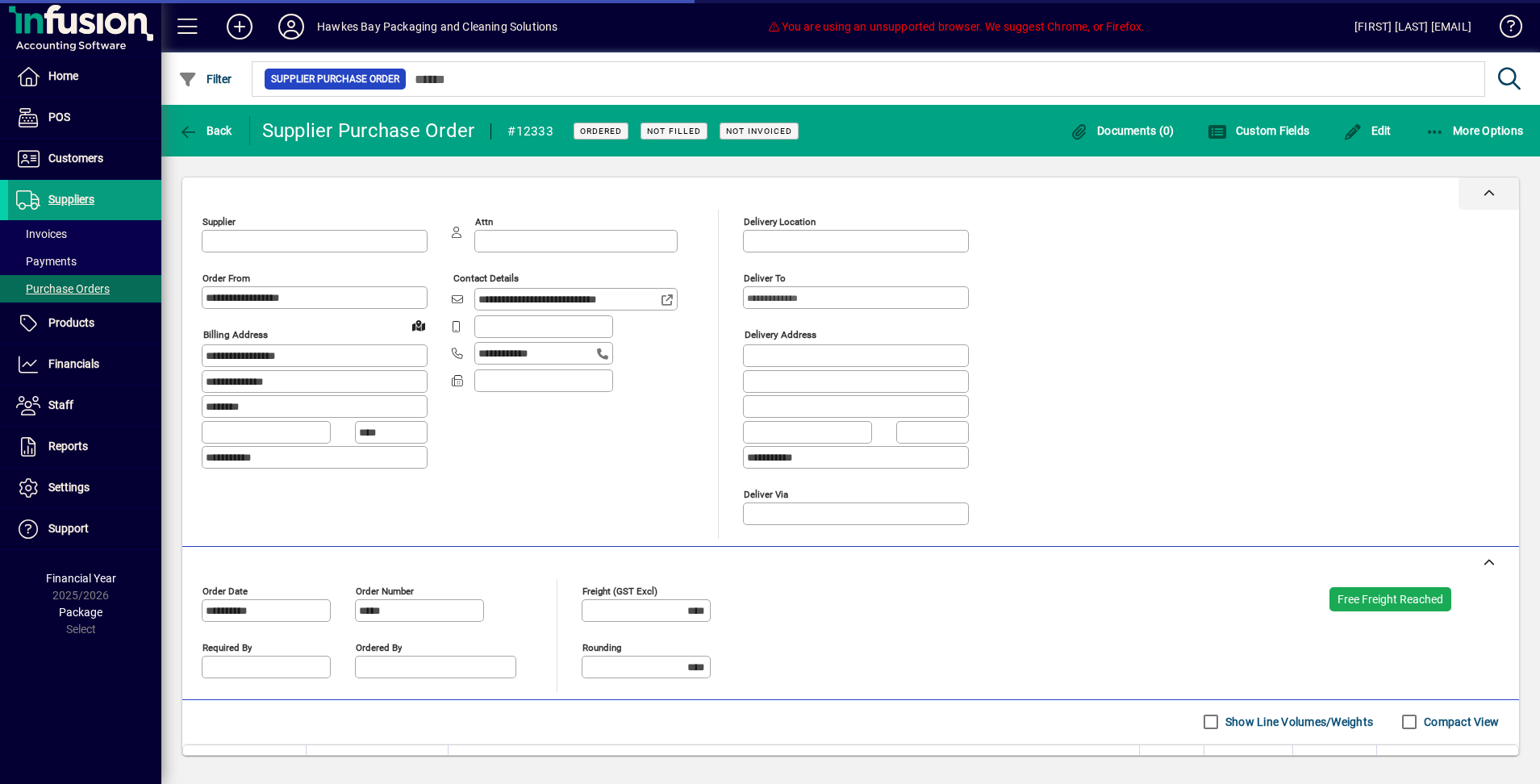 type on "**********" 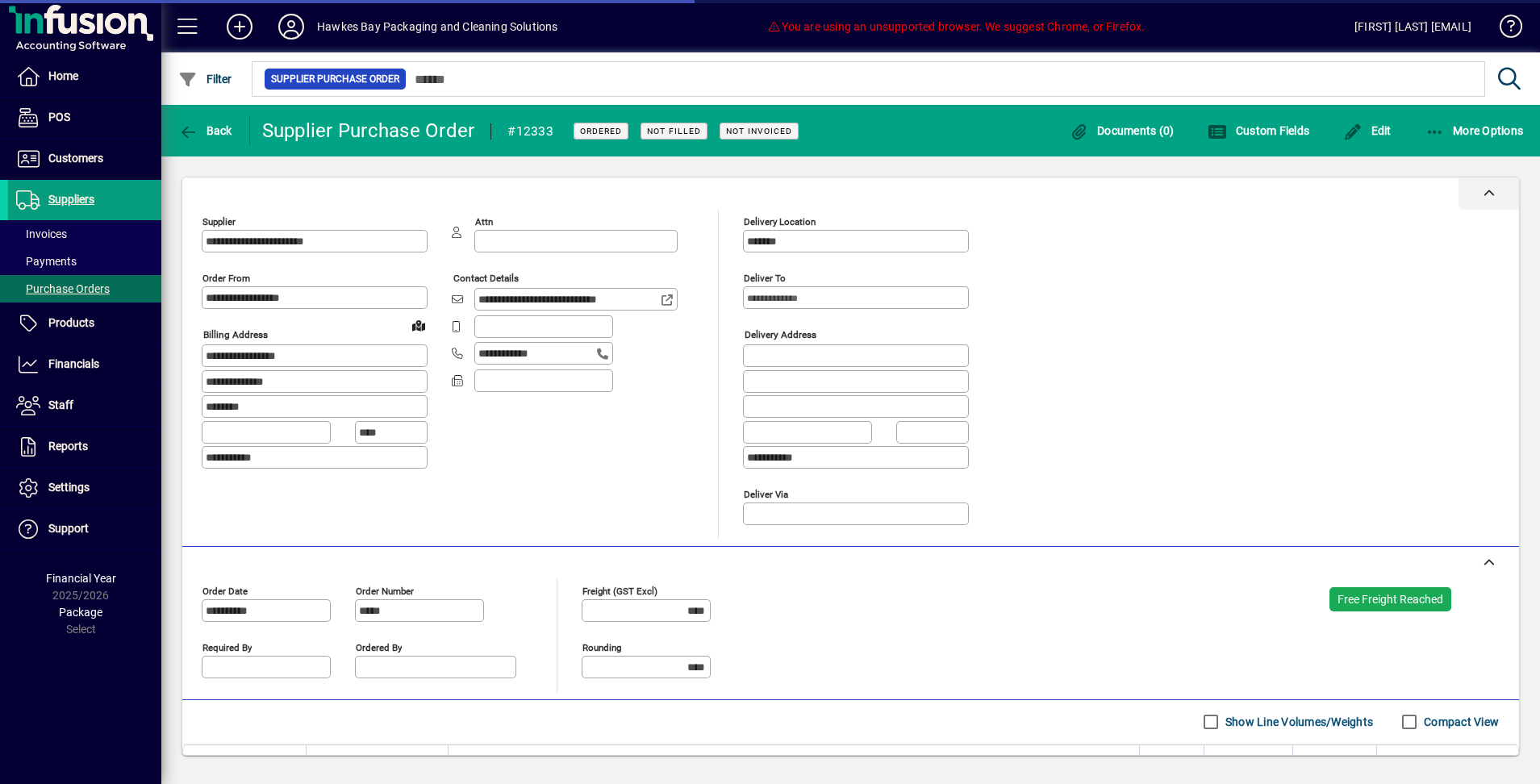 type on "**********" 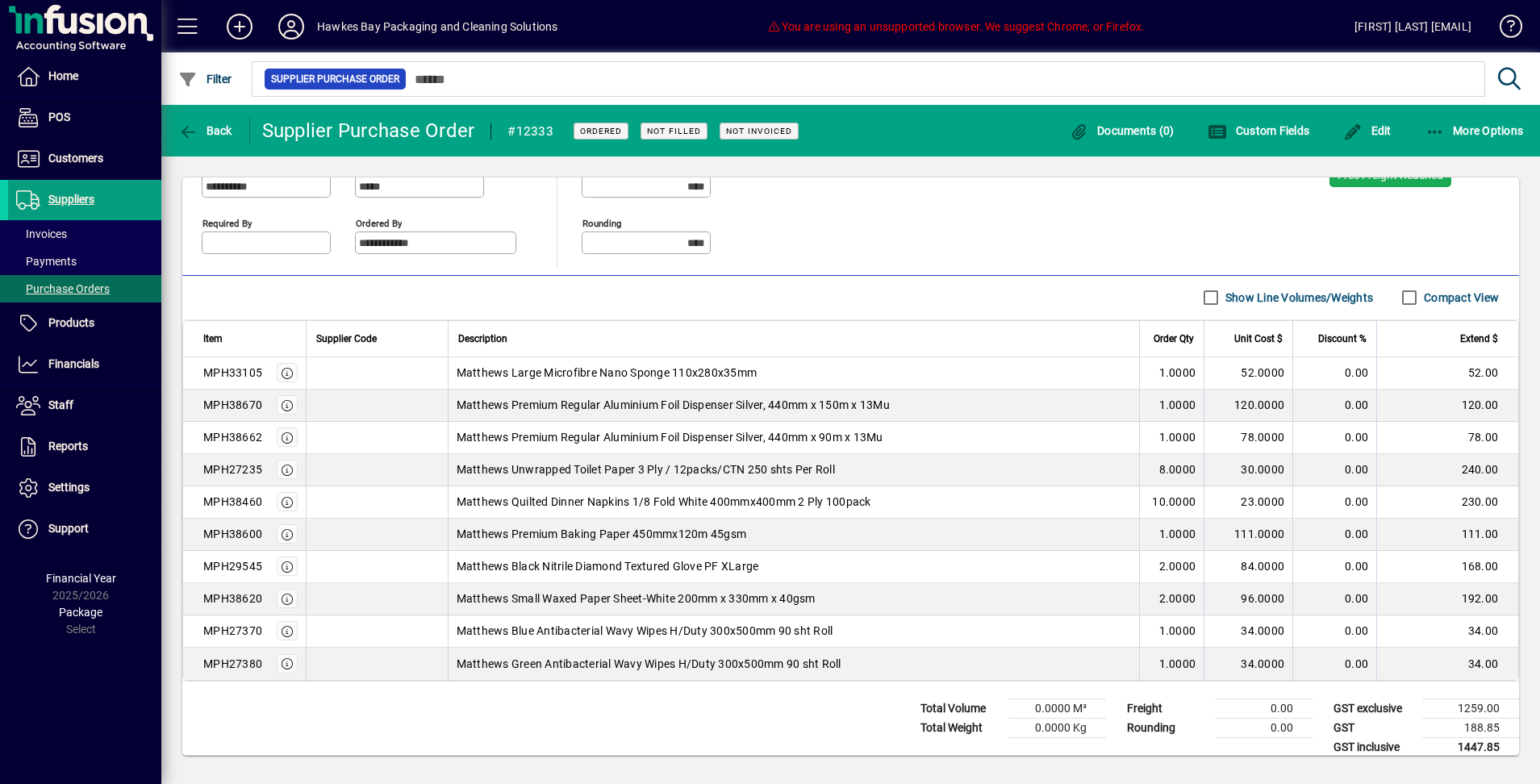scroll, scrollTop: 428, scrollLeft: 0, axis: vertical 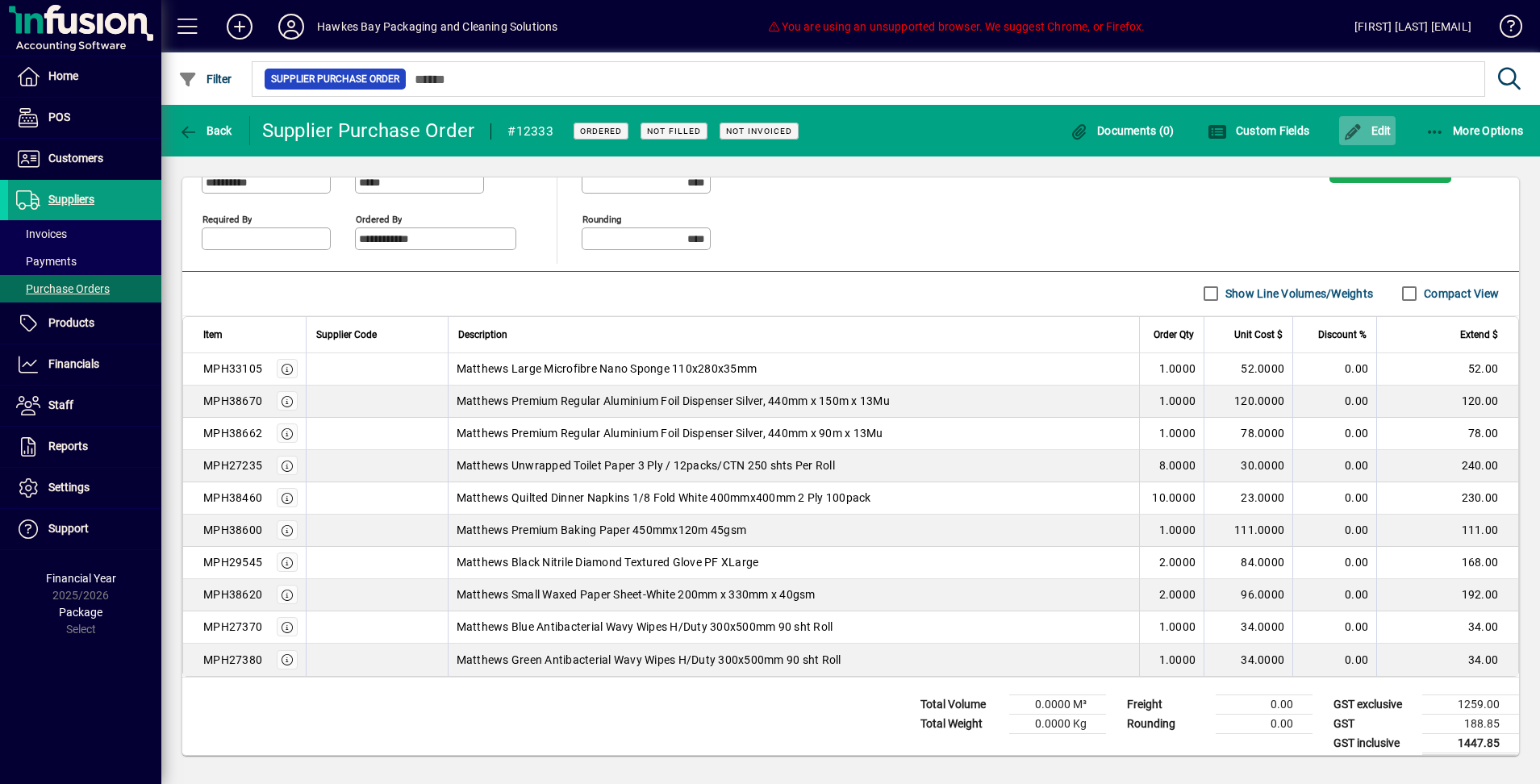 click on "Edit" 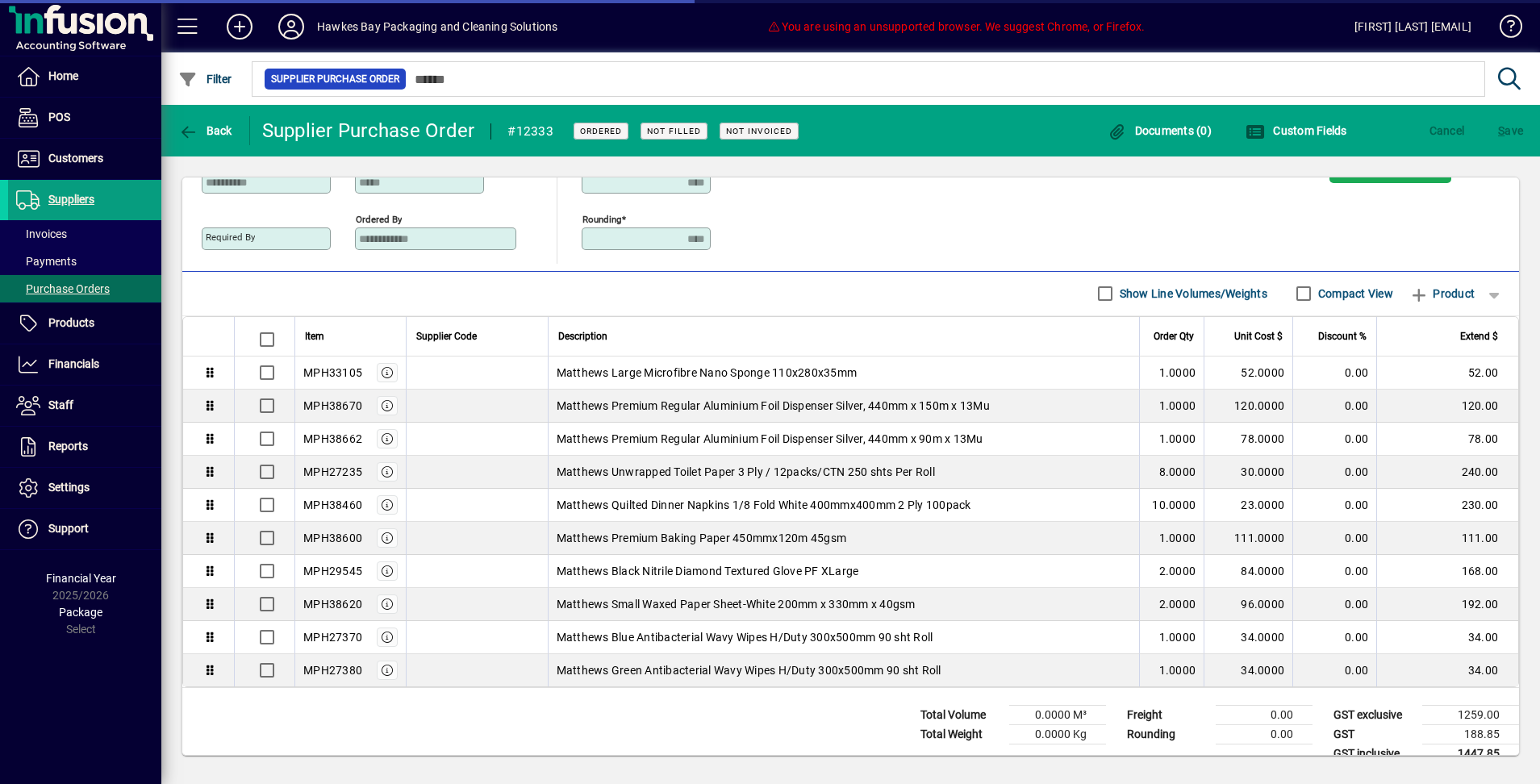 scroll, scrollTop: 399, scrollLeft: 0, axis: vertical 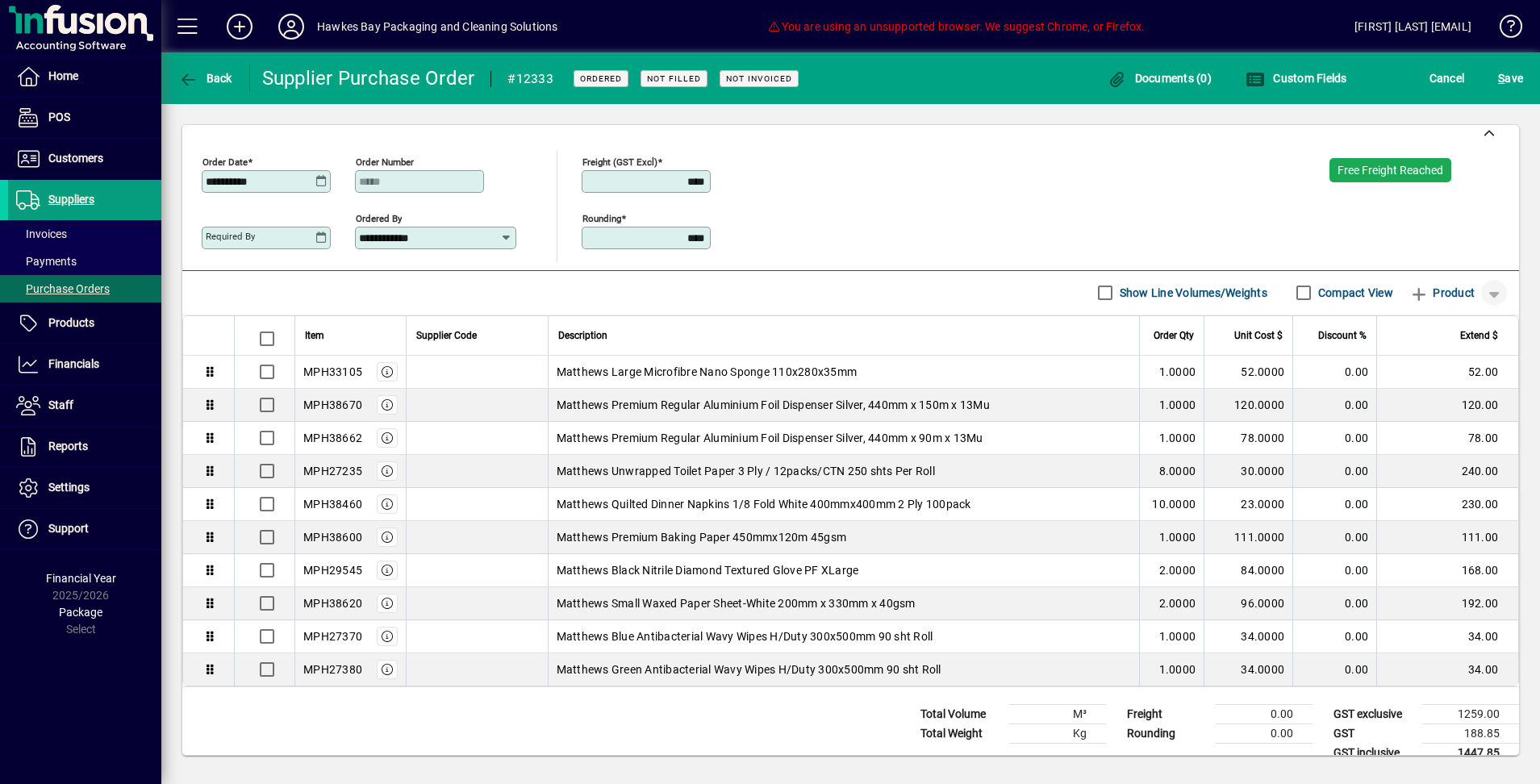 click 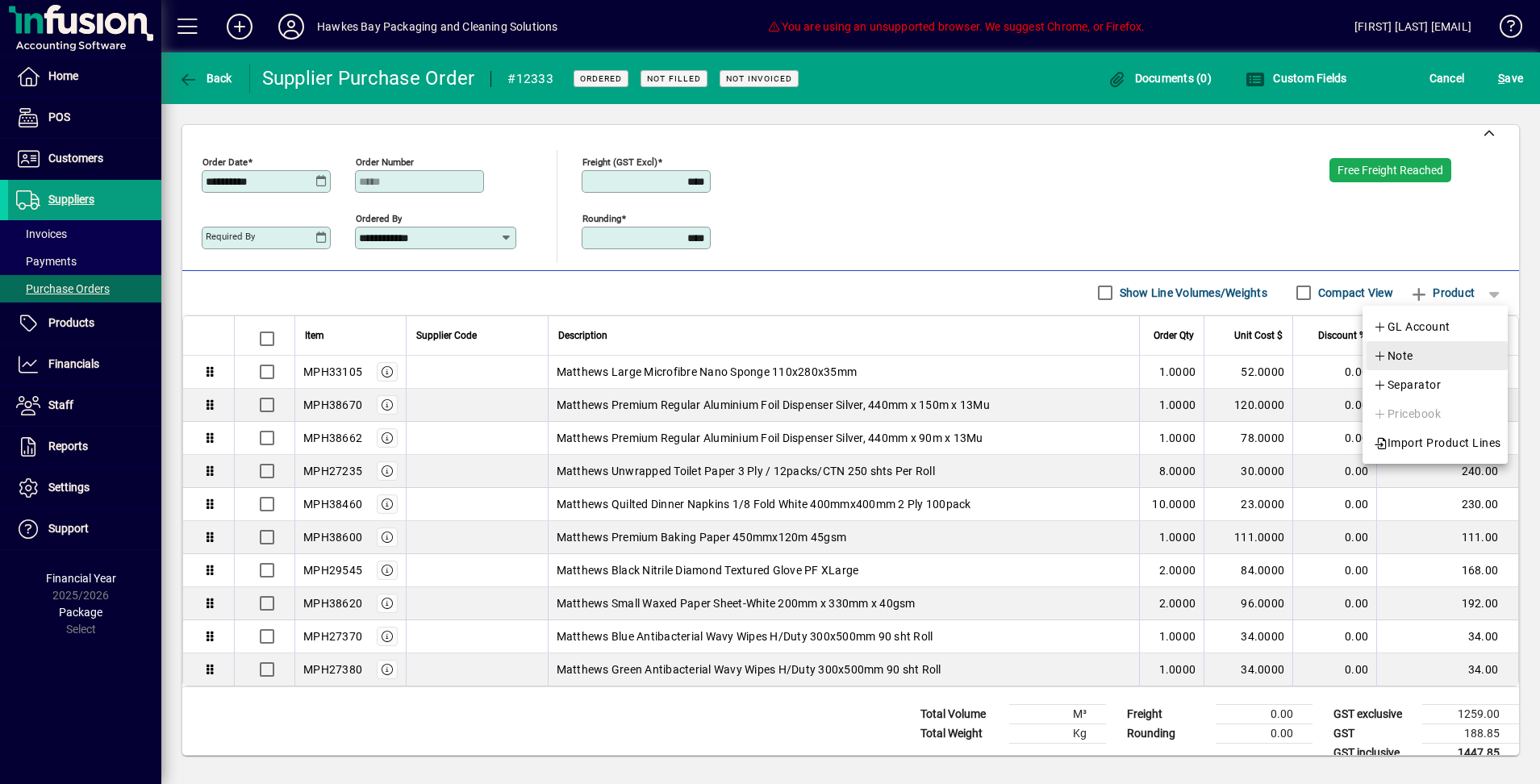 click at bounding box center [1437, 356] 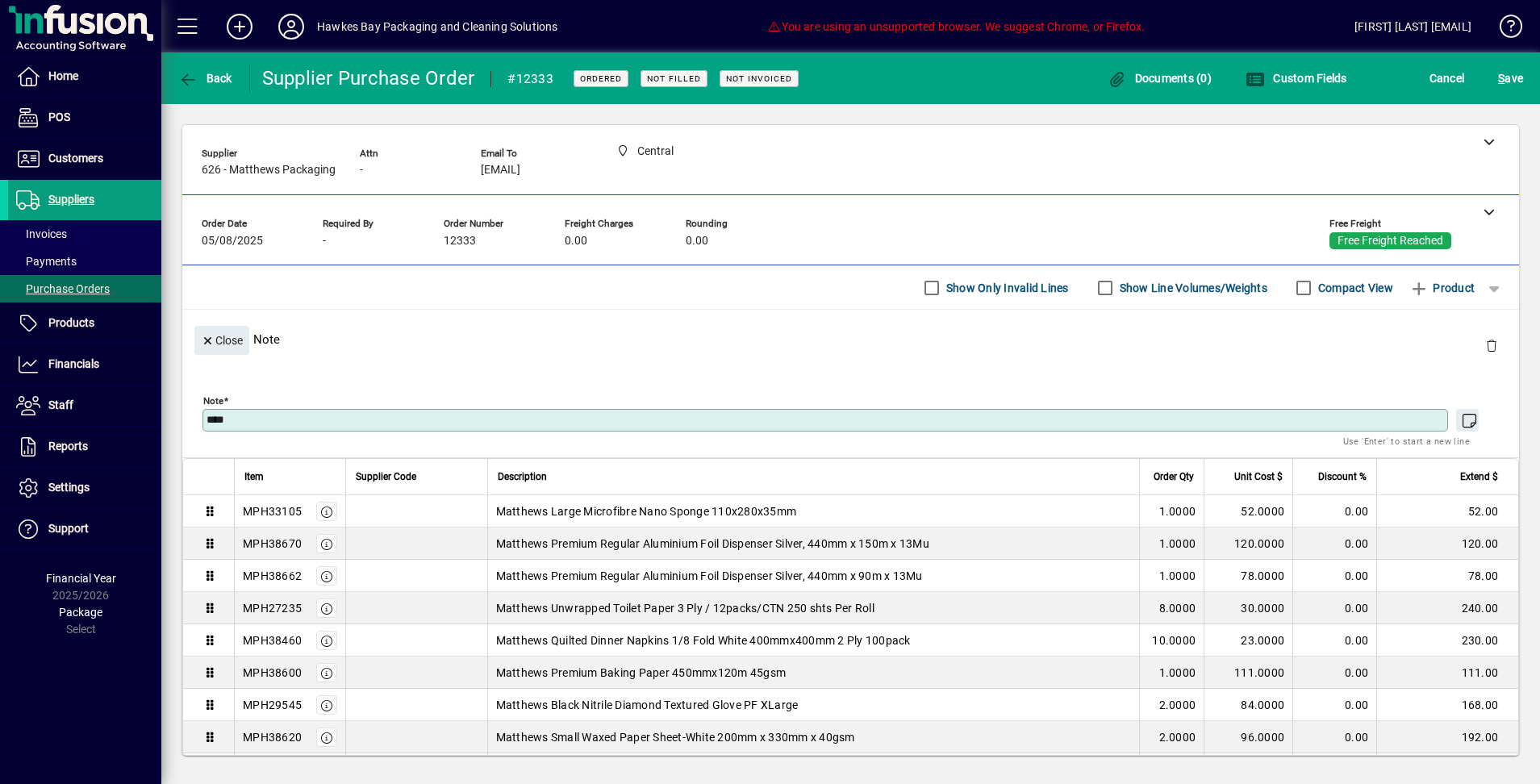 scroll, scrollTop: 0, scrollLeft: 0, axis: both 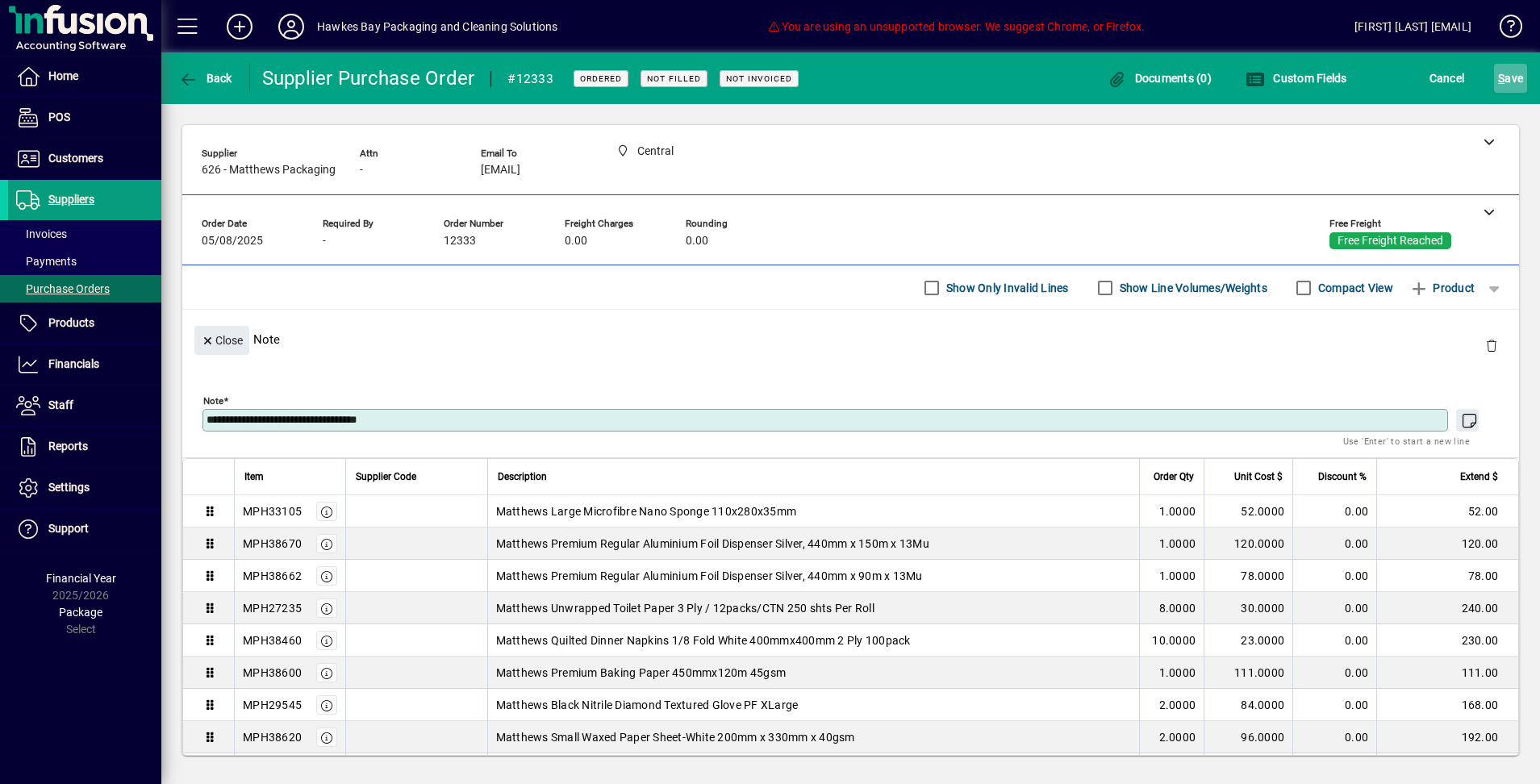 type on "**********" 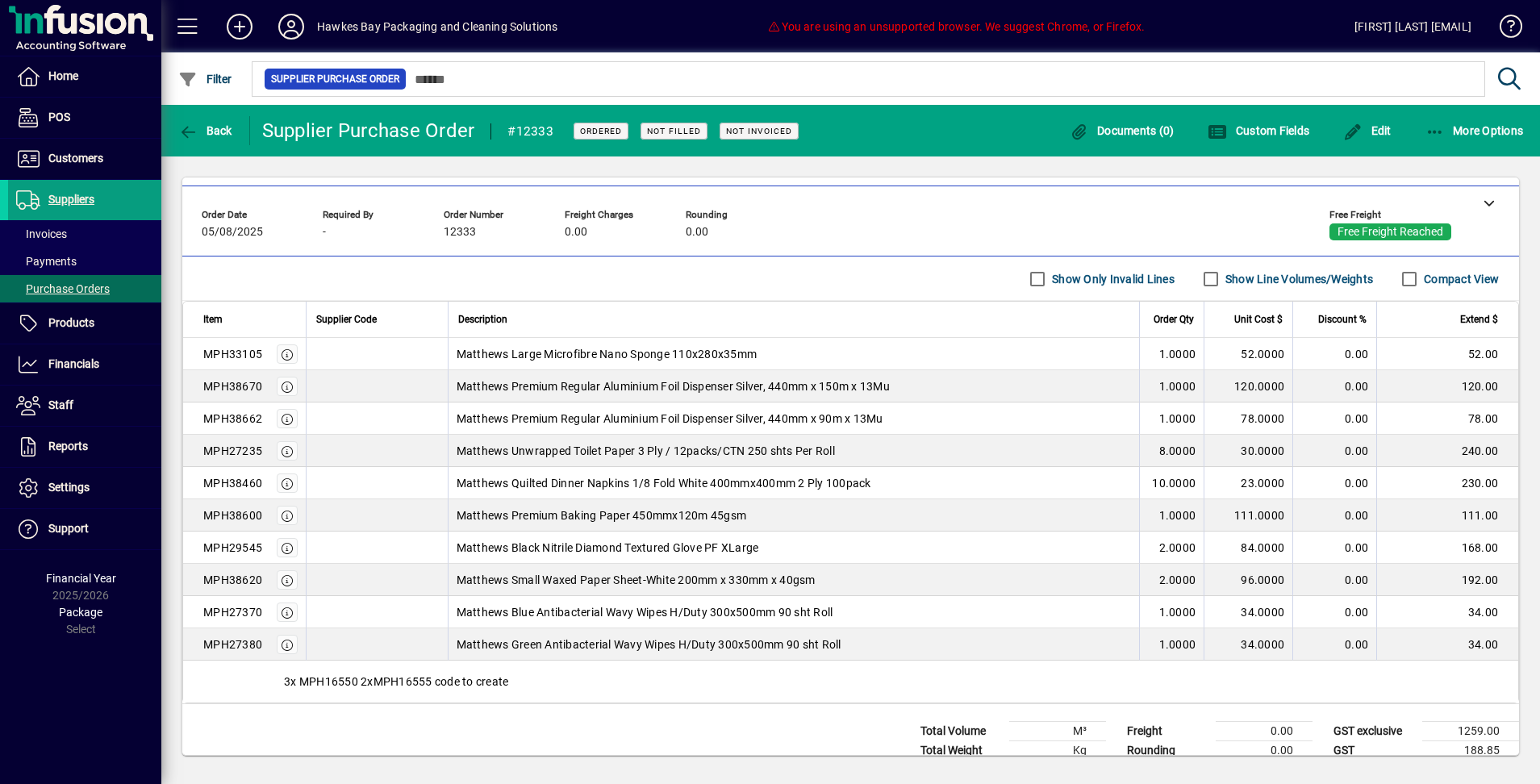 scroll, scrollTop: 63, scrollLeft: 0, axis: vertical 